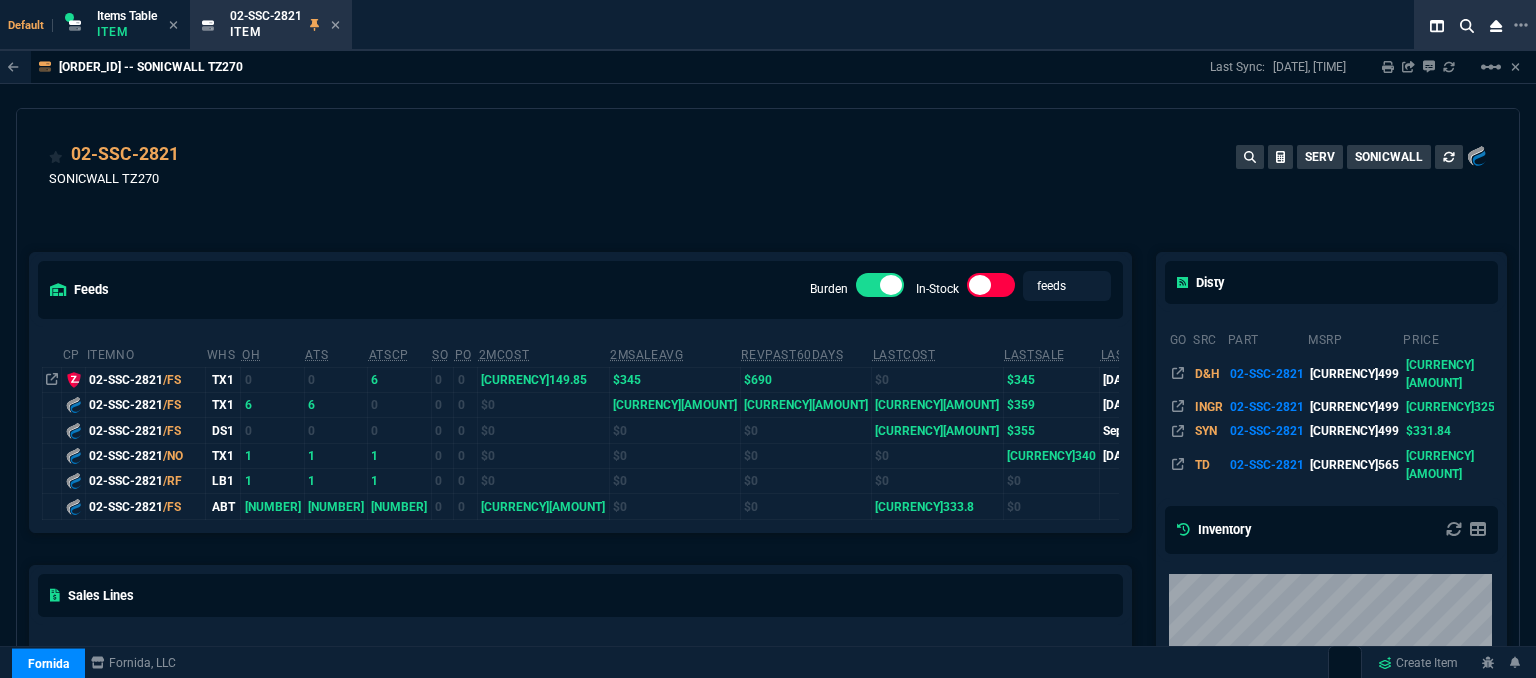 scroll, scrollTop: 0, scrollLeft: 0, axis: both 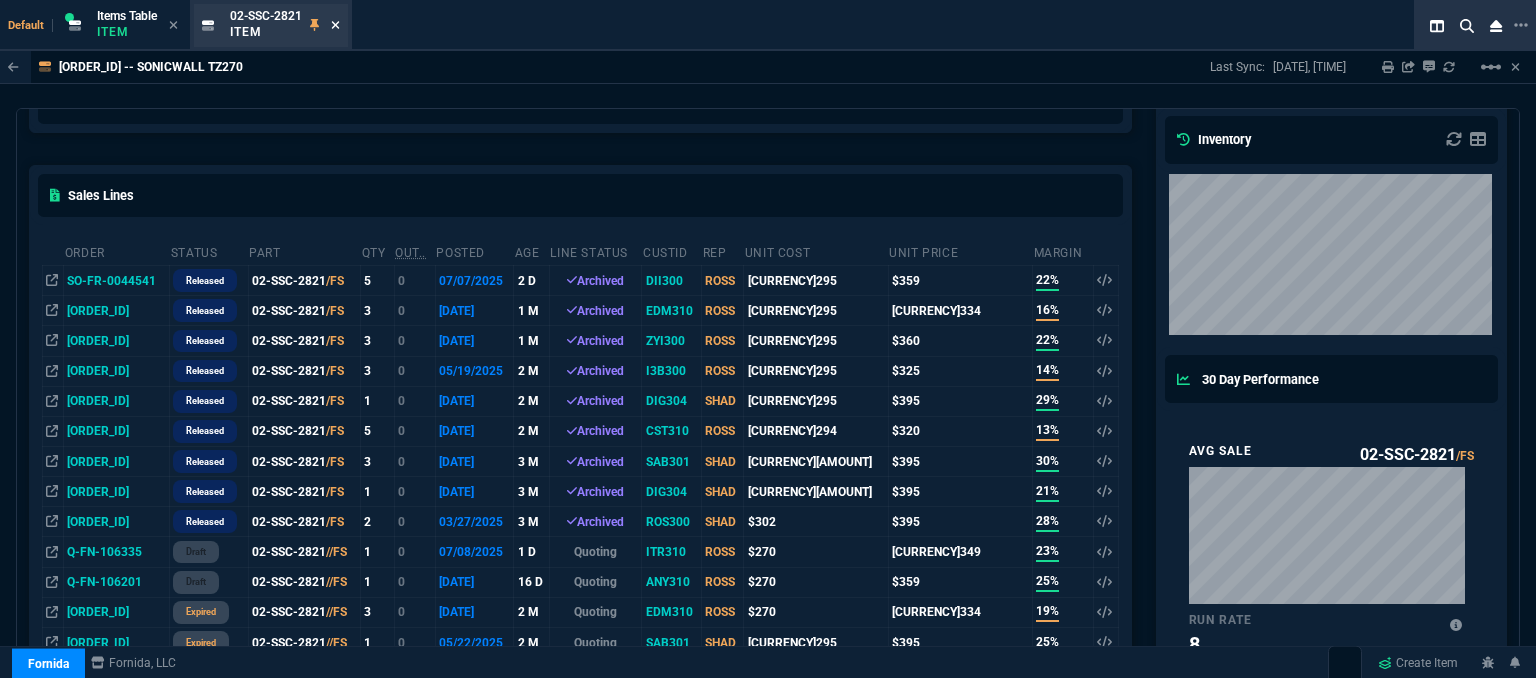 click at bounding box center (335, 25) 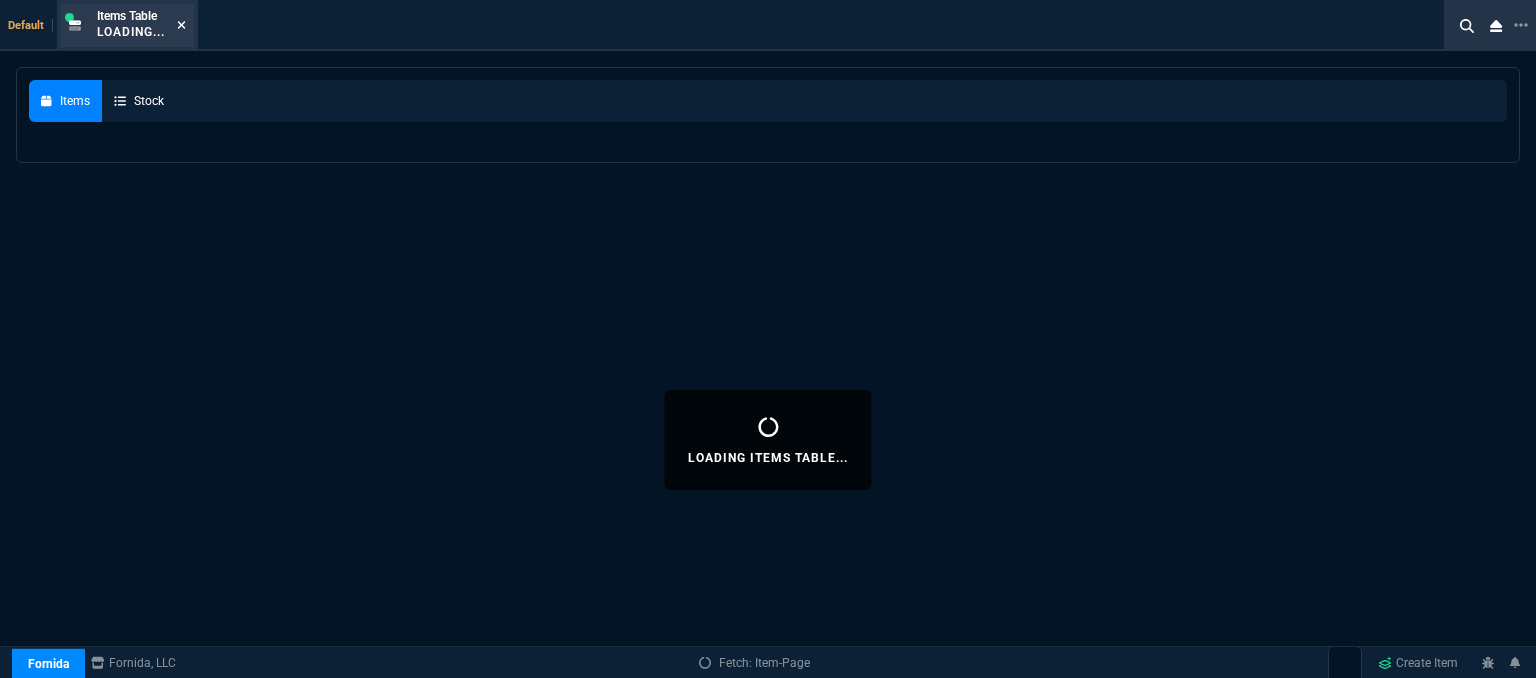 click at bounding box center (181, 25) 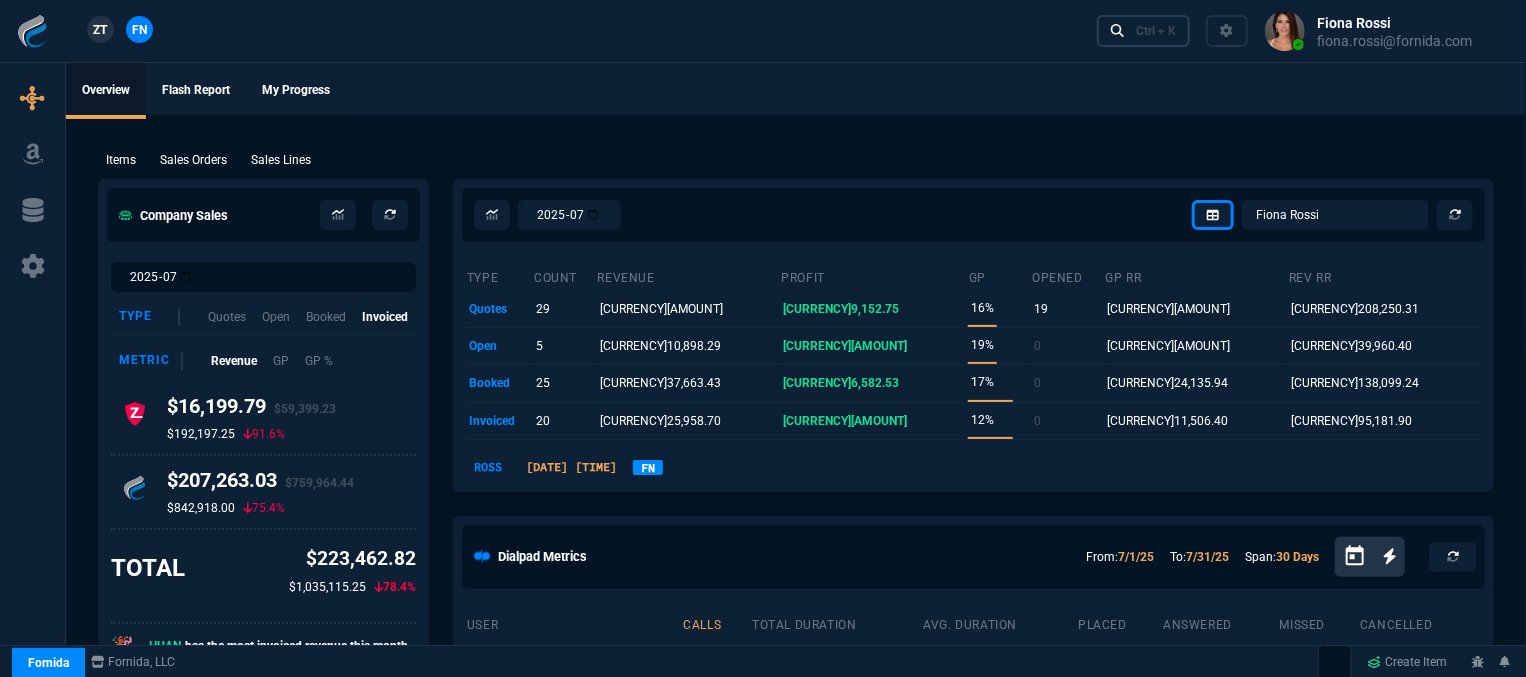 click on "Ctrl + K" at bounding box center (1144, 30) 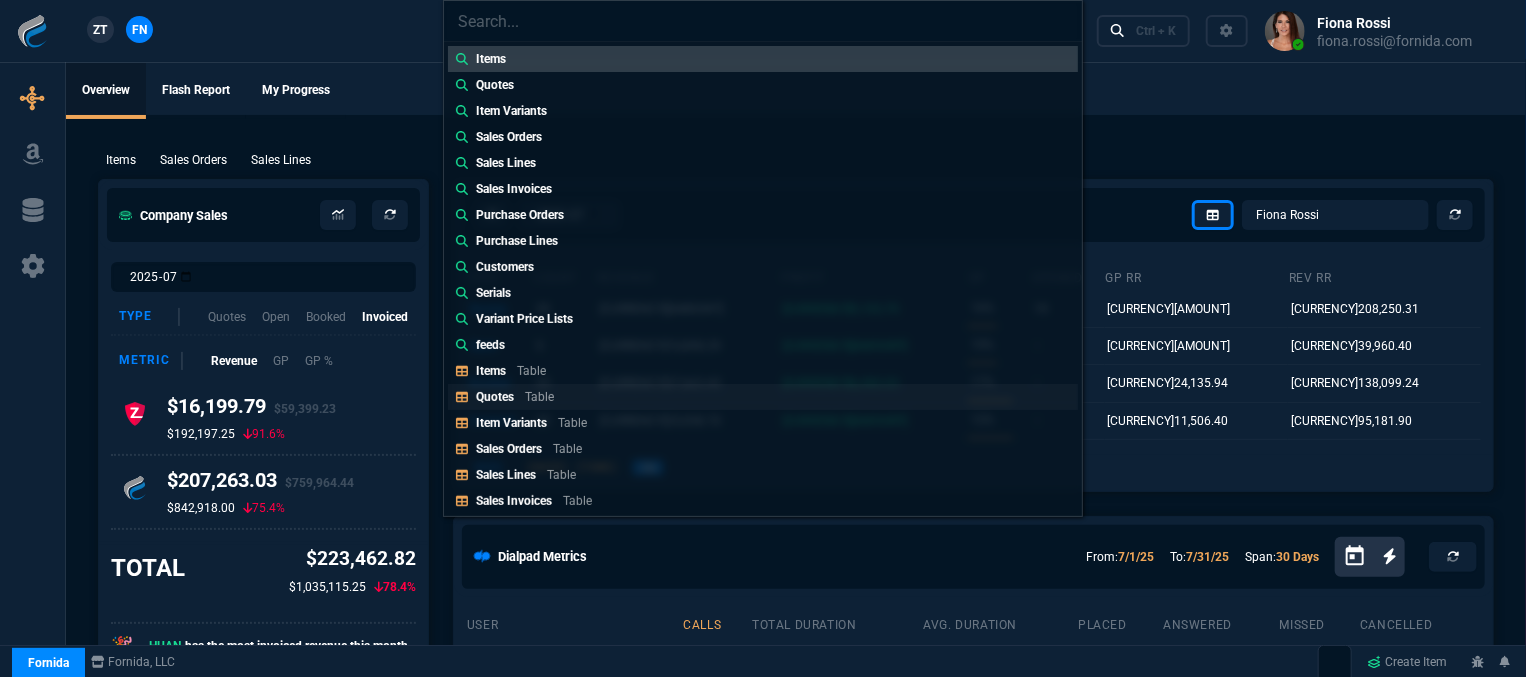 click on "Quotes
Table" at bounding box center (763, 59) 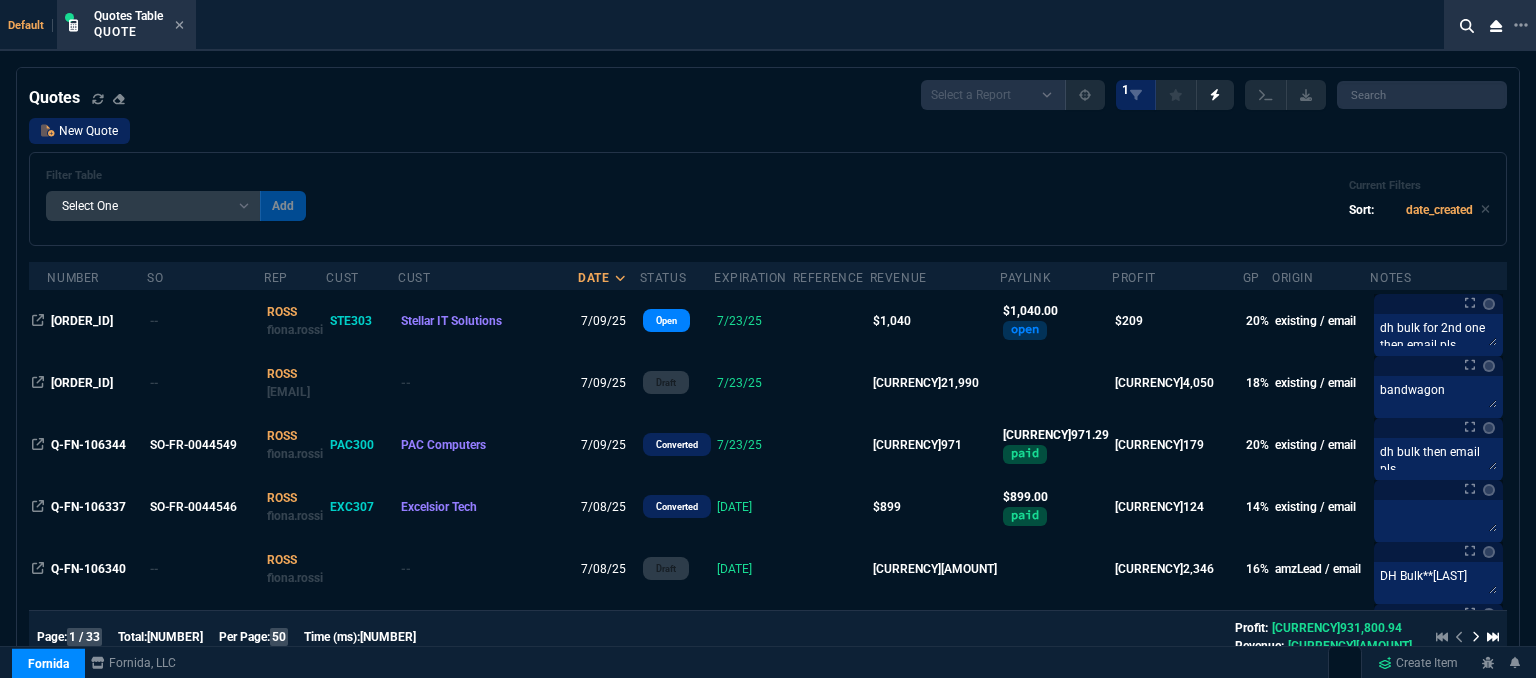 click on "New Quote" at bounding box center (79, 131) 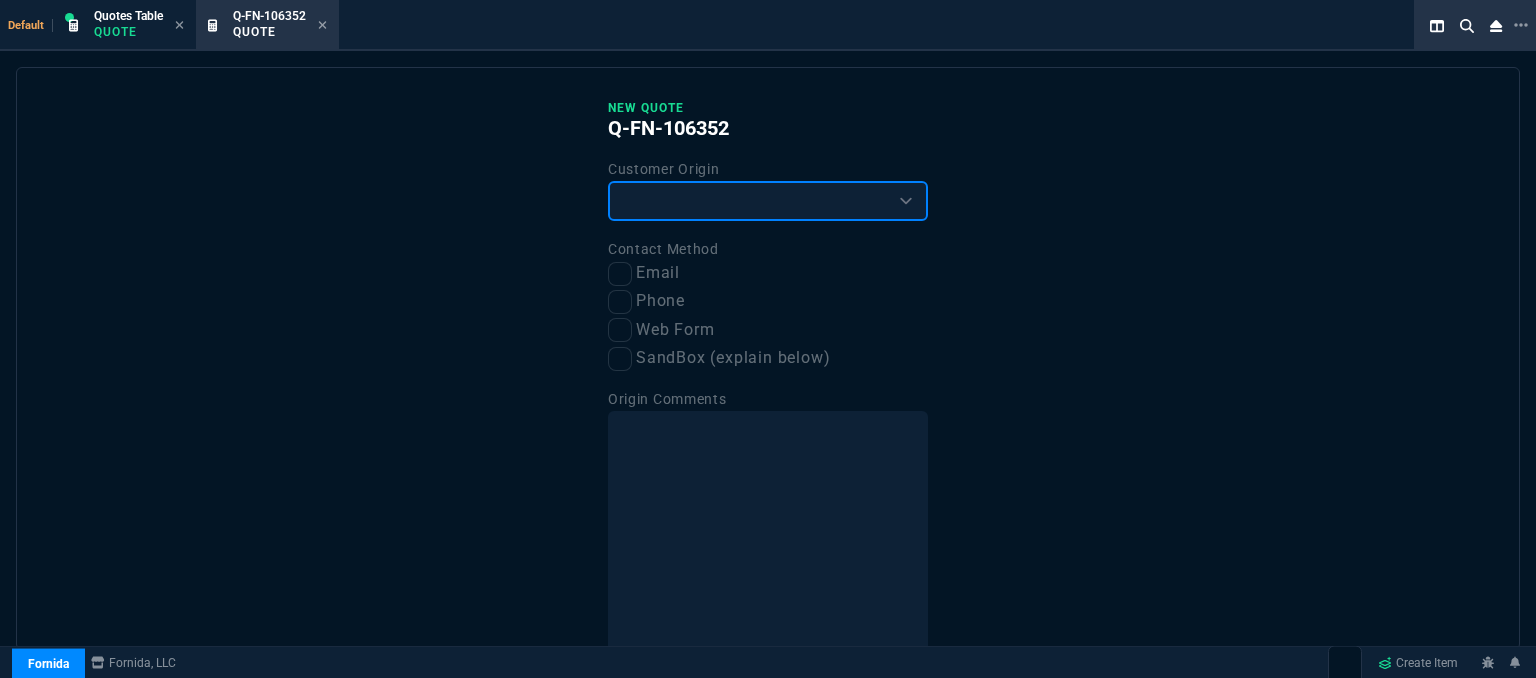 drag, startPoint x: 486, startPoint y: 177, endPoint x: 693, endPoint y: 208, distance: 209.30838 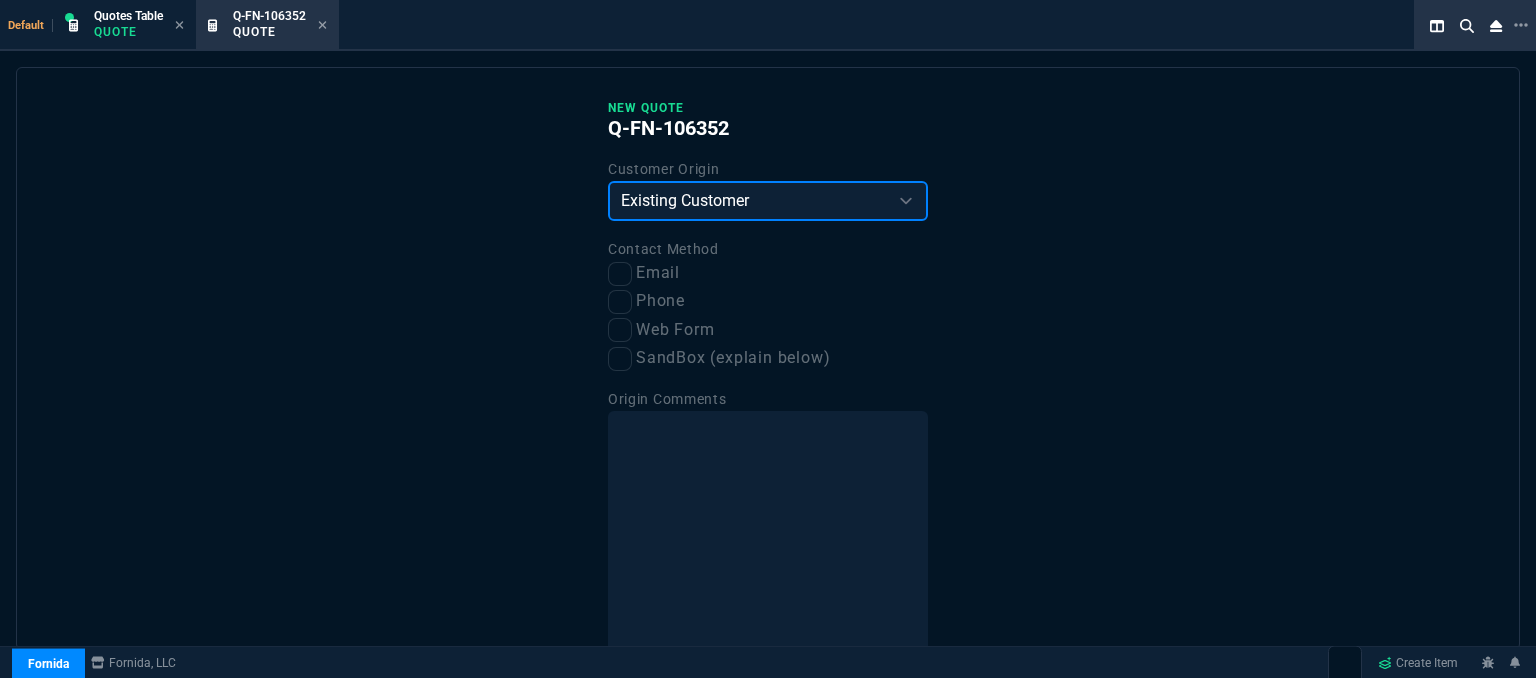 click on "Existing Customer Amazon Lead (first order) Website Lead (first order) Called (first order) Referral (first order) SandBox (explain below)" at bounding box center [768, 201] 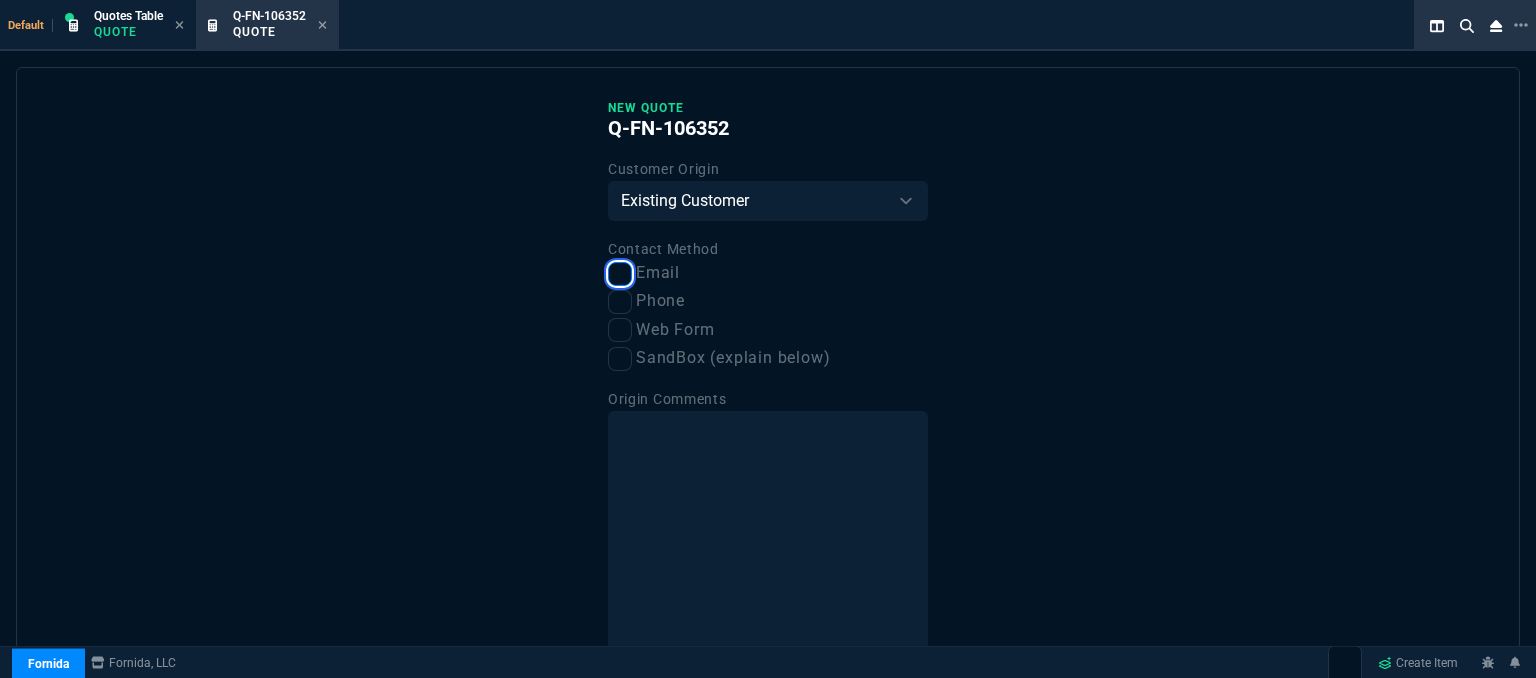 click on "Email" at bounding box center [620, 274] 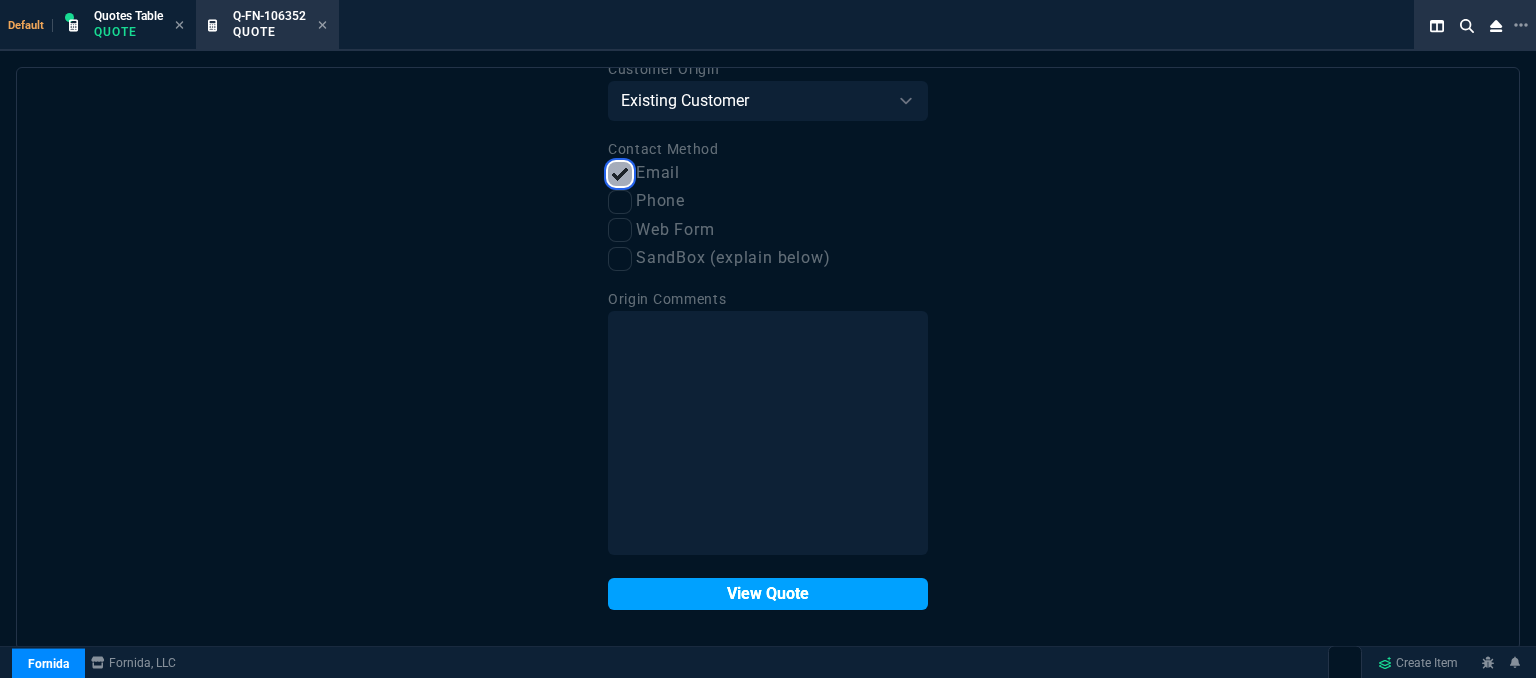 scroll, scrollTop: 101, scrollLeft: 0, axis: vertical 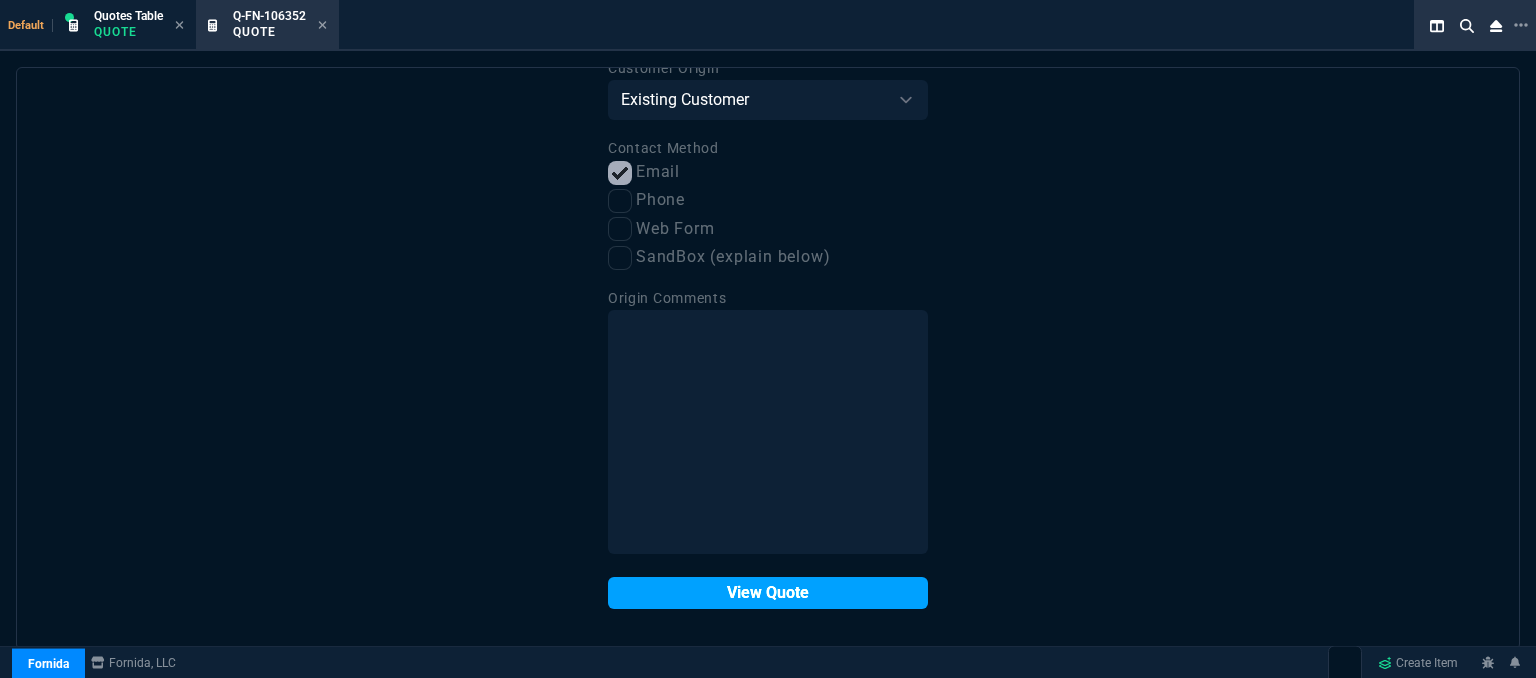 click on "View Quote" at bounding box center (768, 593) 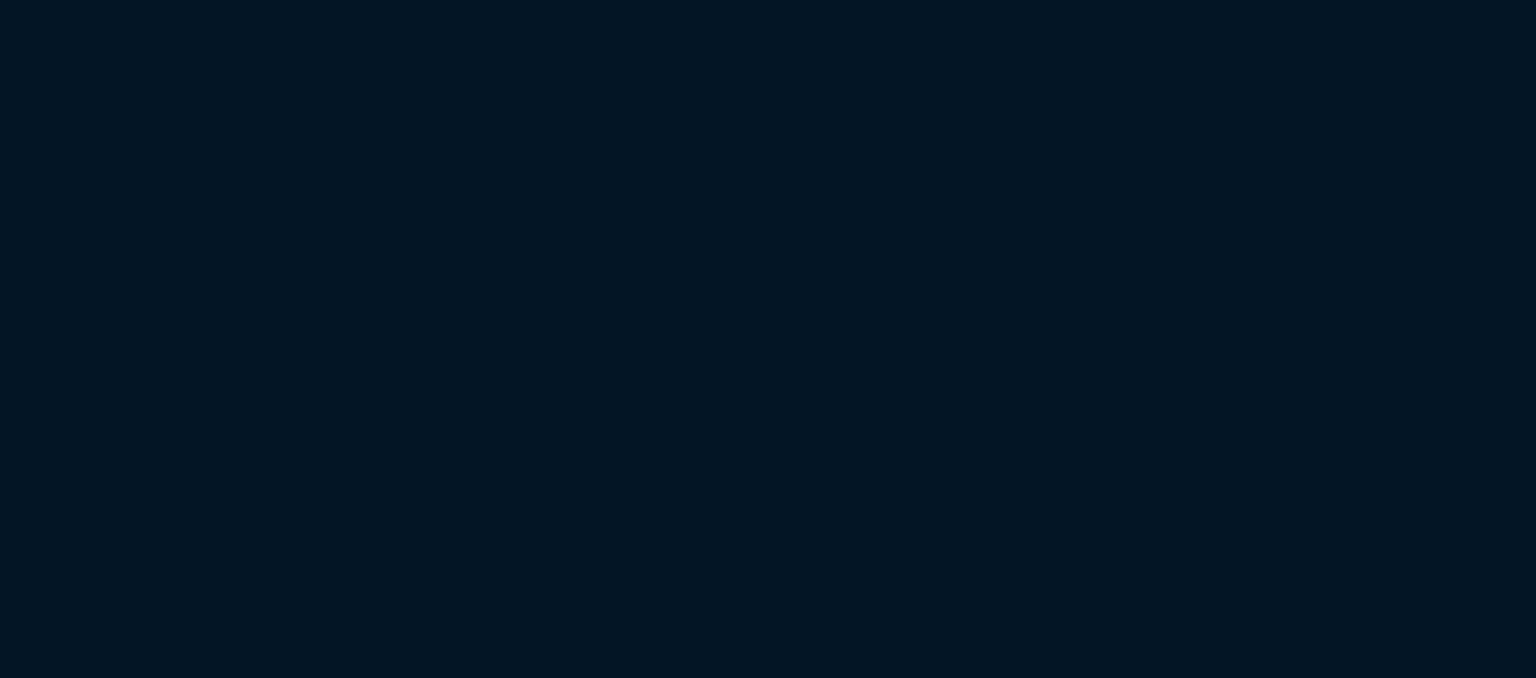 scroll, scrollTop: 0, scrollLeft: 0, axis: both 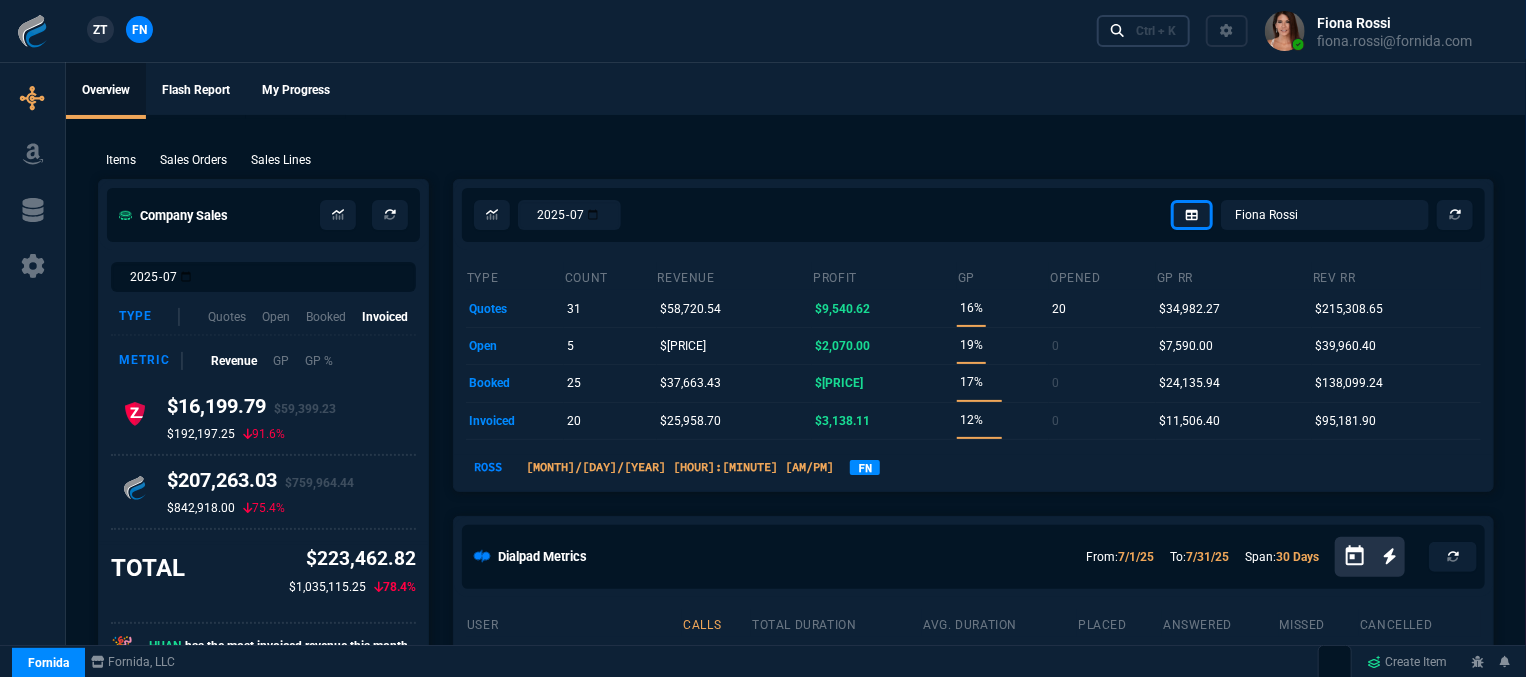 click on "Ctrl + K" at bounding box center [1156, 31] 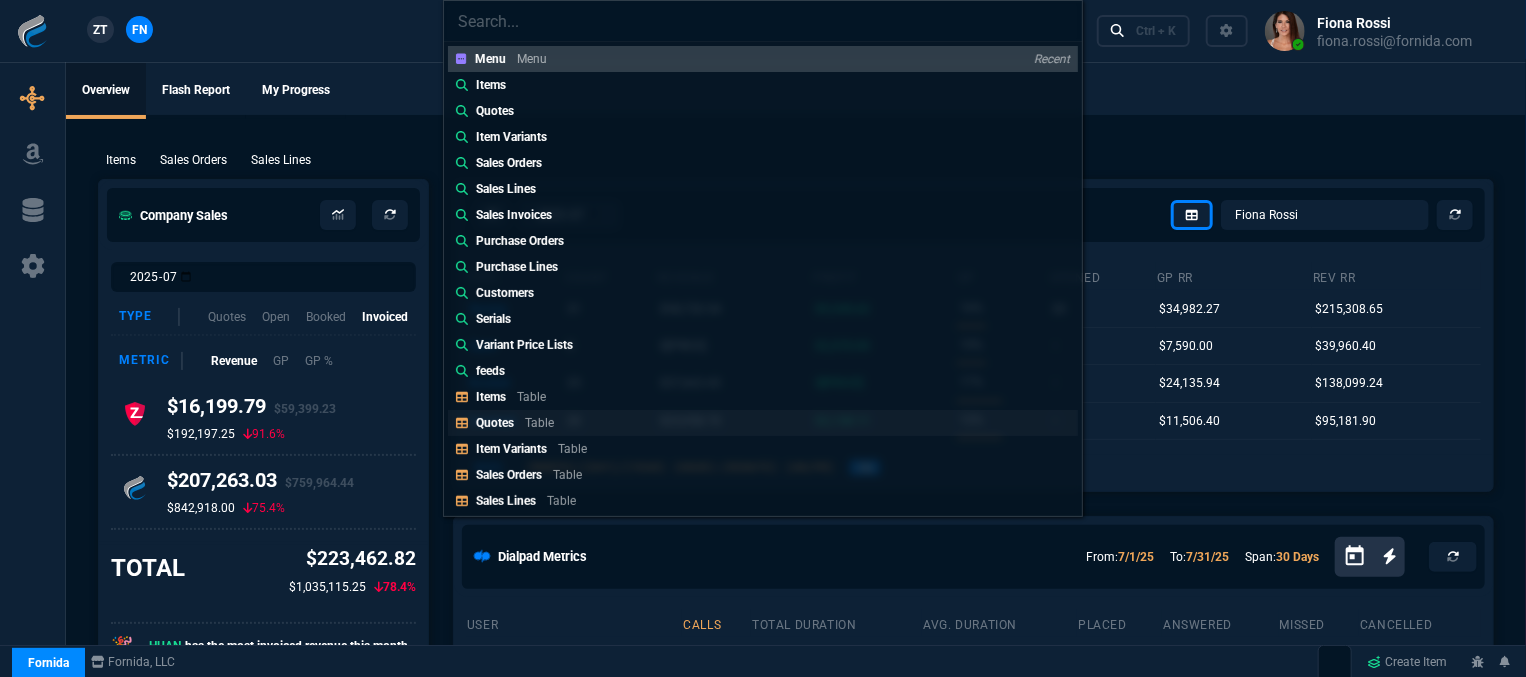 click on "Table" at bounding box center (532, 59) 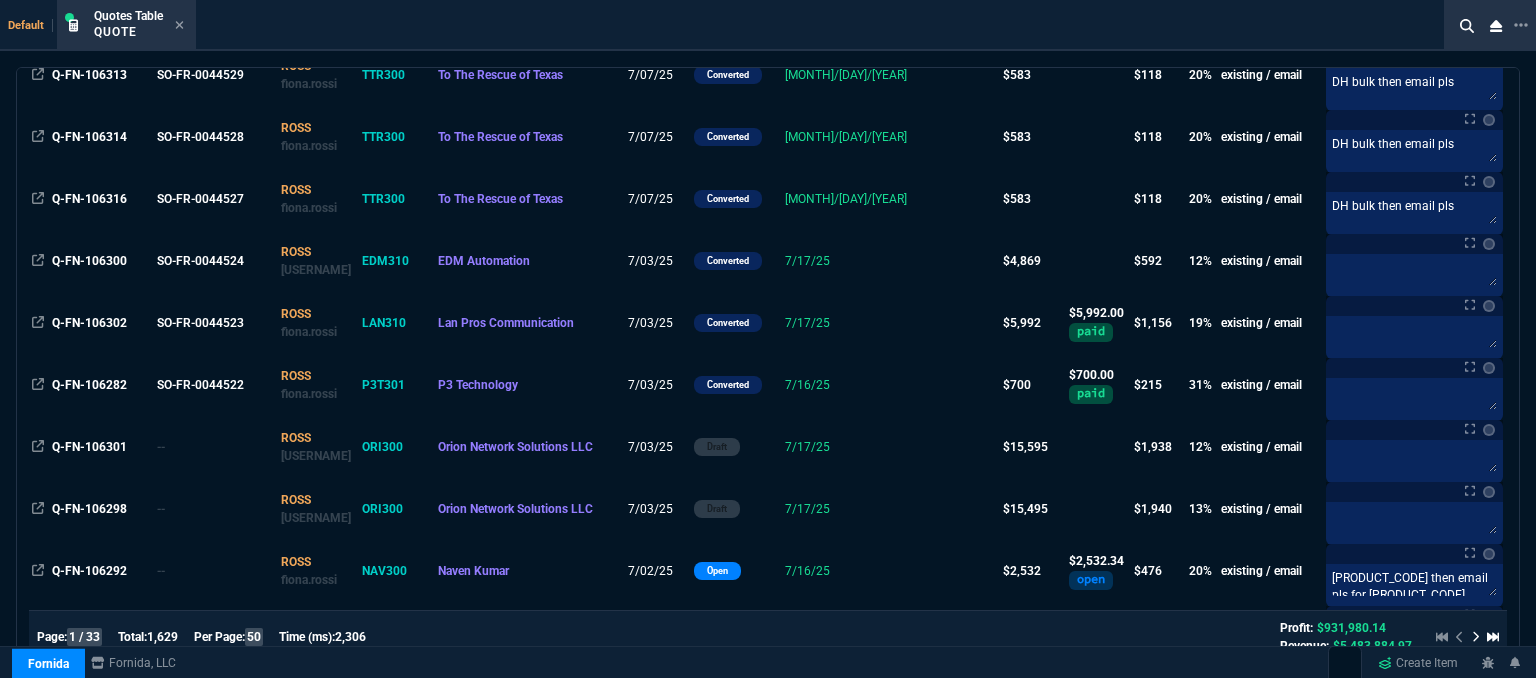 scroll, scrollTop: 1800, scrollLeft: 0, axis: vertical 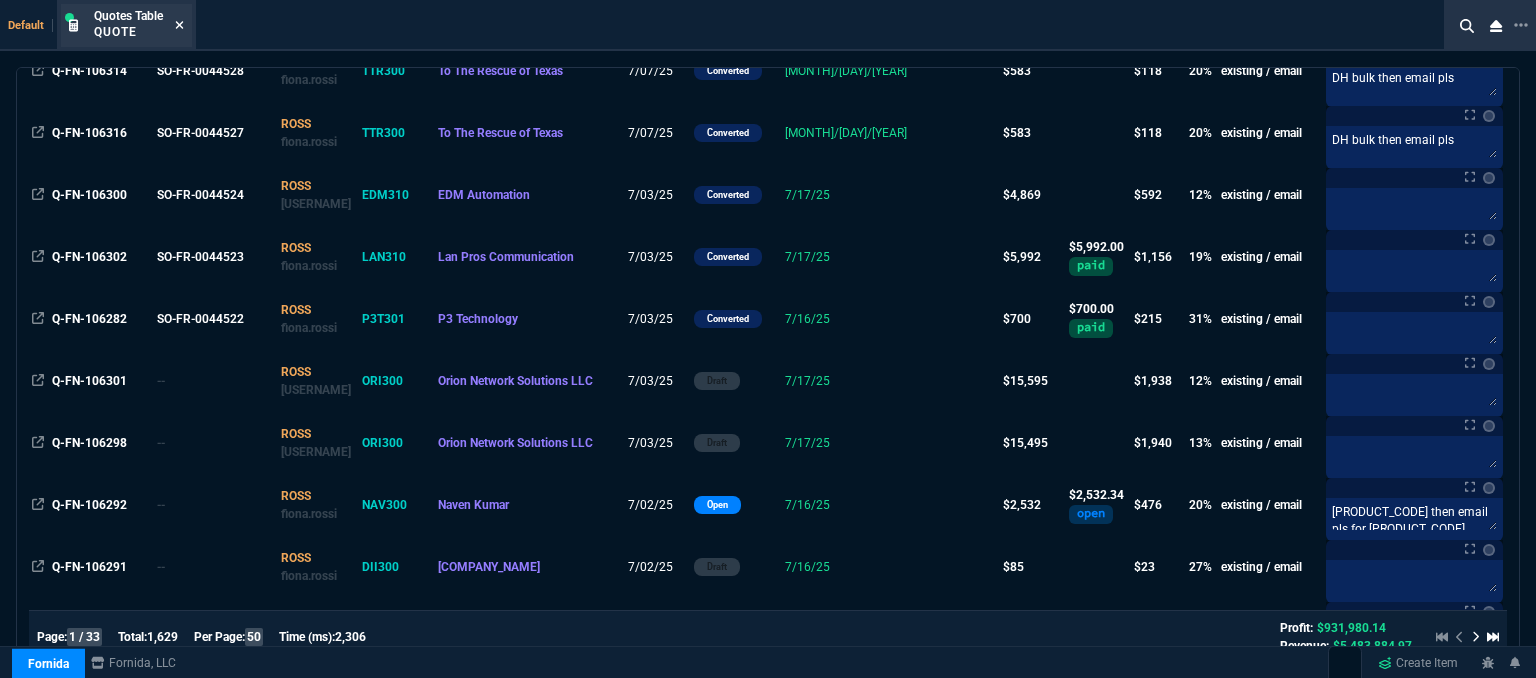 click at bounding box center [179, 25] 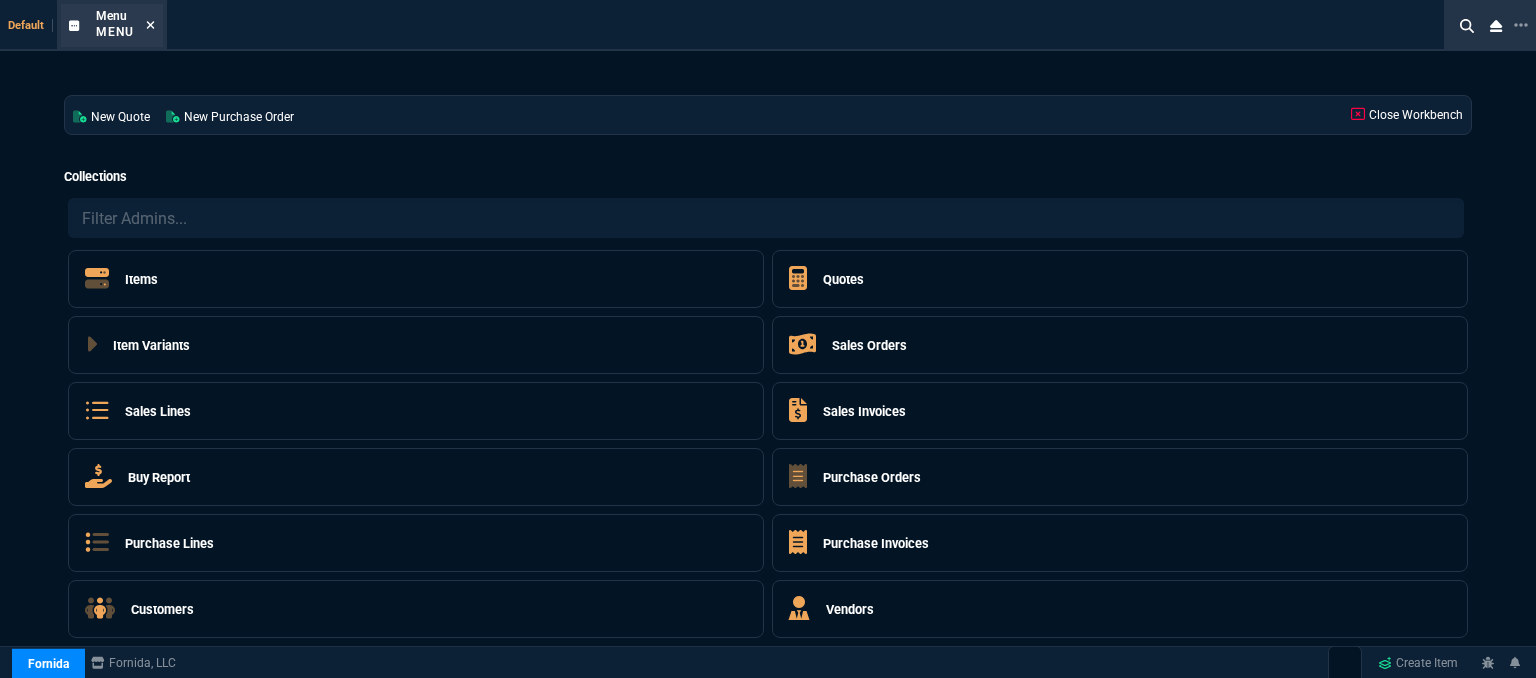 click at bounding box center (150, 25) 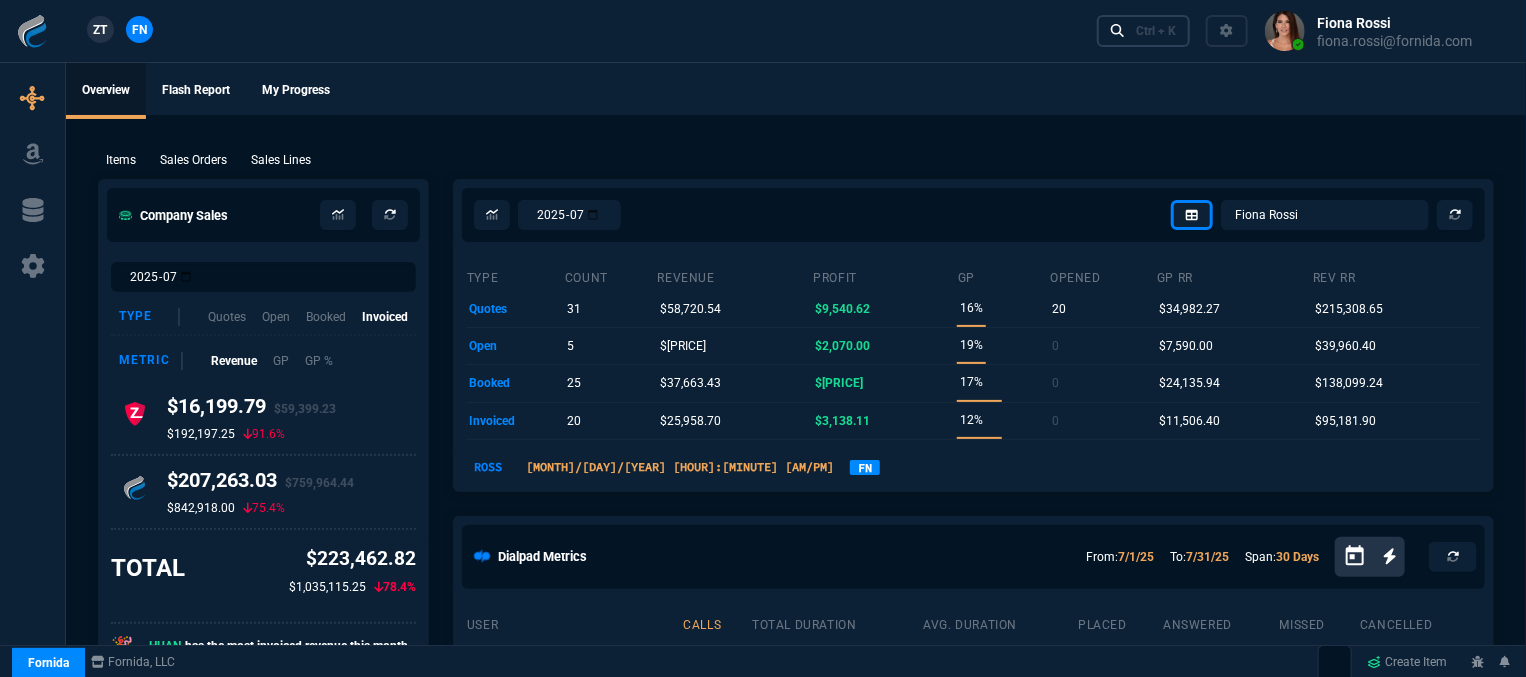 click on "Ctrl + K" at bounding box center (1156, 31) 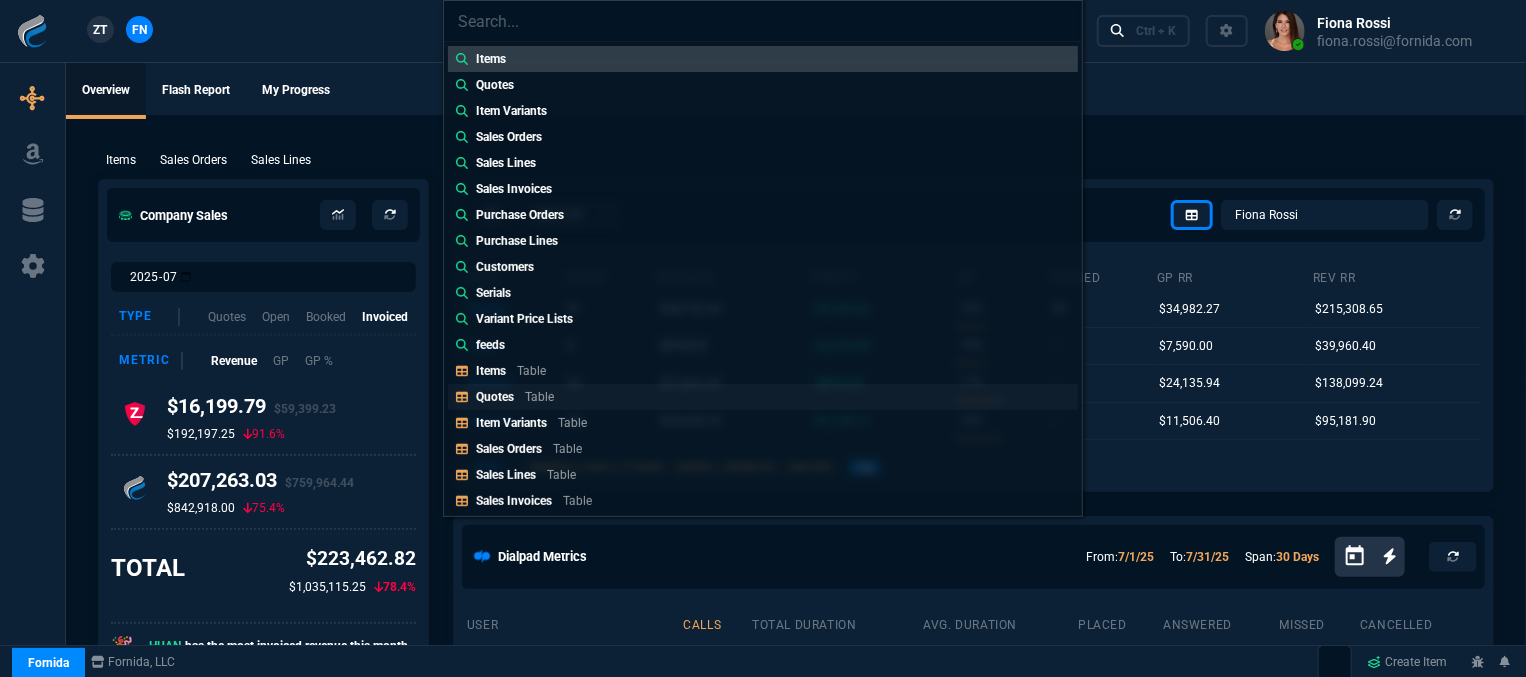click on "Table" at bounding box center [531, 371] 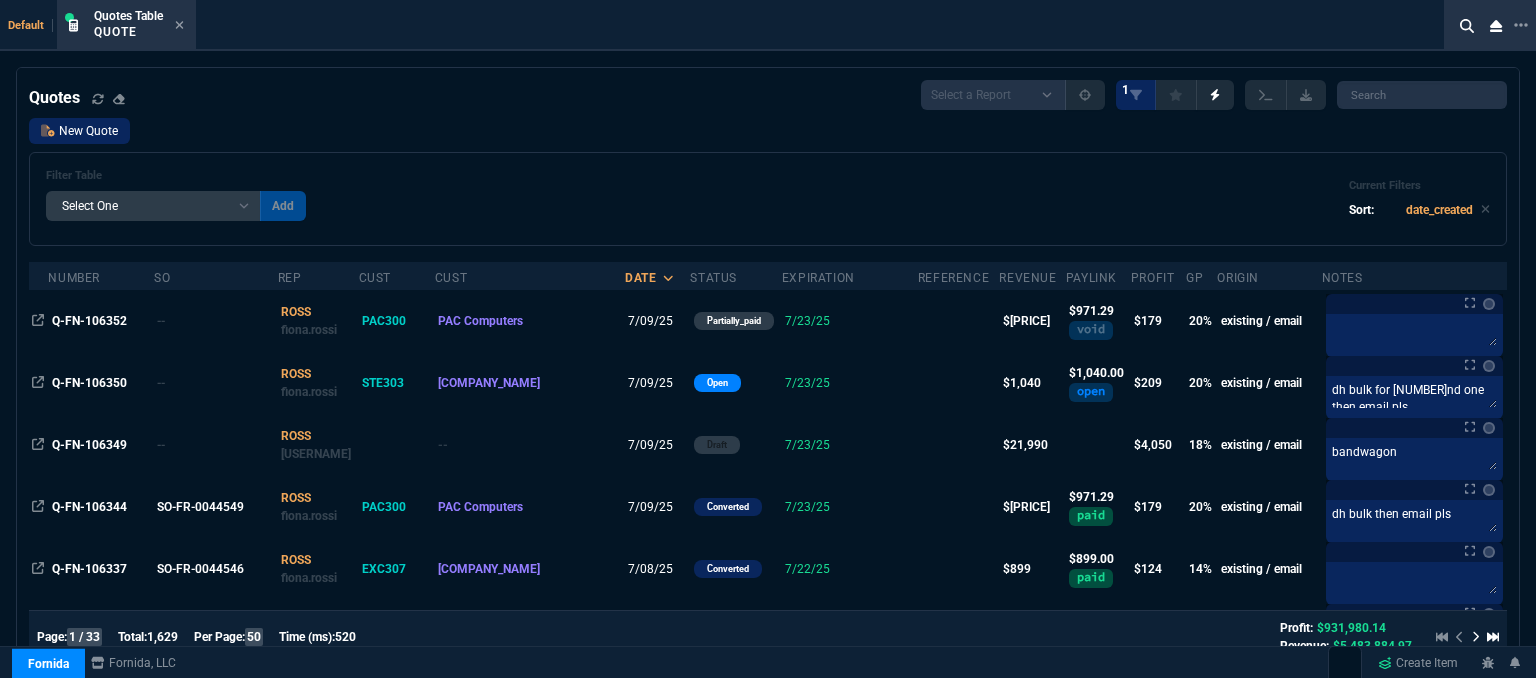click on "New Quote" at bounding box center [79, 131] 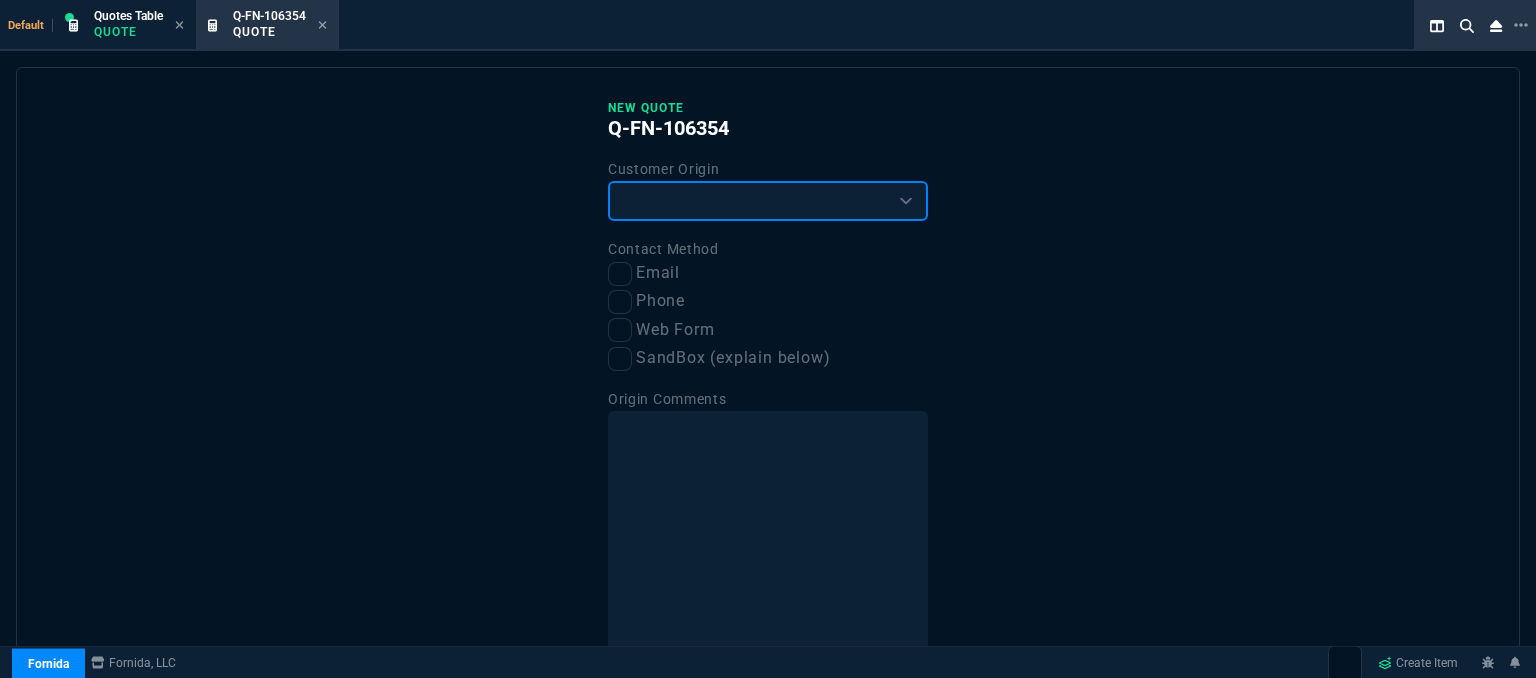 click on "Existing Customer Amazon Lead (first order) Website Lead (first order) Called (first order) Referral (first order) SandBox (explain below)" at bounding box center [768, 201] 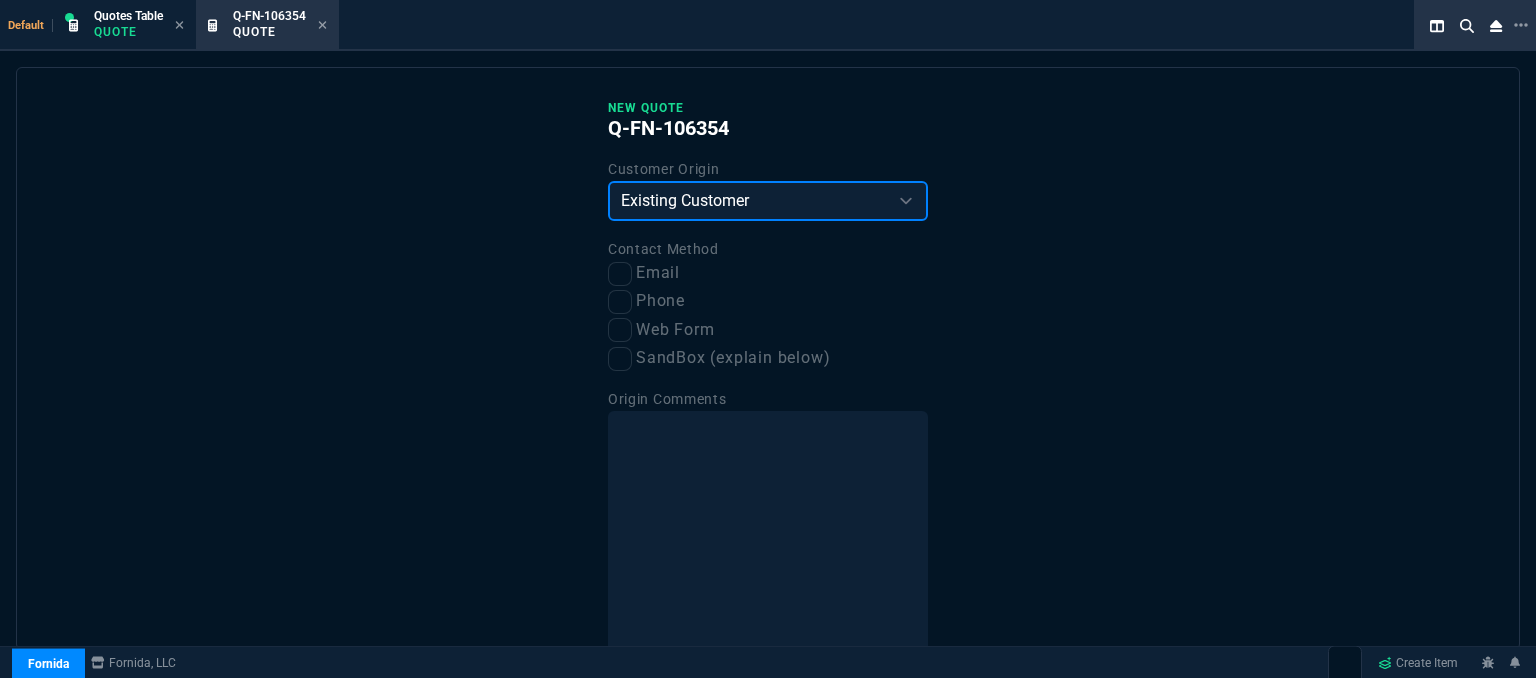 click on "Existing Customer Amazon Lead (first order) Website Lead (first order) Called (first order) Referral (first order) SandBox (explain below)" at bounding box center [768, 201] 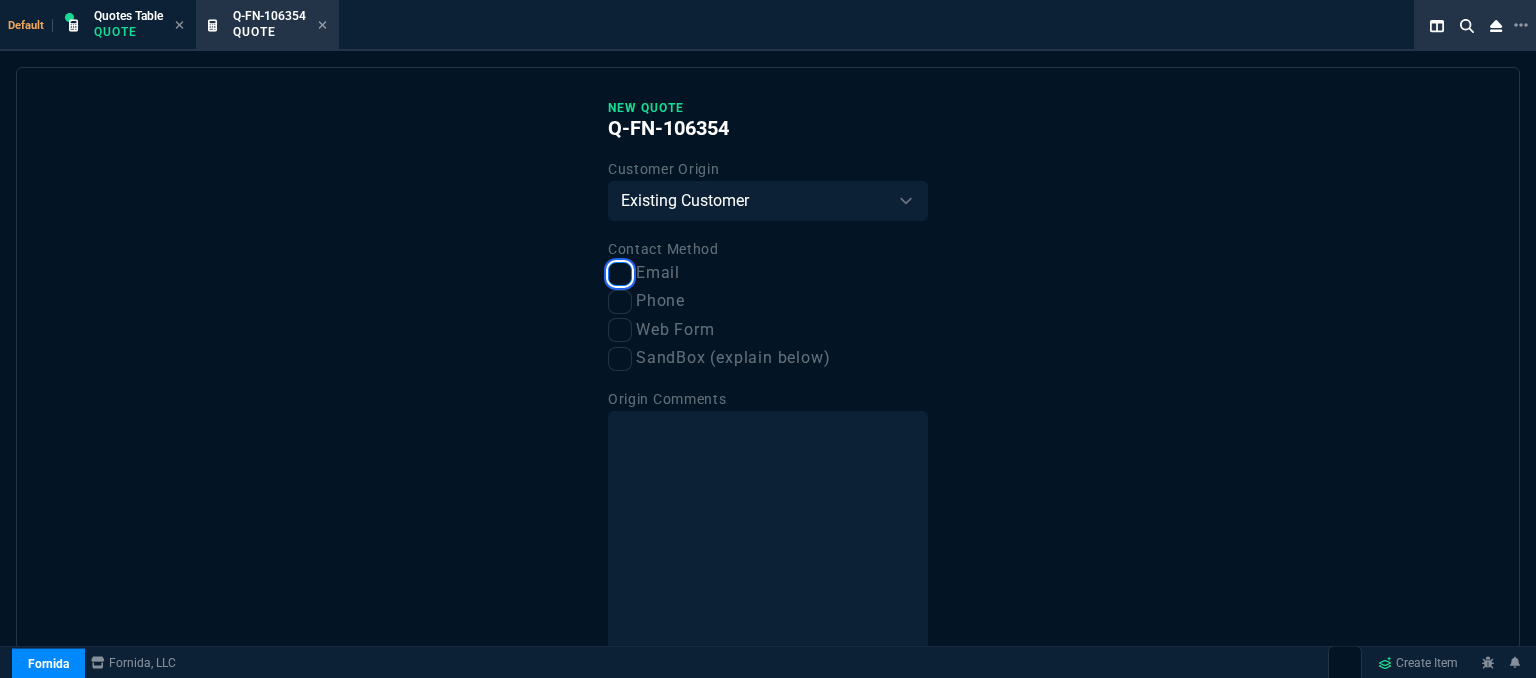 click on "Email" at bounding box center [620, 274] 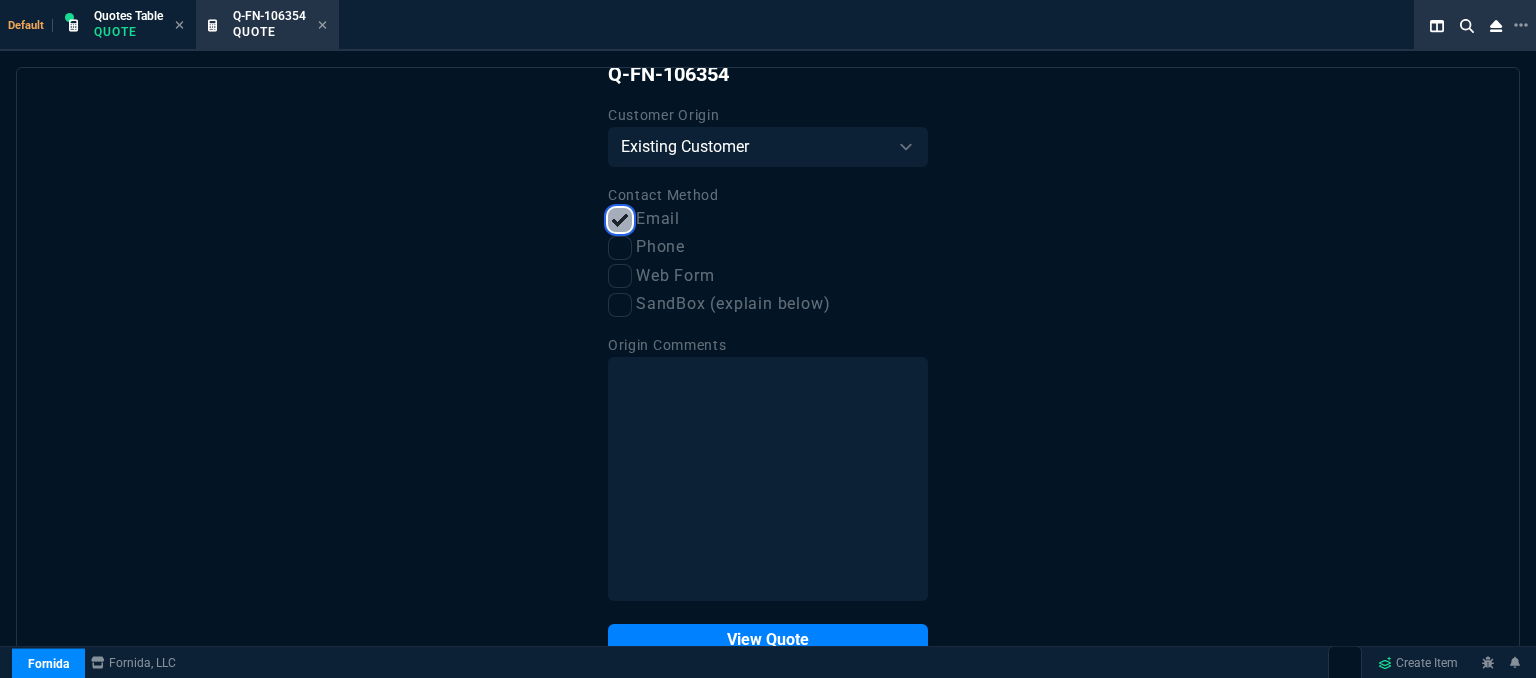 scroll, scrollTop: 101, scrollLeft: 0, axis: vertical 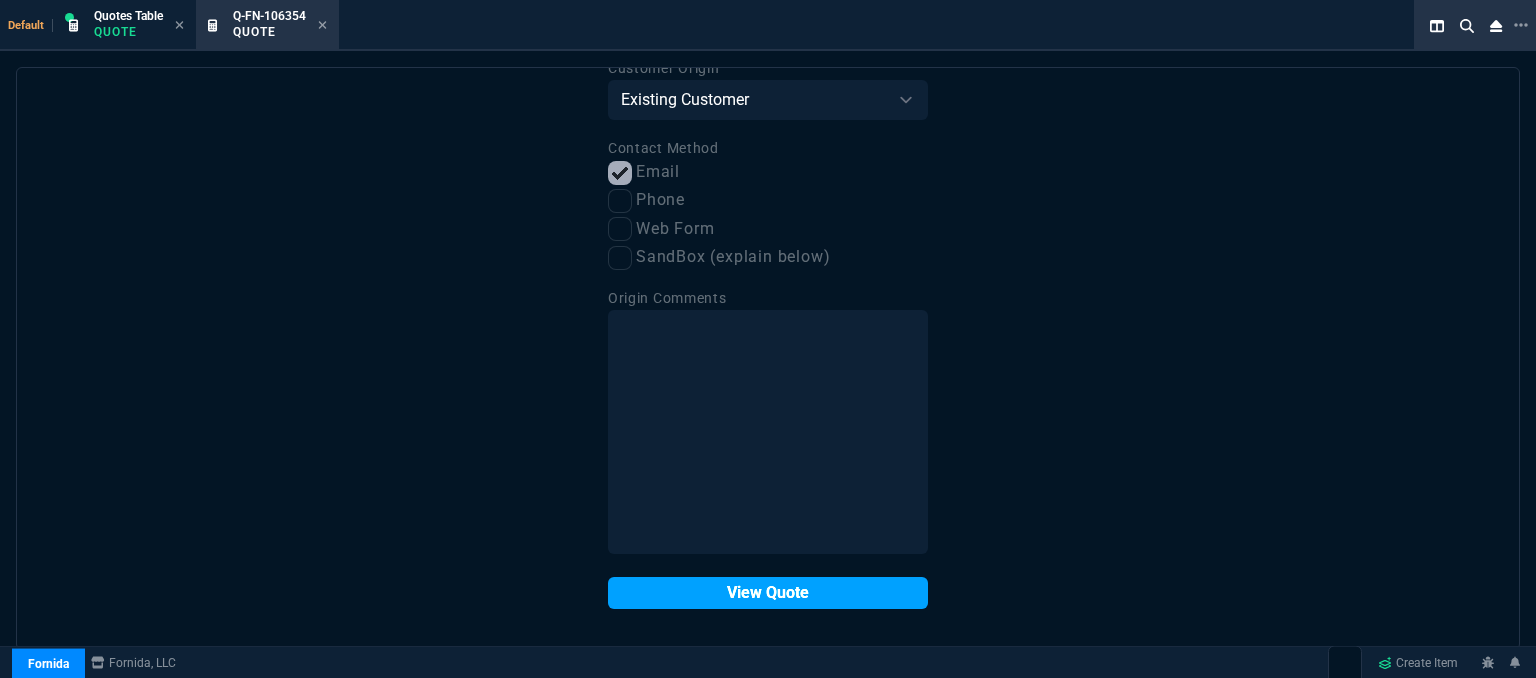 click on "View Quote" at bounding box center [768, 593] 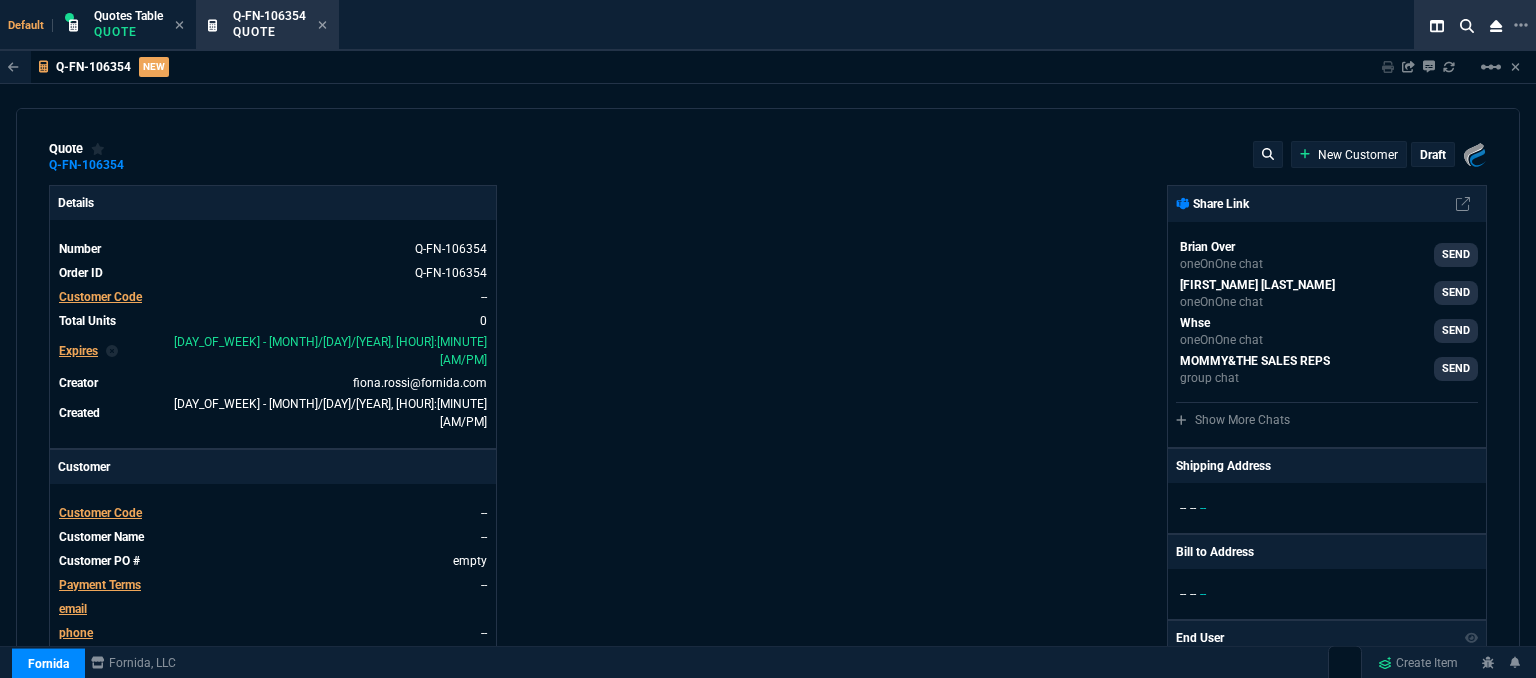 click on "Customer Code" at bounding box center [100, 297] 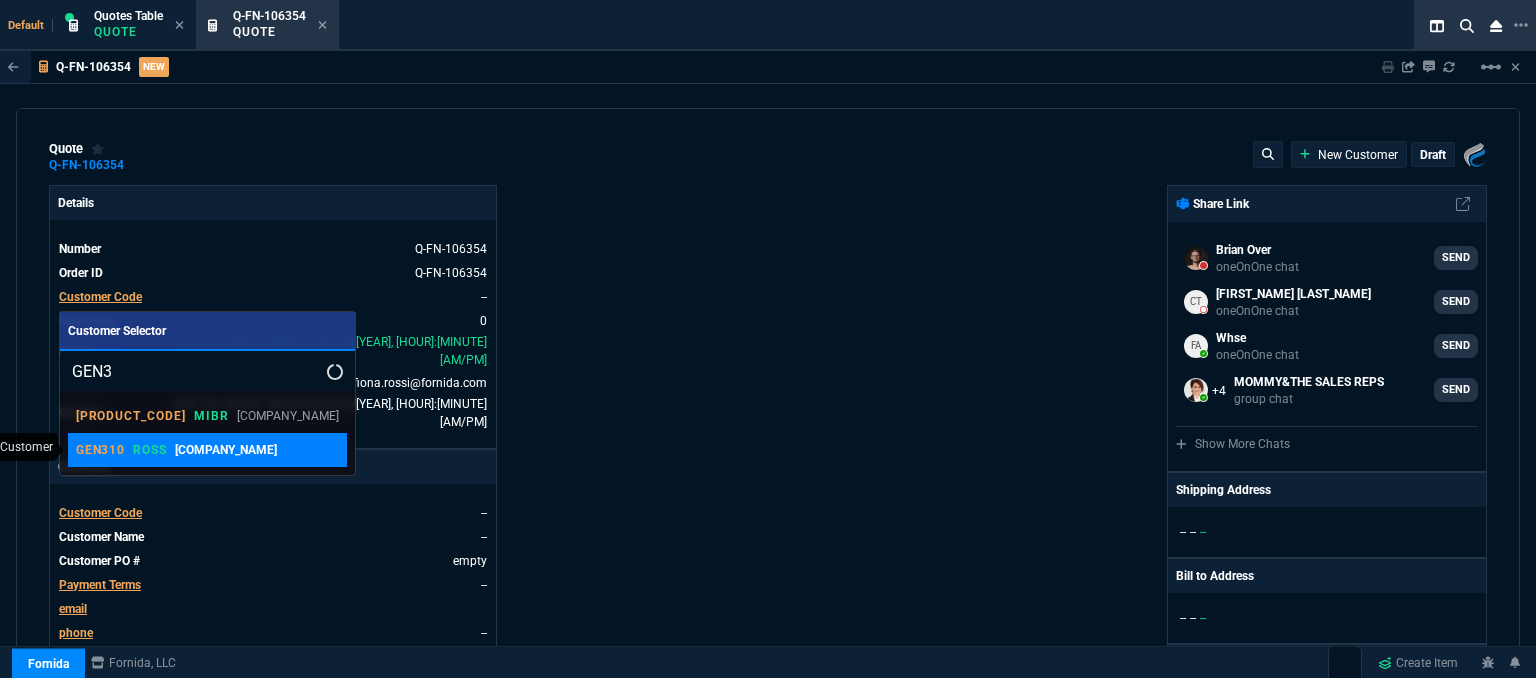 type on "GEN3" 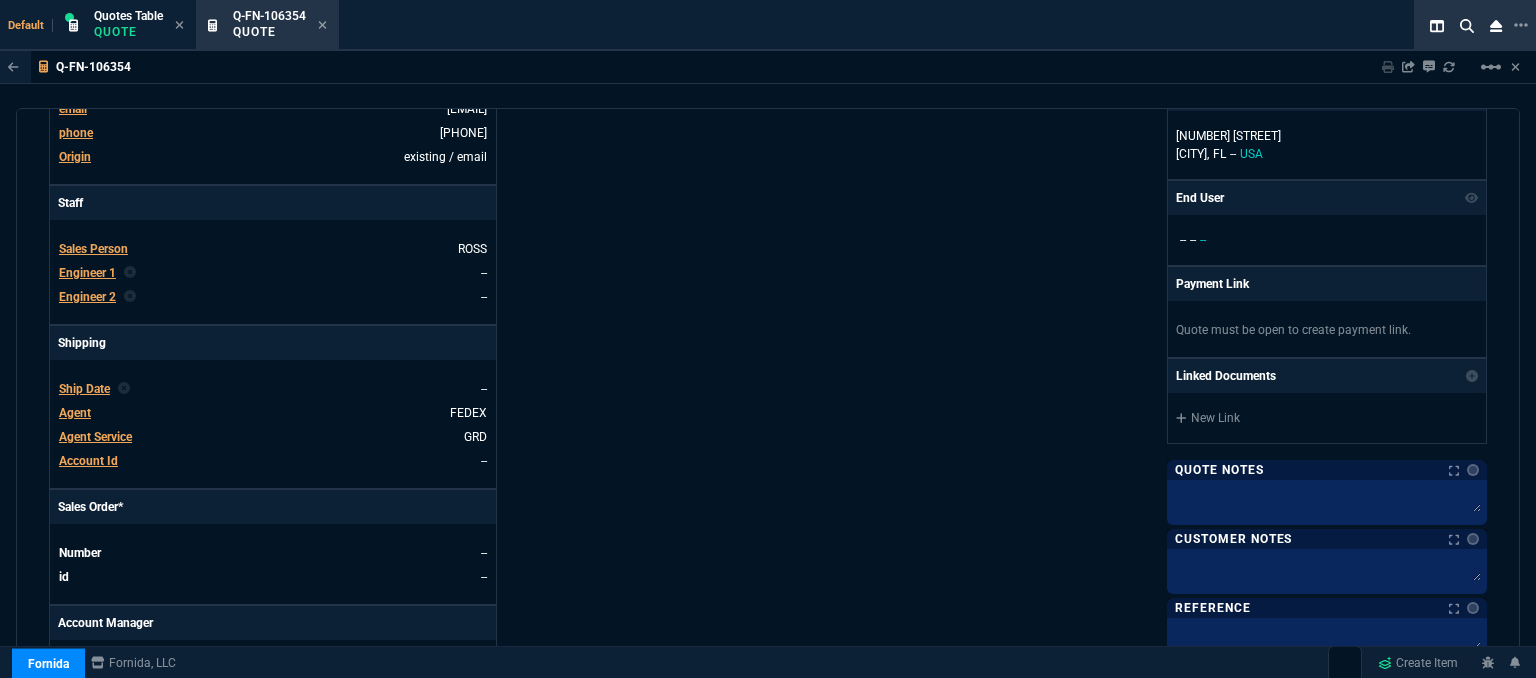 scroll, scrollTop: 958, scrollLeft: 0, axis: vertical 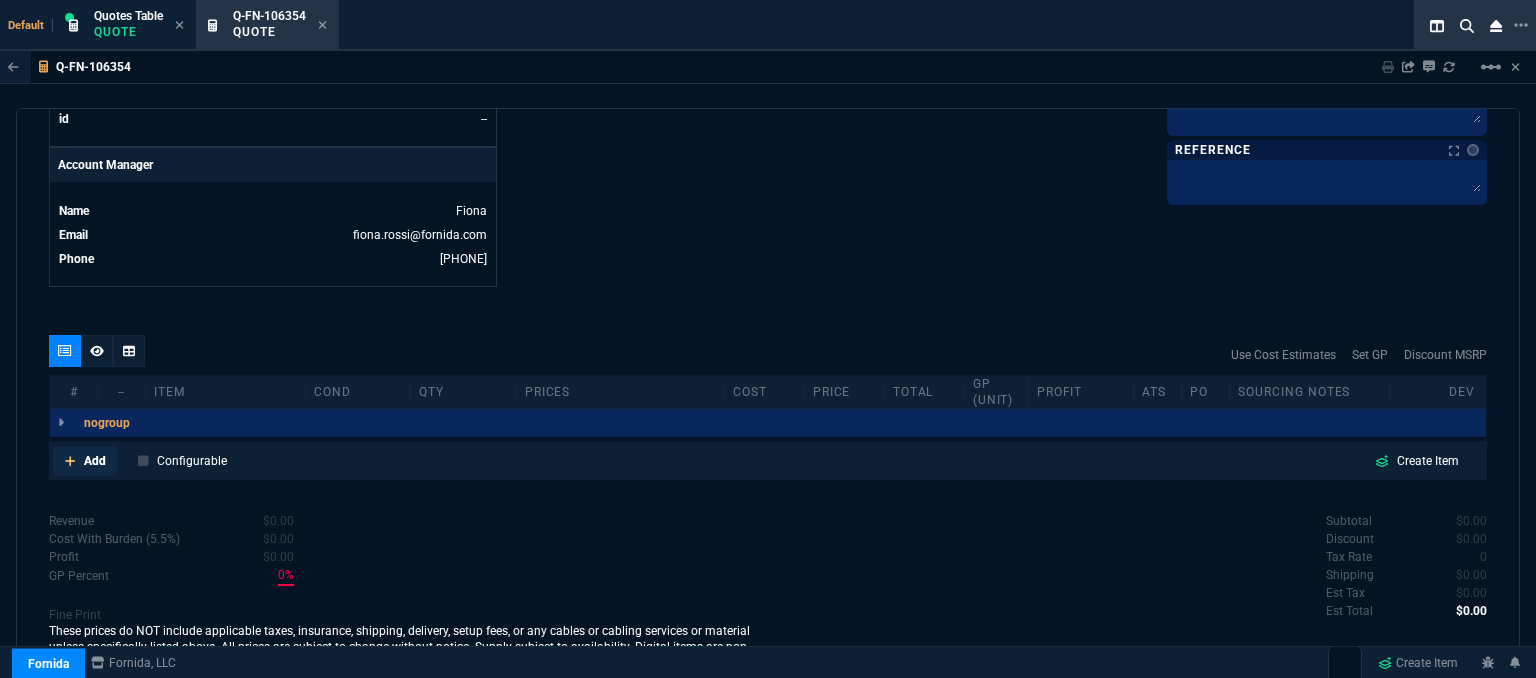 click at bounding box center (70, 461) 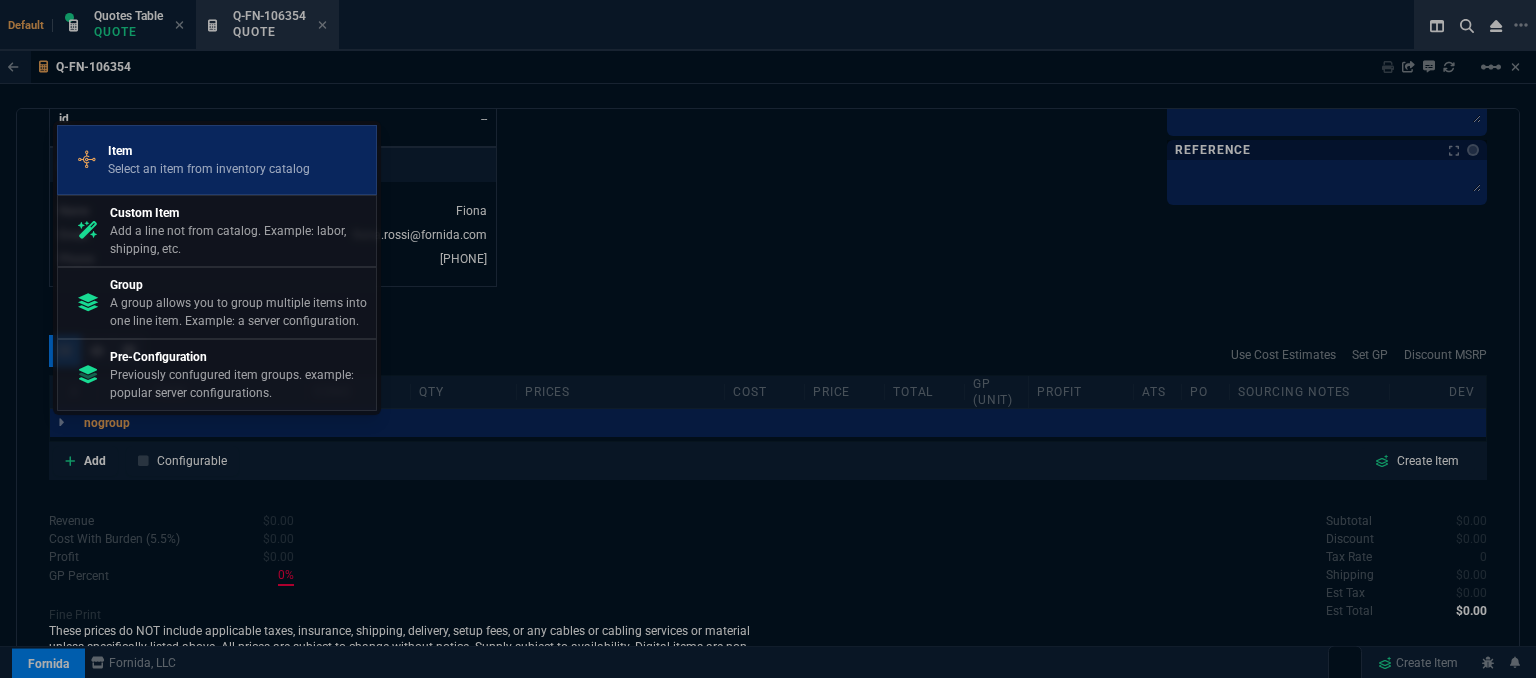 click on "Select an item from inventory catalog" at bounding box center [209, 169] 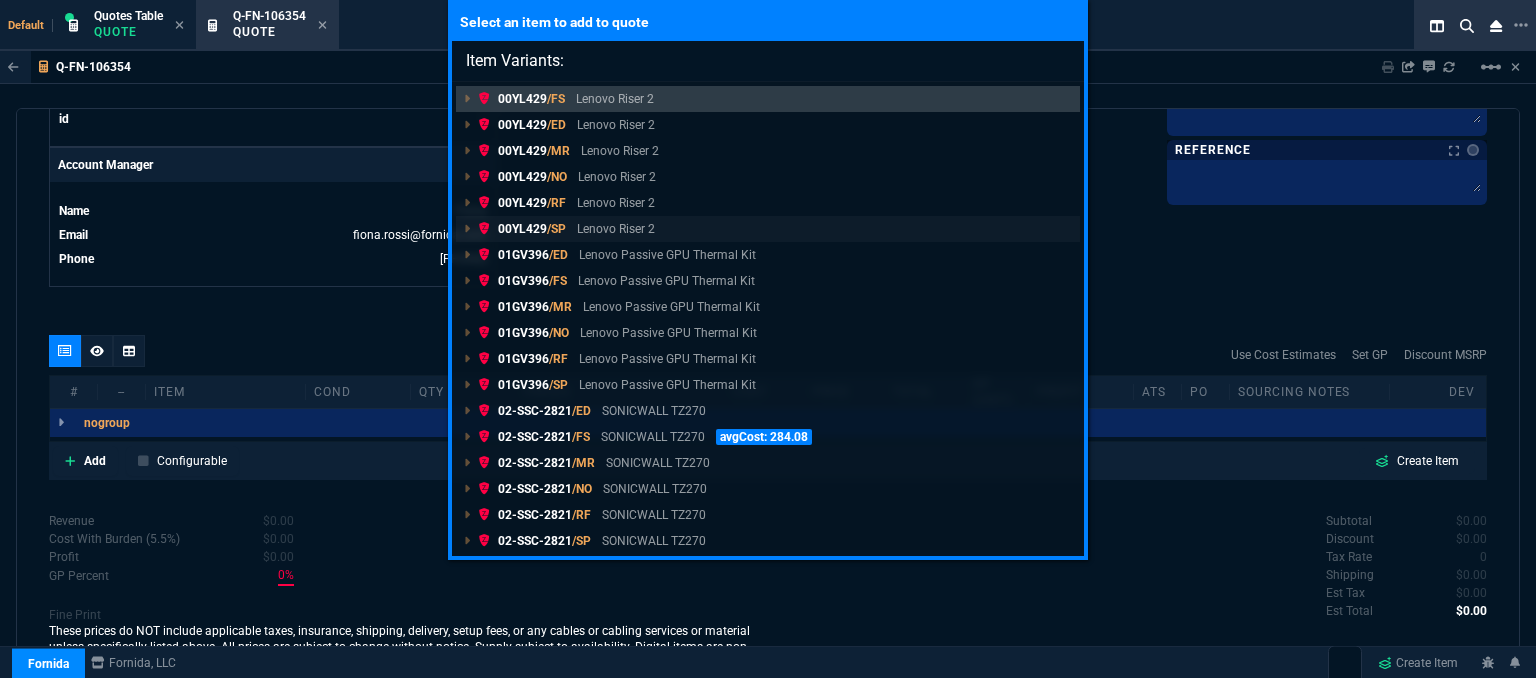 click on "Lenovo Riser 2" at bounding box center (615, 99) 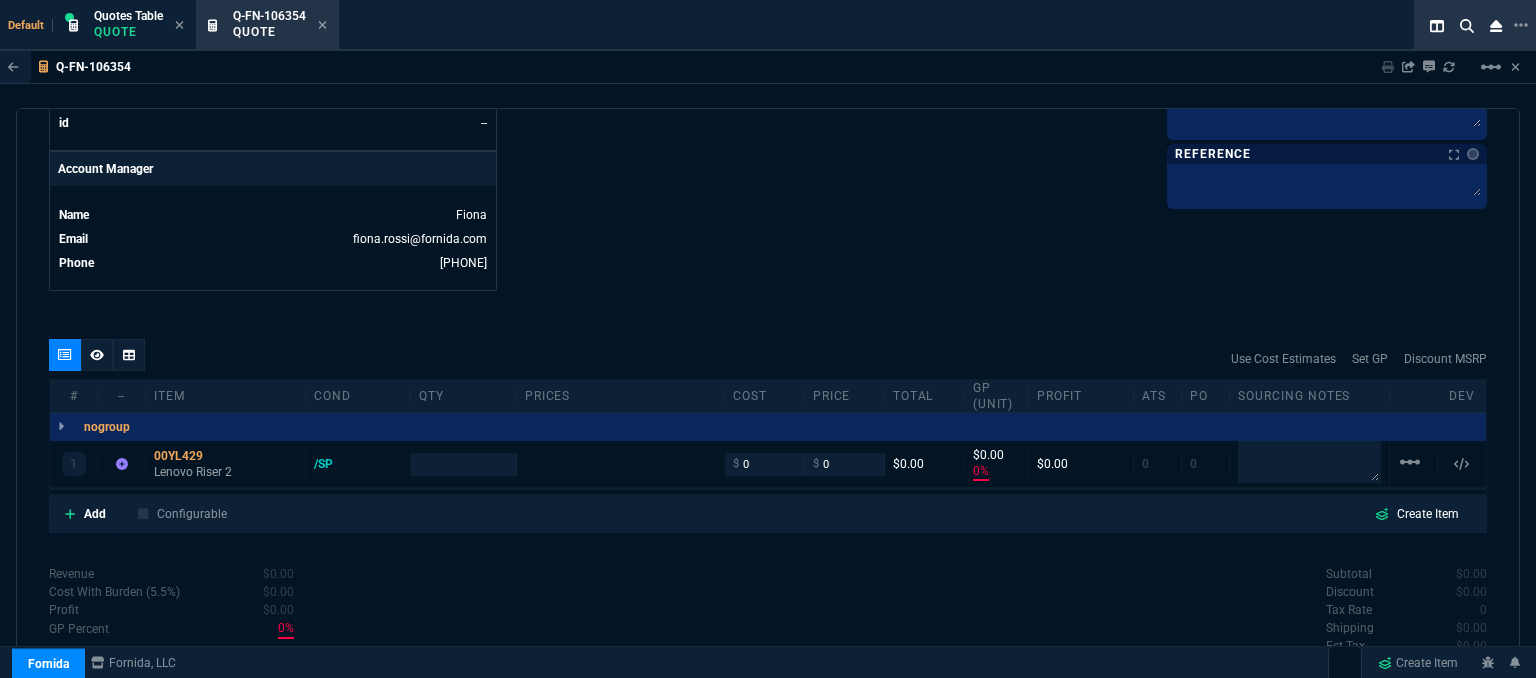 scroll, scrollTop: 958, scrollLeft: 0, axis: vertical 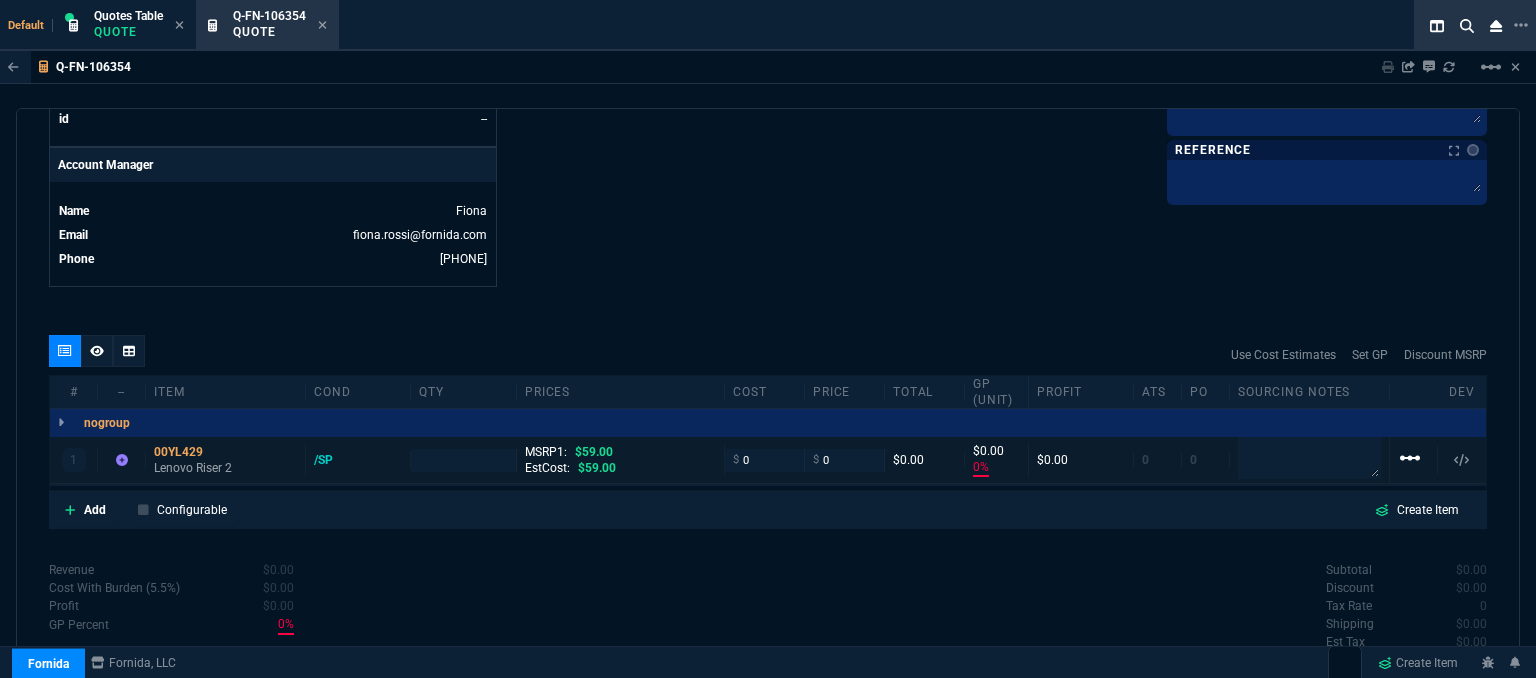 click on "linear_scale" at bounding box center (1410, 458) 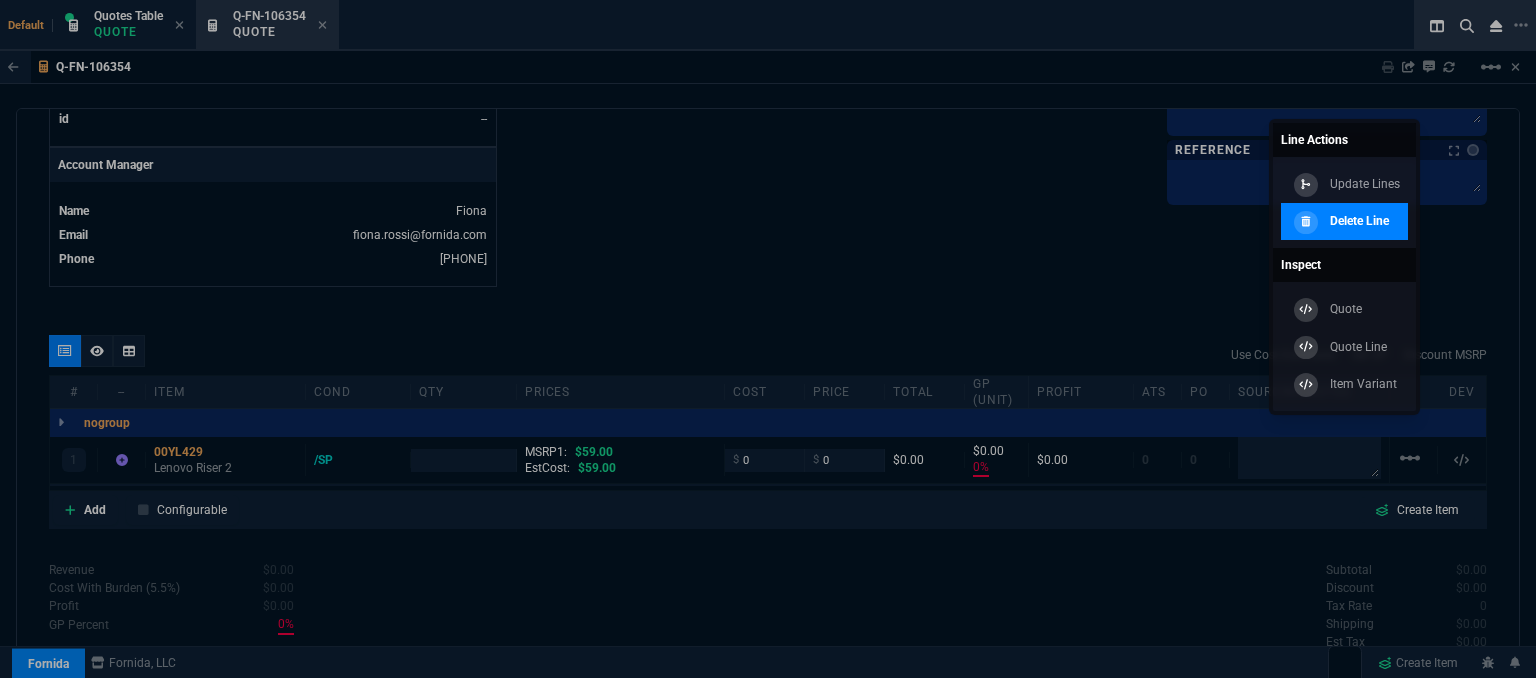 click on "Delete Line" at bounding box center (1344, 184) 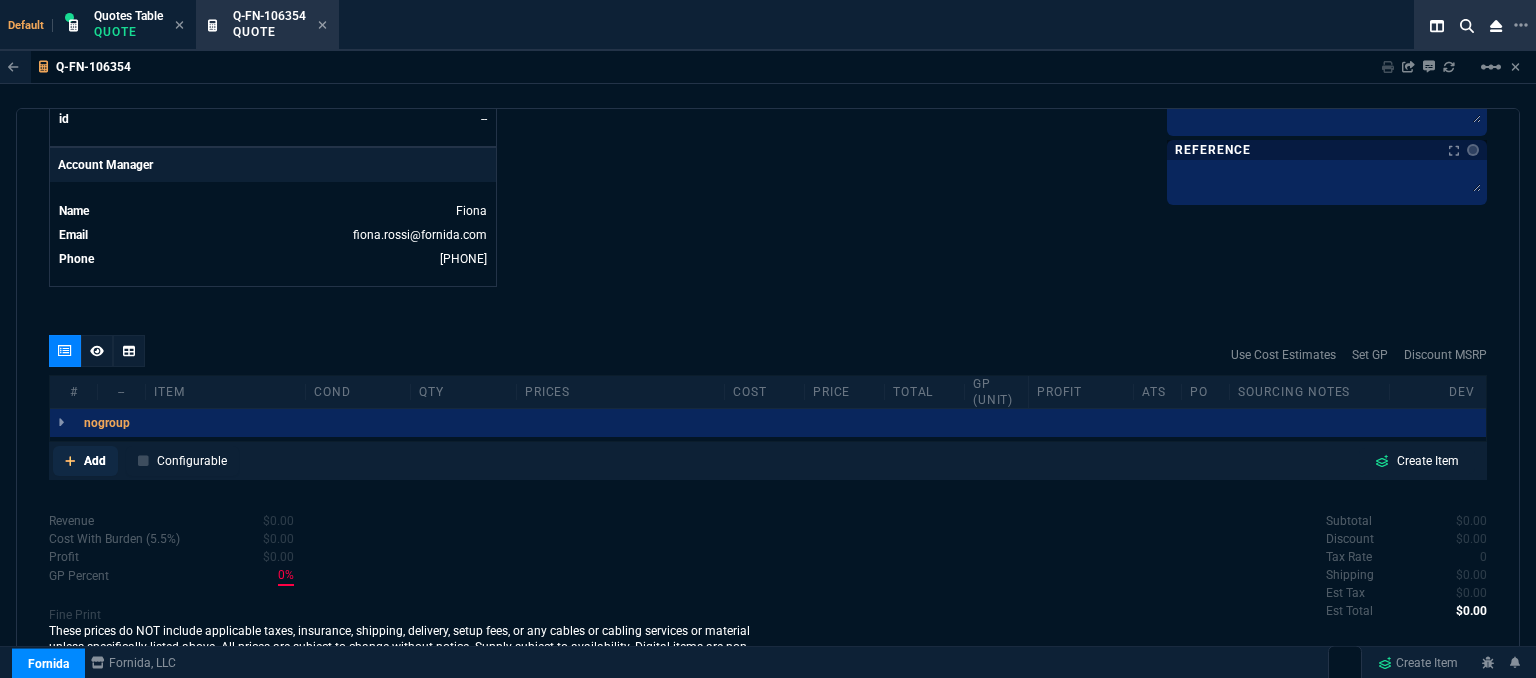 click at bounding box center [70, 461] 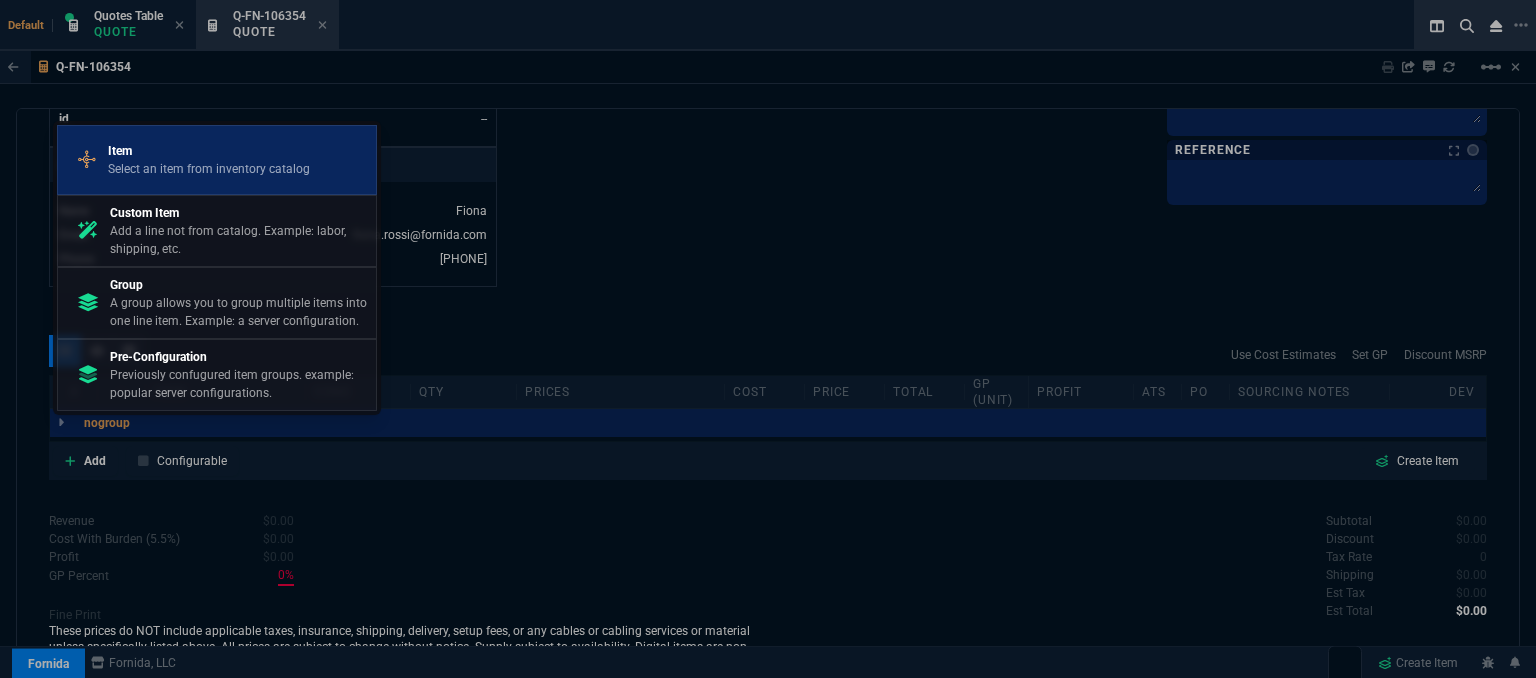 click on "Item" at bounding box center (209, 151) 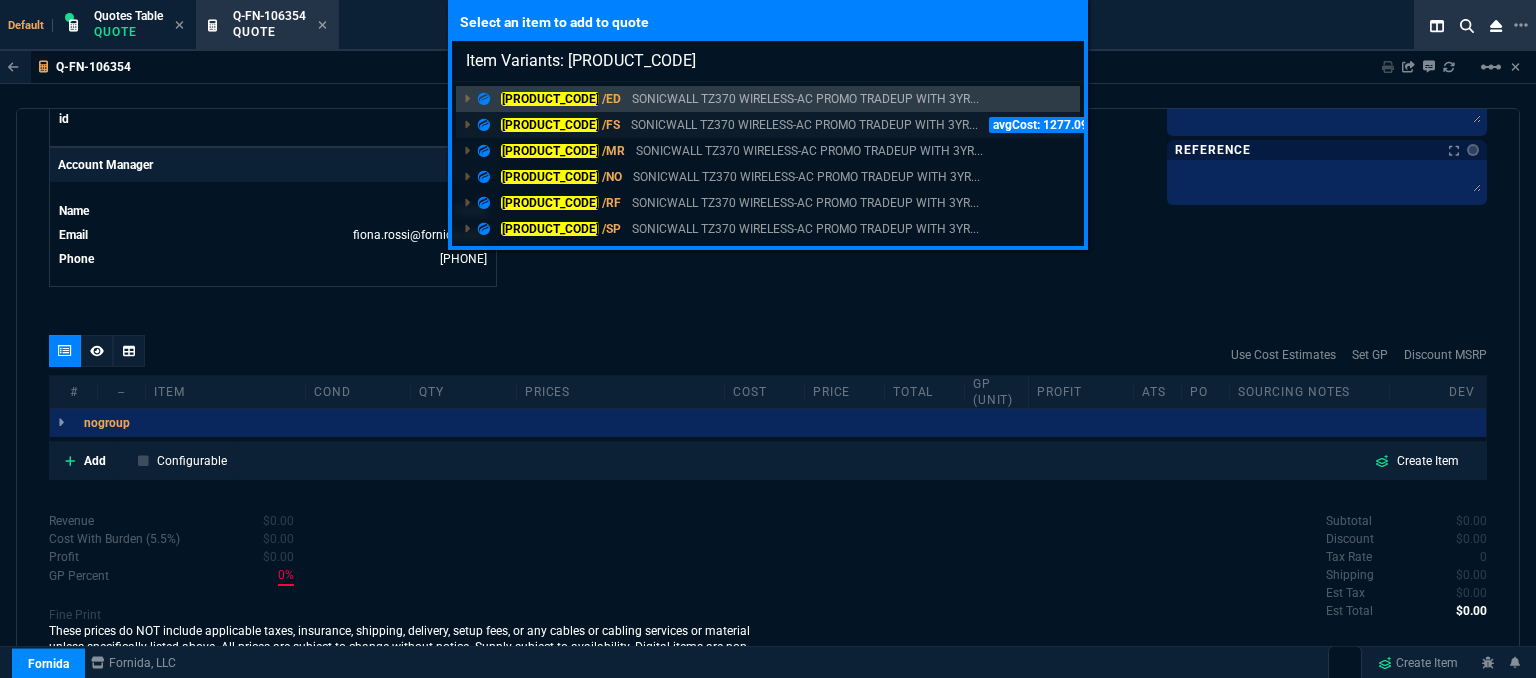 type on "Item Variants: 03-SSC-3010" 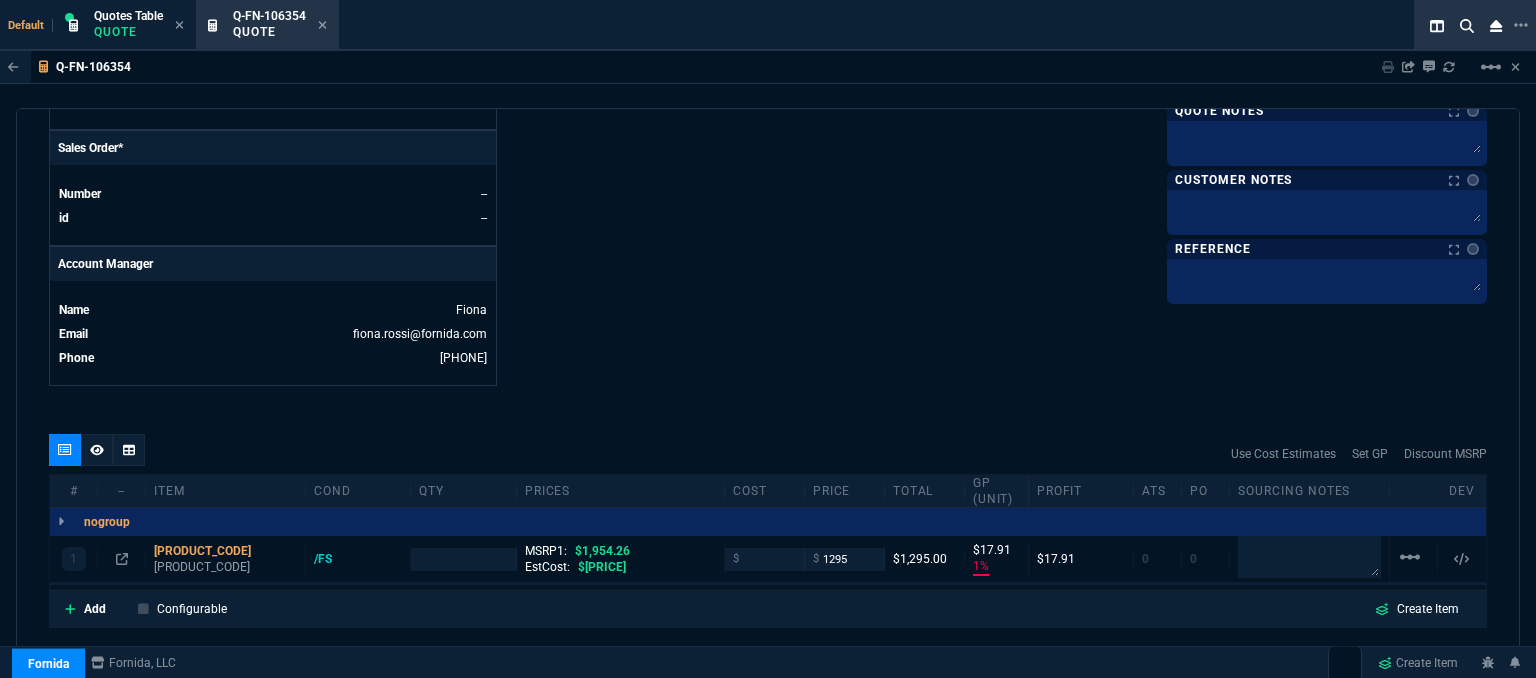 scroll, scrollTop: 858, scrollLeft: 0, axis: vertical 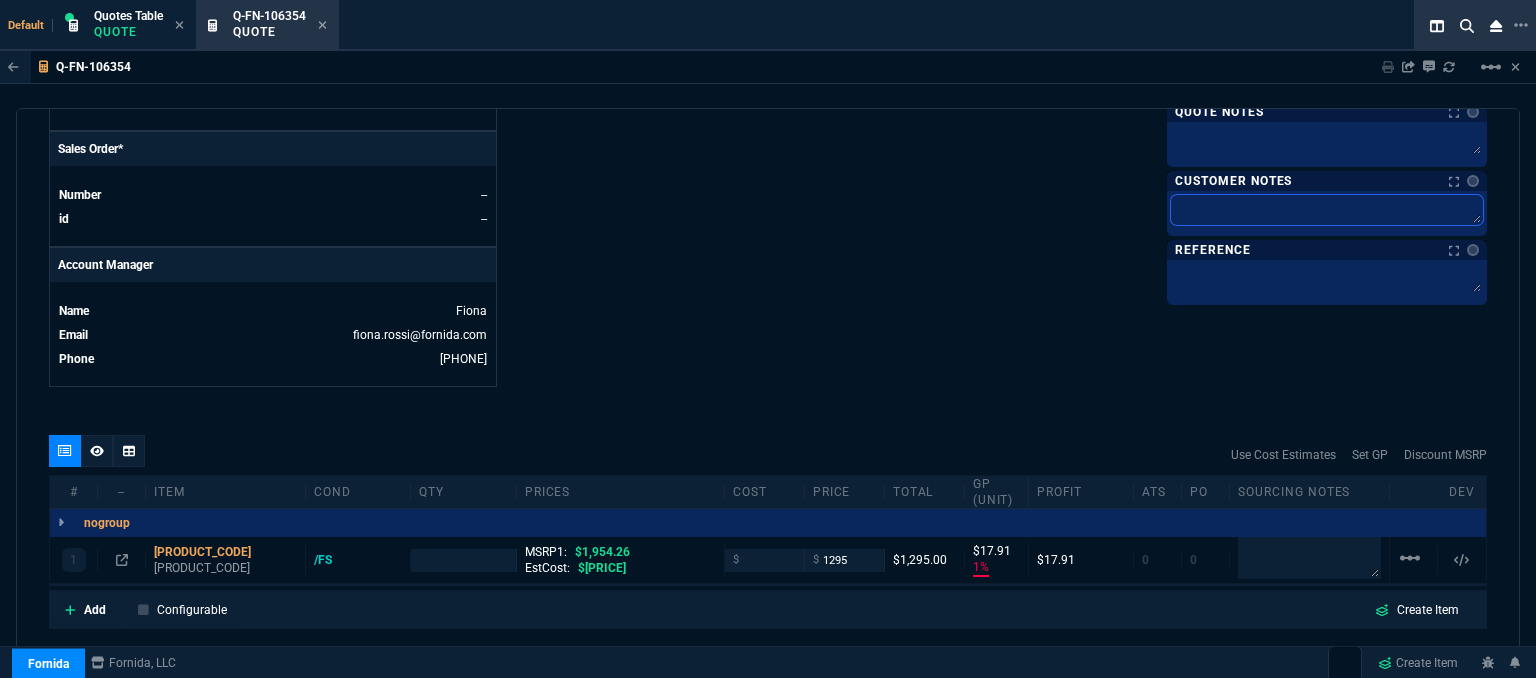 click at bounding box center (1327, 210) 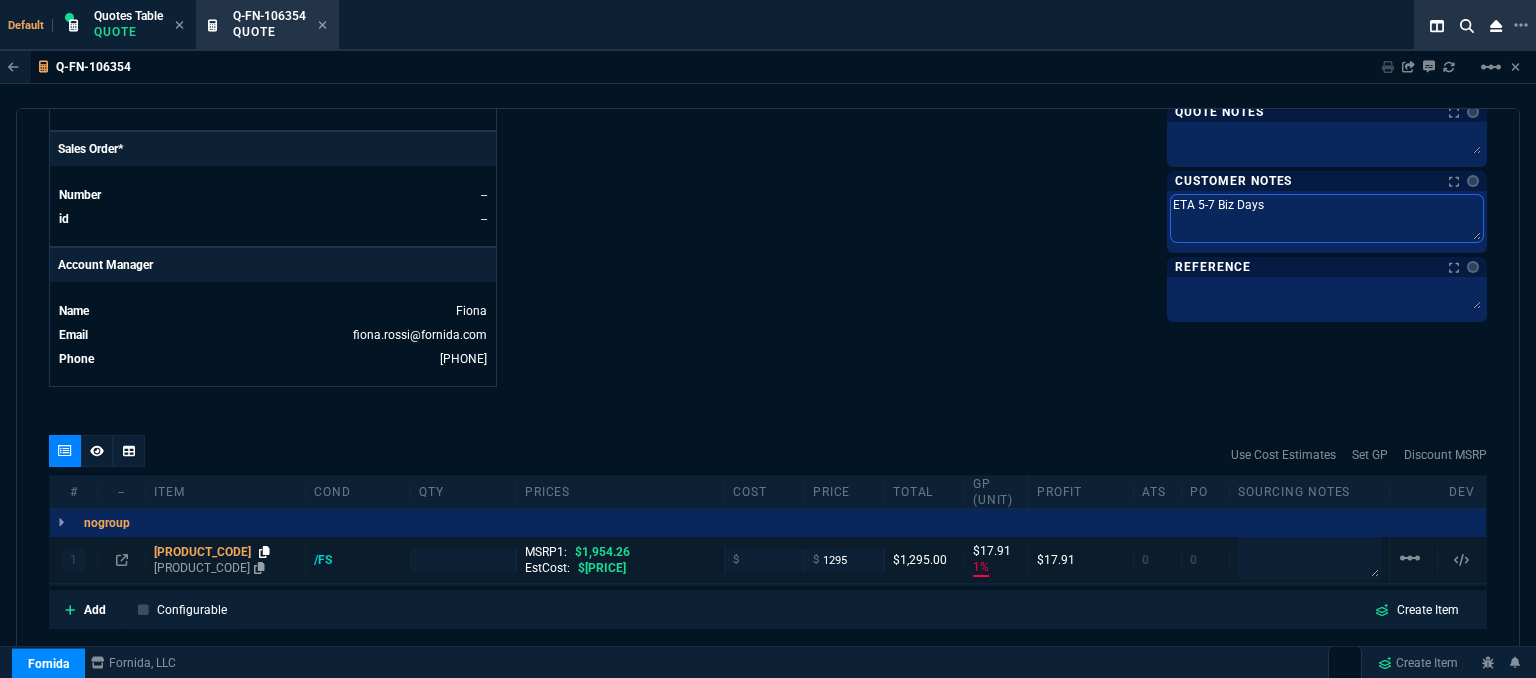 type on "ETA 5-7 Biz Days" 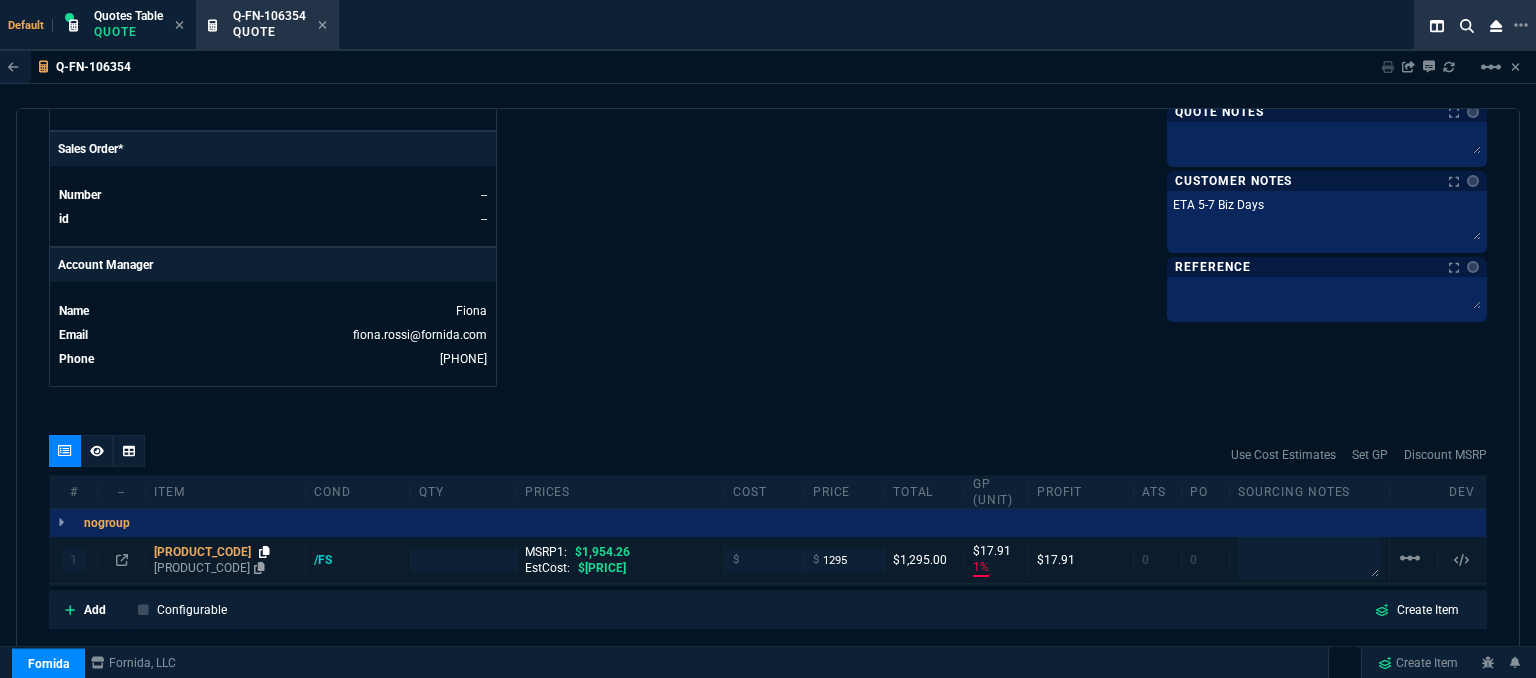 click at bounding box center [264, 552] 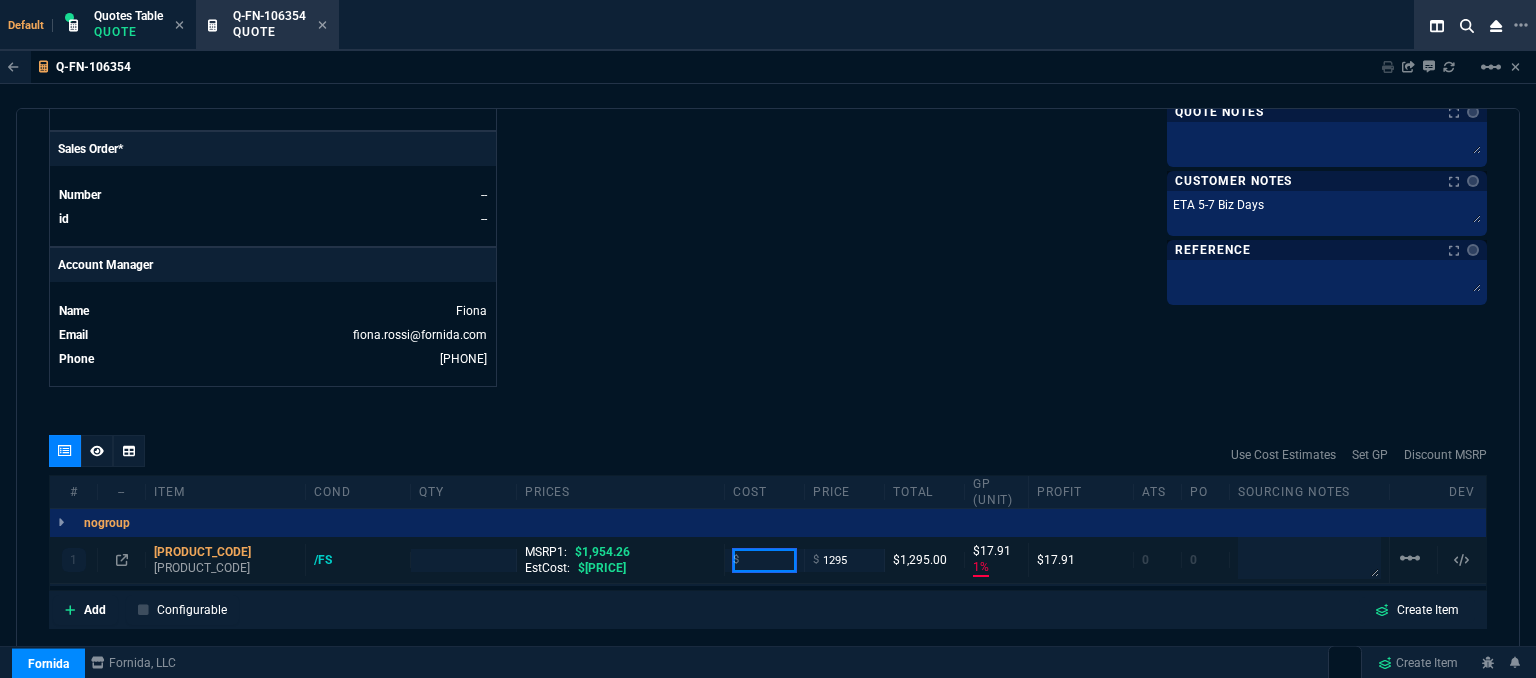 click on "1277.09" at bounding box center (764, 560) 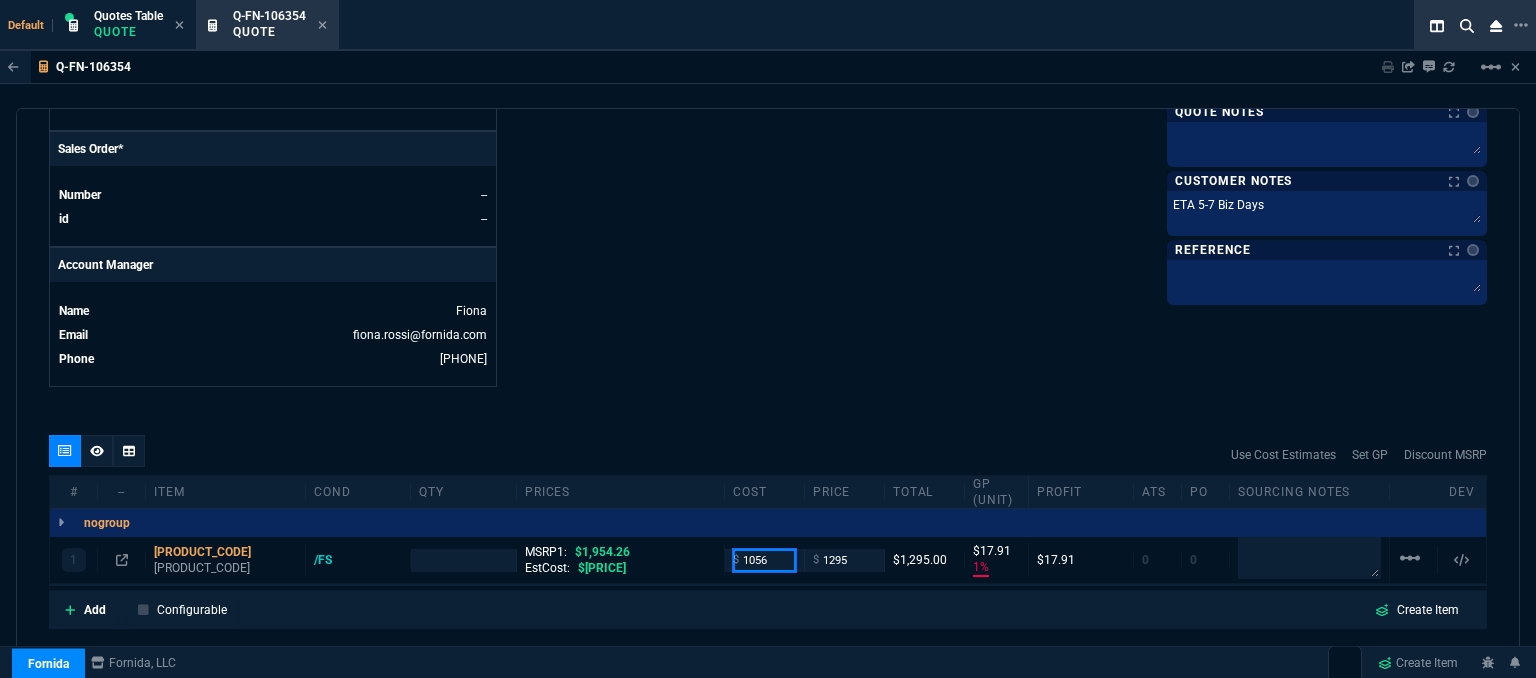 type on "1056" 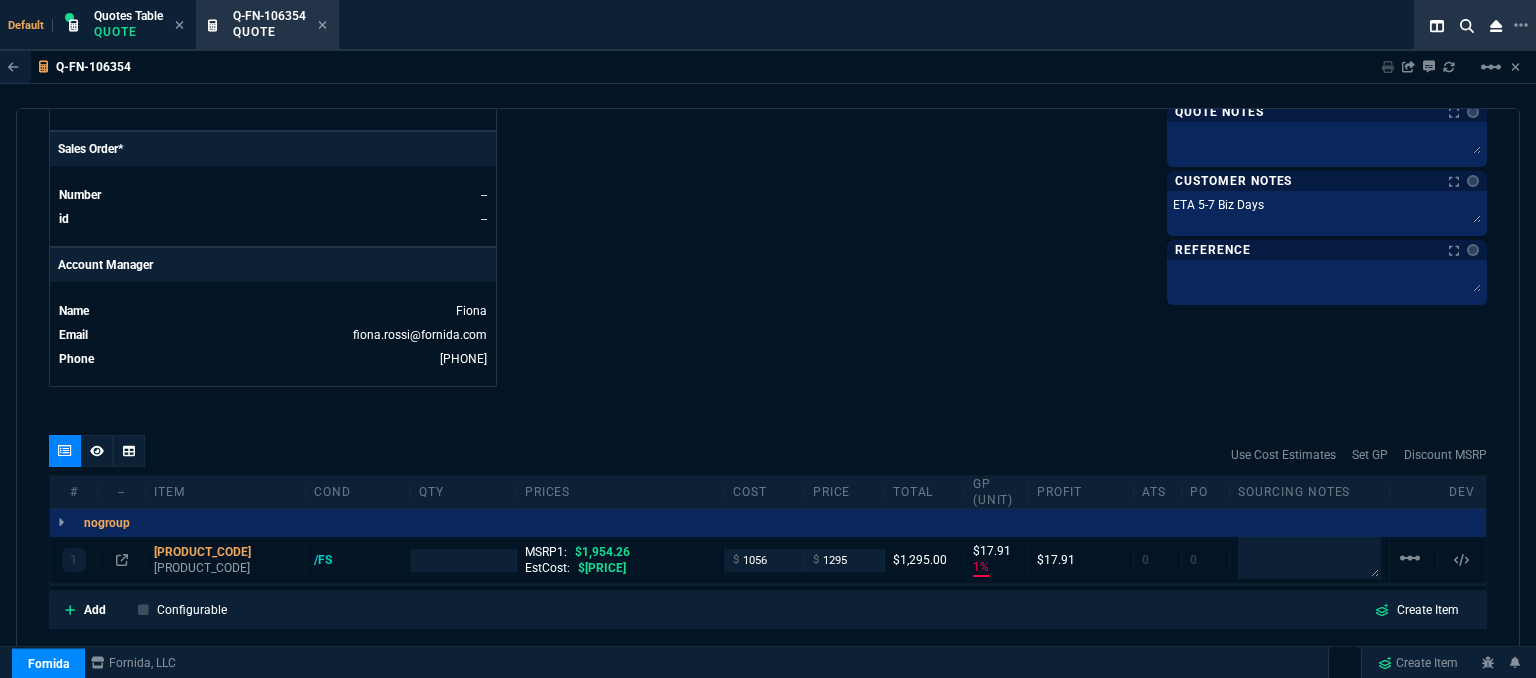 click on "Fornida, LLC 2609 Technology Dr Suite 300 Plano, TX 75074  Share Link  Brian Over oneOnOne chat SEND Cody Taylor oneOnOne chat SEND Whse oneOnOne chat SEND MOMMY&THE SALES REPS group chat SEND  Show More Chats  Shipping Address 10650 NW 21 Court Pembroke Pines,  FL -- USA Bill to Address 10650 NW 21 Court Pembroke Pines,  FL -- USA End User -- -- -- Payment Link  Quote must be open to create payment link.  Linked Documents  New Link  Quote Notes Quote Notes    Customer Notes Notes Customer Notes Notes ETA 5-7 Biz Days ETA 5-7 Biz Days  ETA 5-7 Biz Days  Reference Reference" at bounding box center [1127, -143] 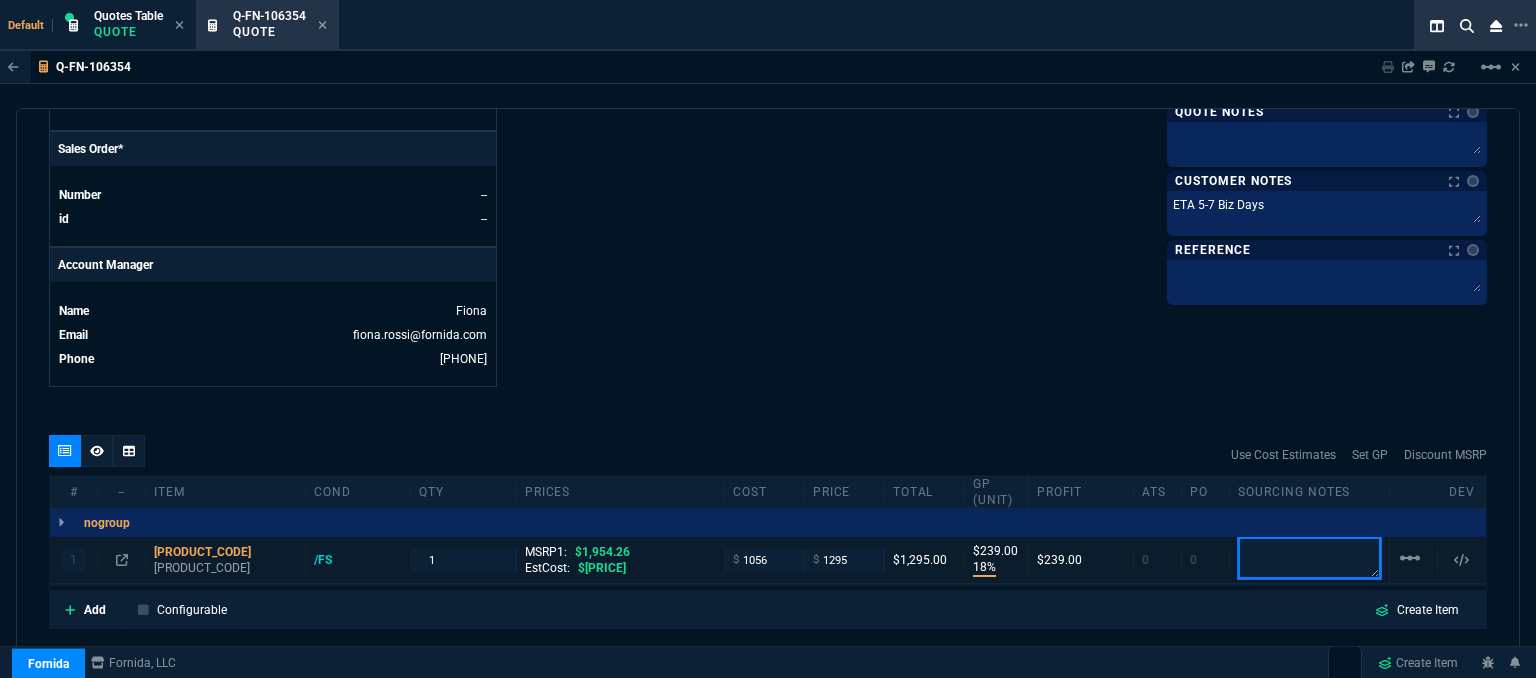 click at bounding box center [1309, 558] 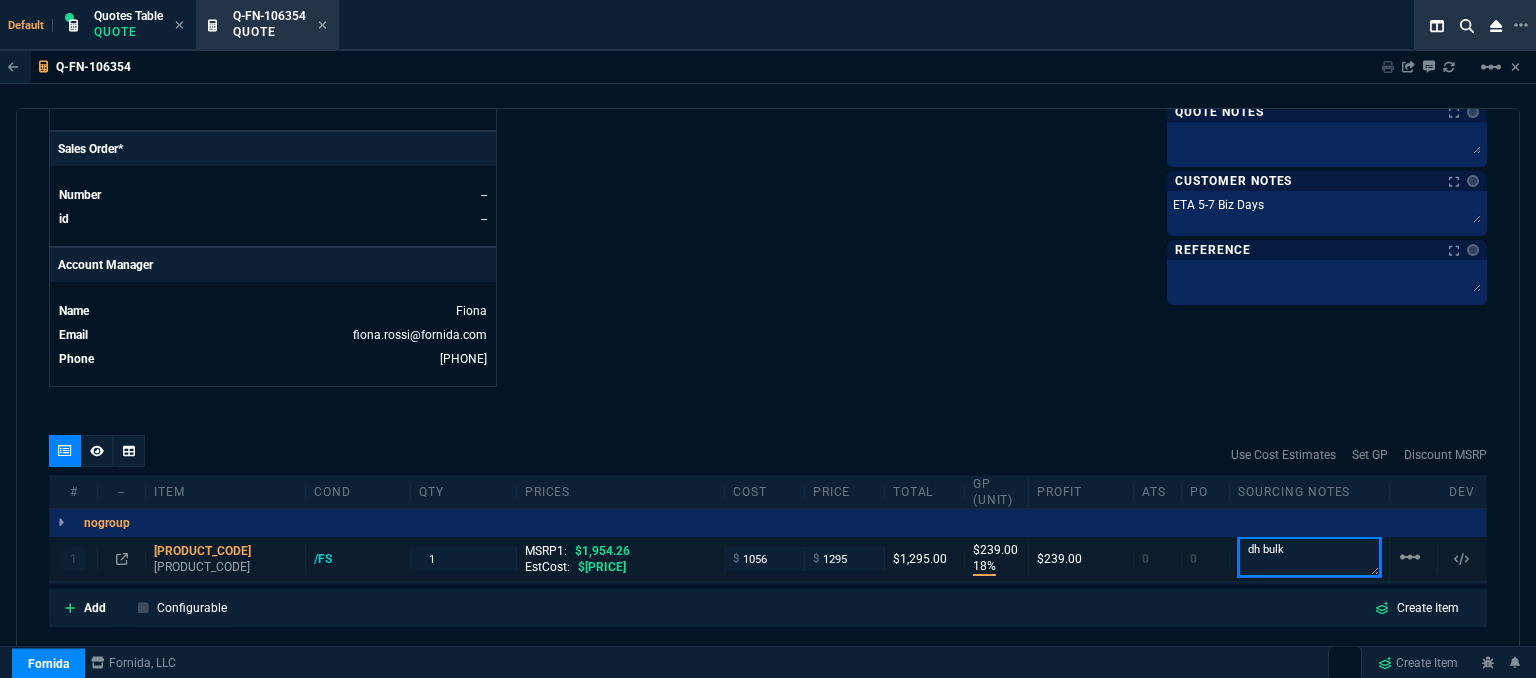 drag, startPoint x: 1305, startPoint y: 543, endPoint x: 1159, endPoint y: 535, distance: 146.21901 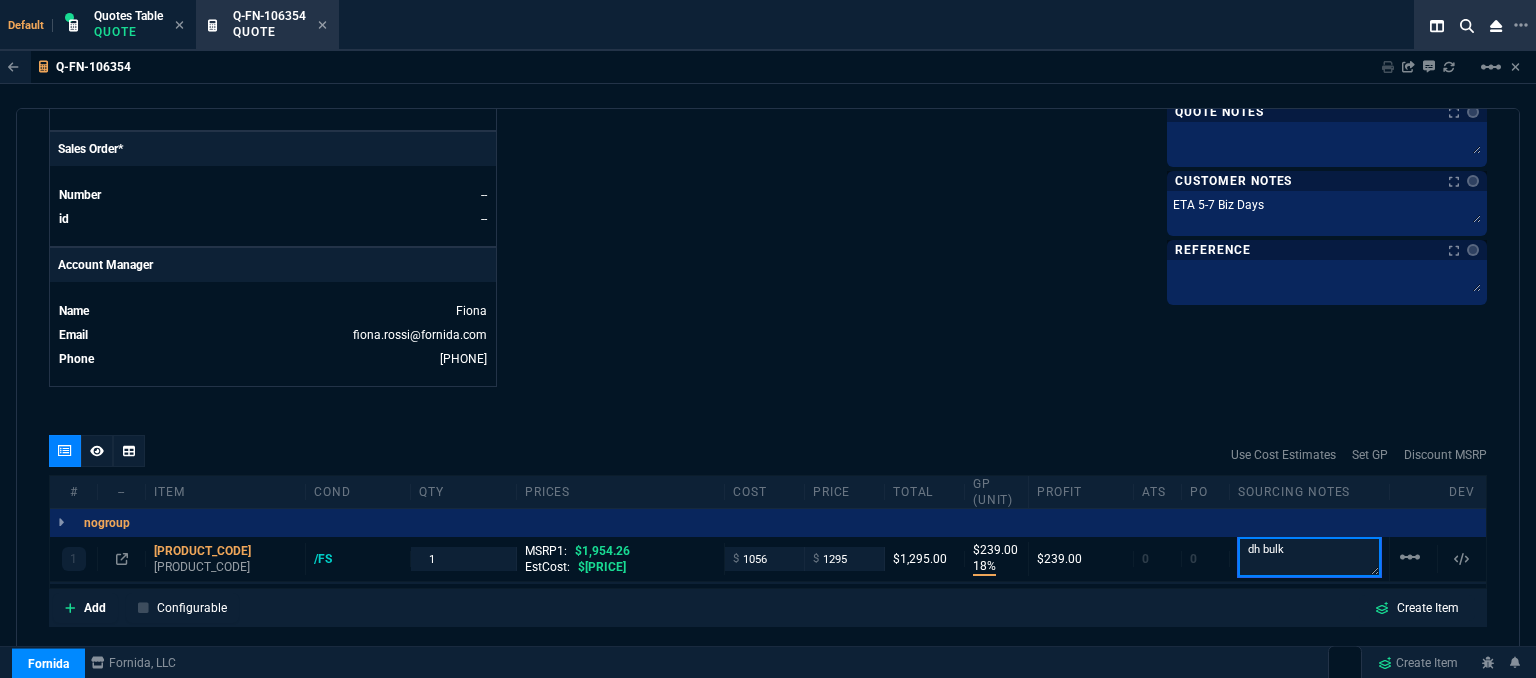 type on "dh bulk" 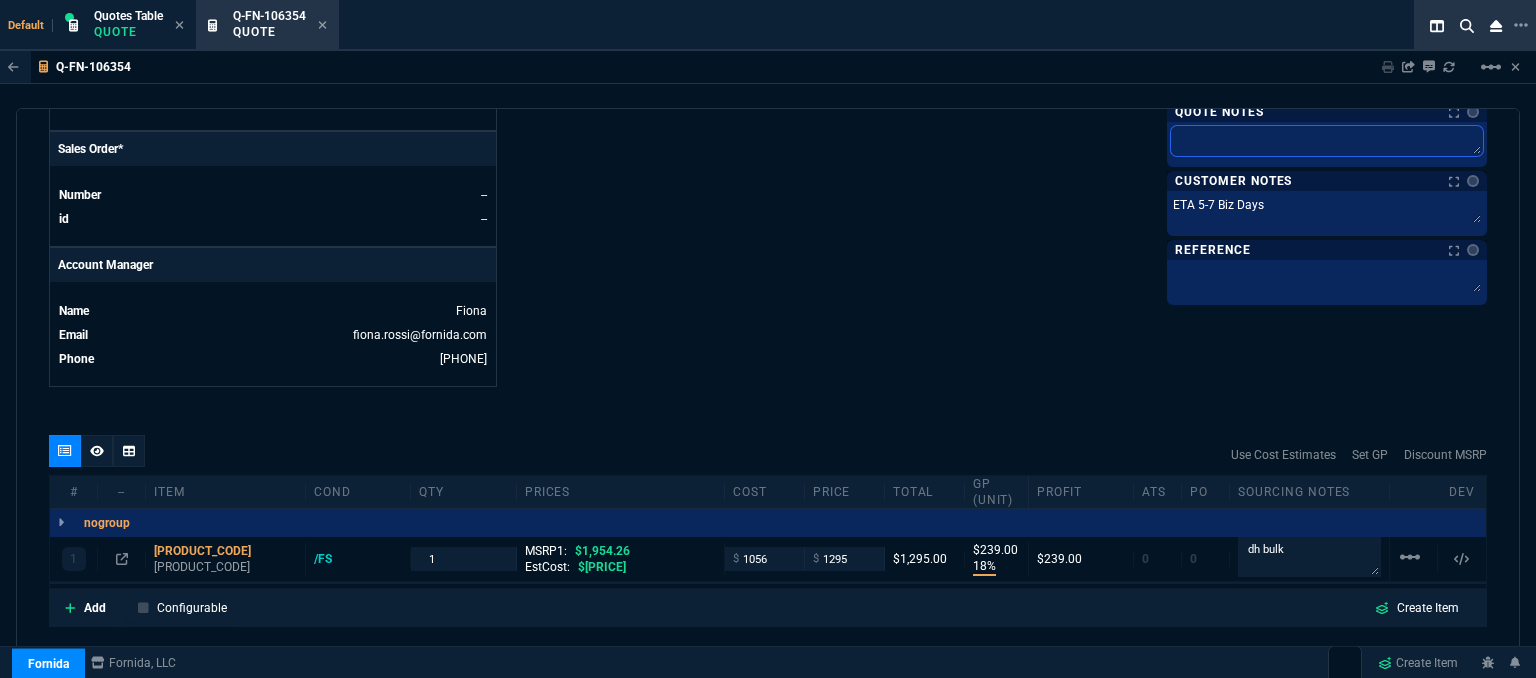 click at bounding box center (1327, 141) 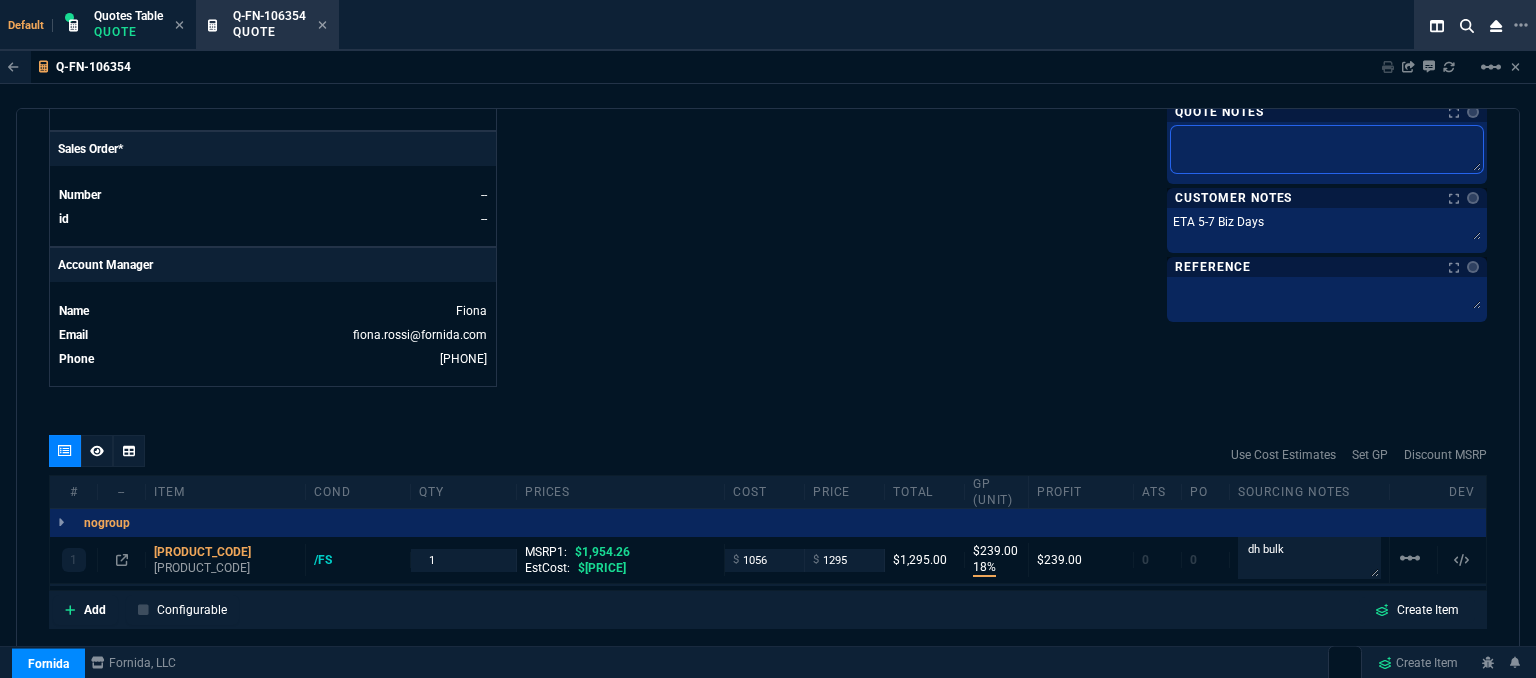 paste on "dh bulk" 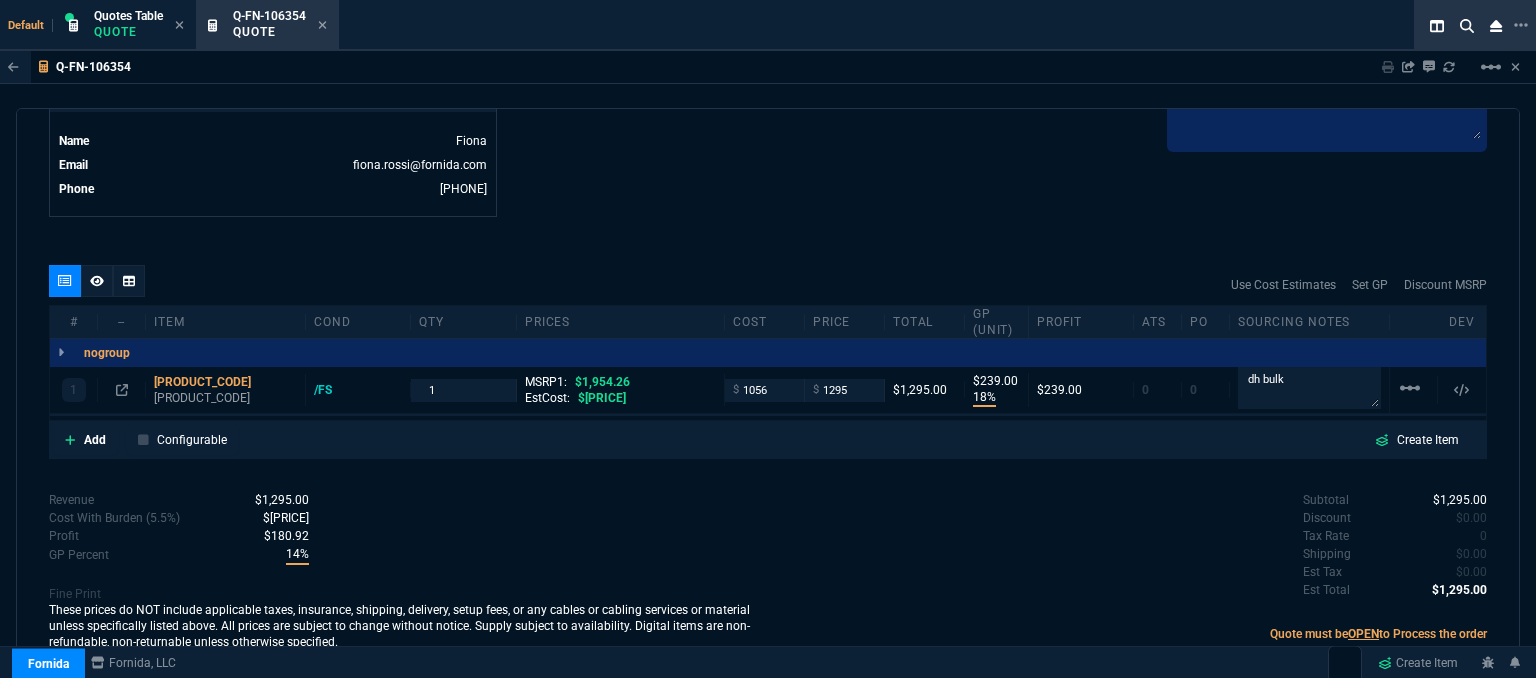 scroll, scrollTop: 1040, scrollLeft: 0, axis: vertical 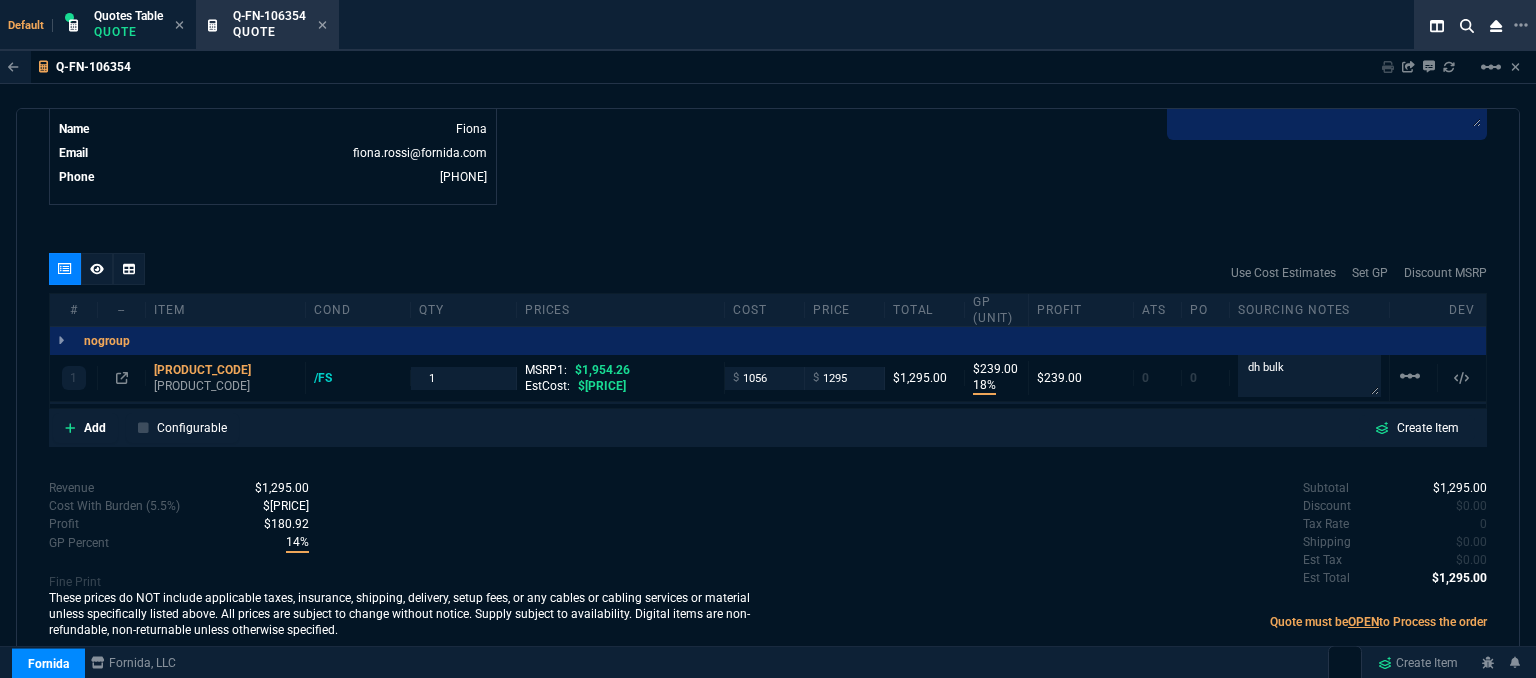 type on "dh bulk" 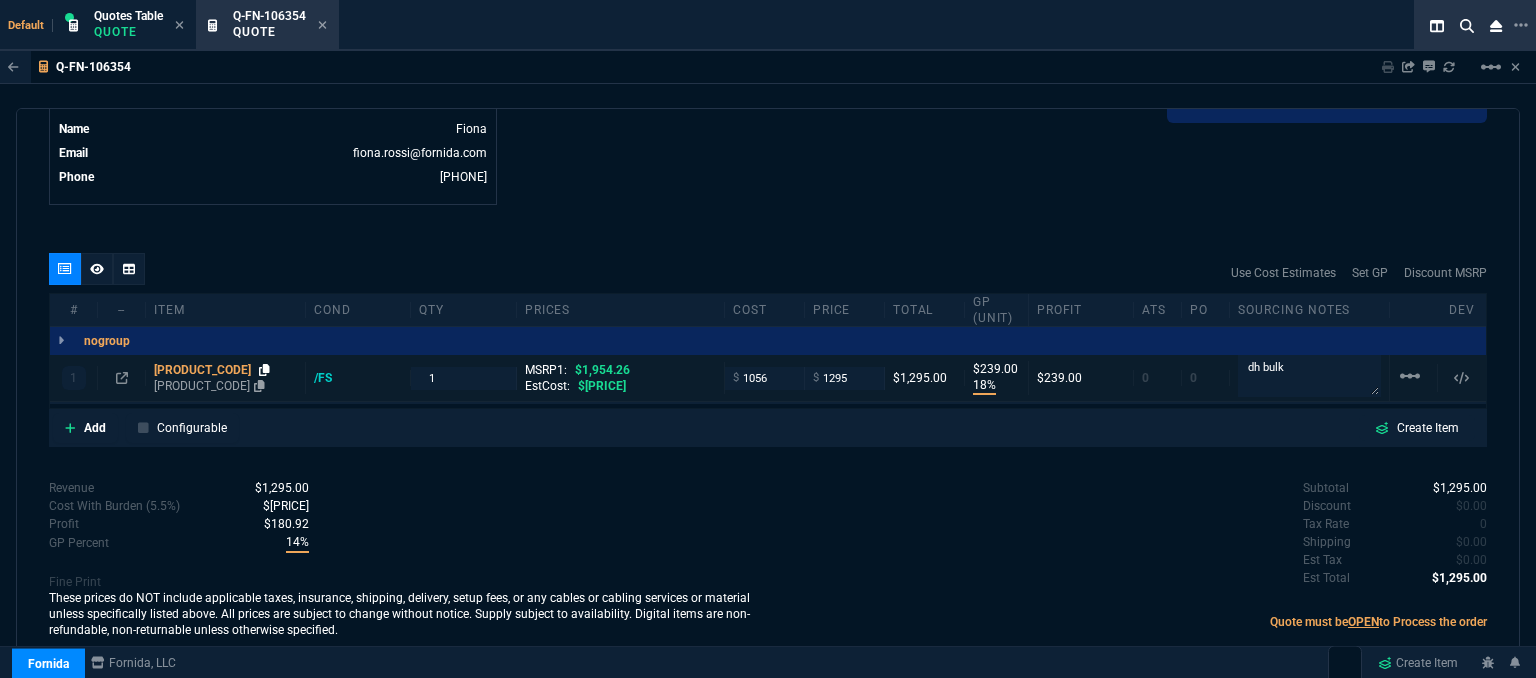 click at bounding box center [264, 370] 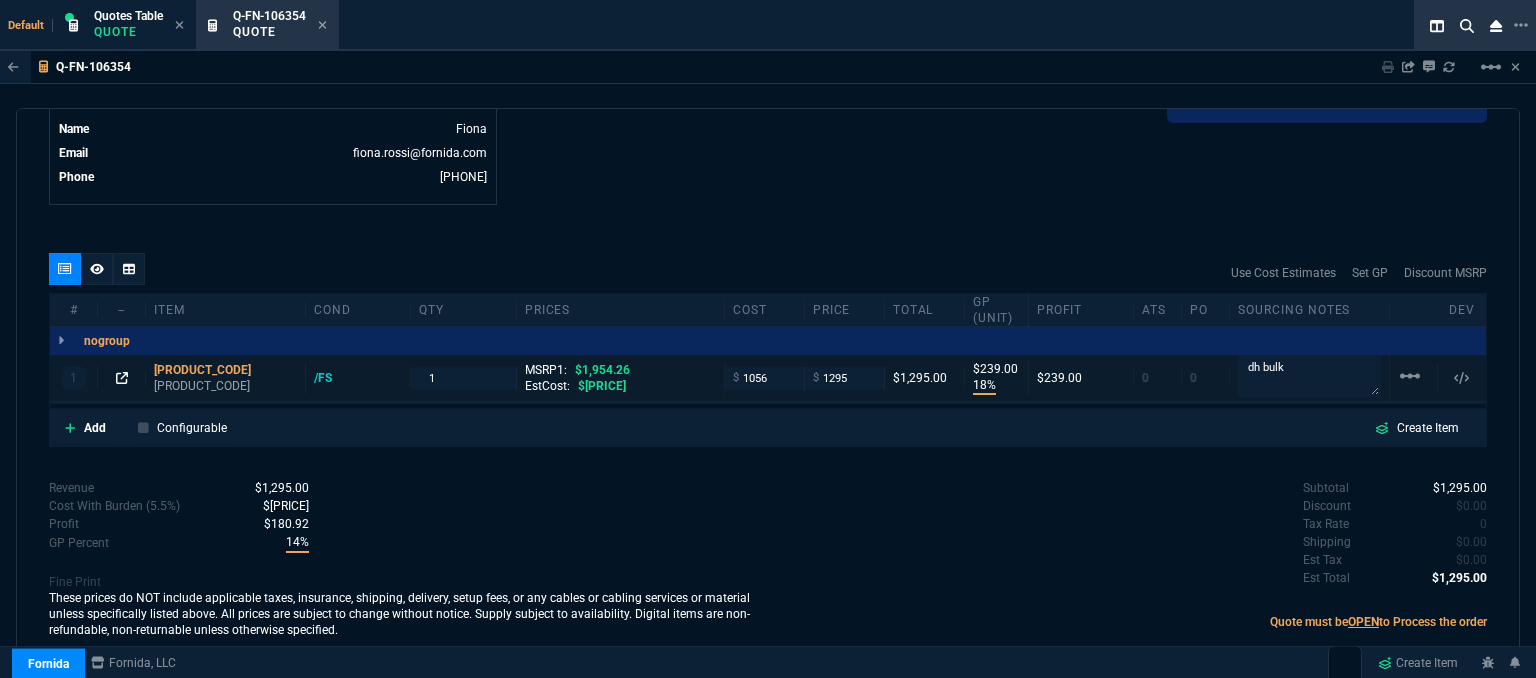 click at bounding box center (122, 378) 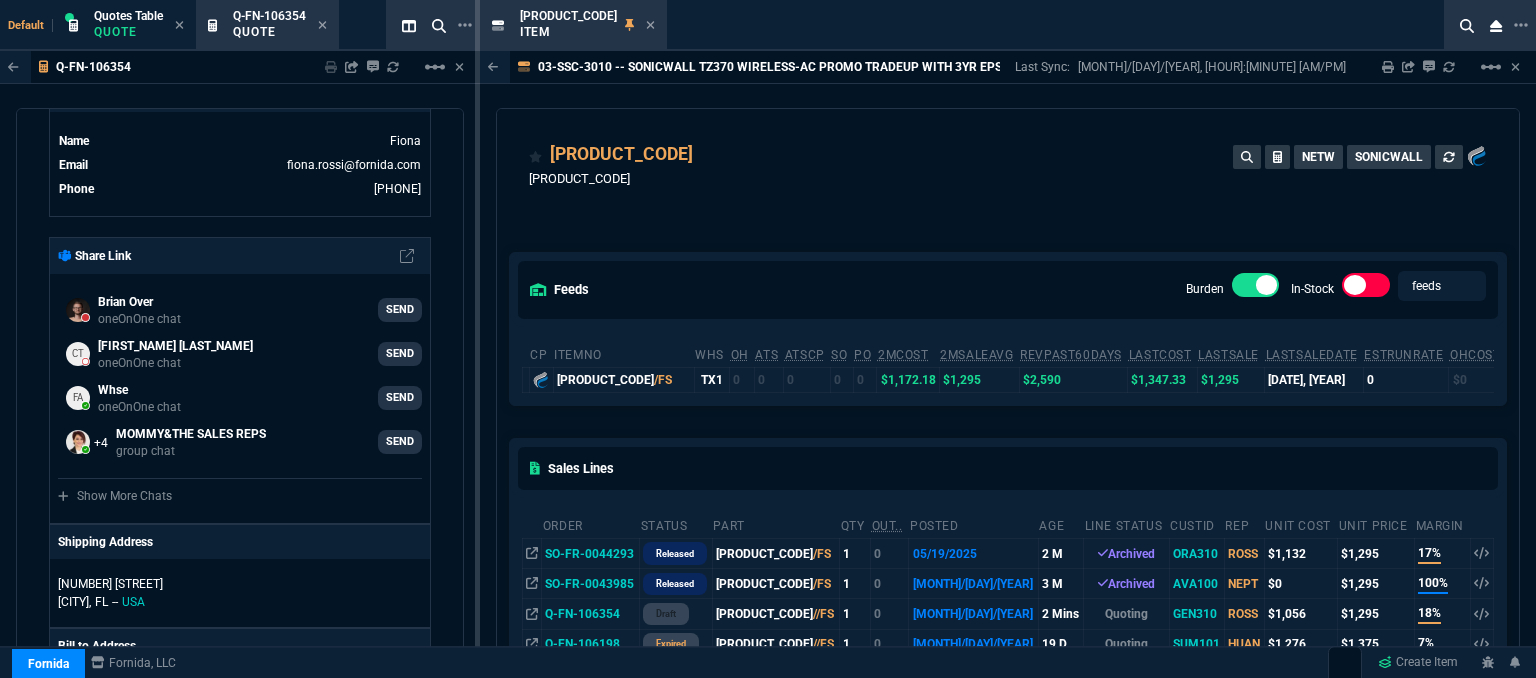 scroll, scrollTop: 193, scrollLeft: 0, axis: vertical 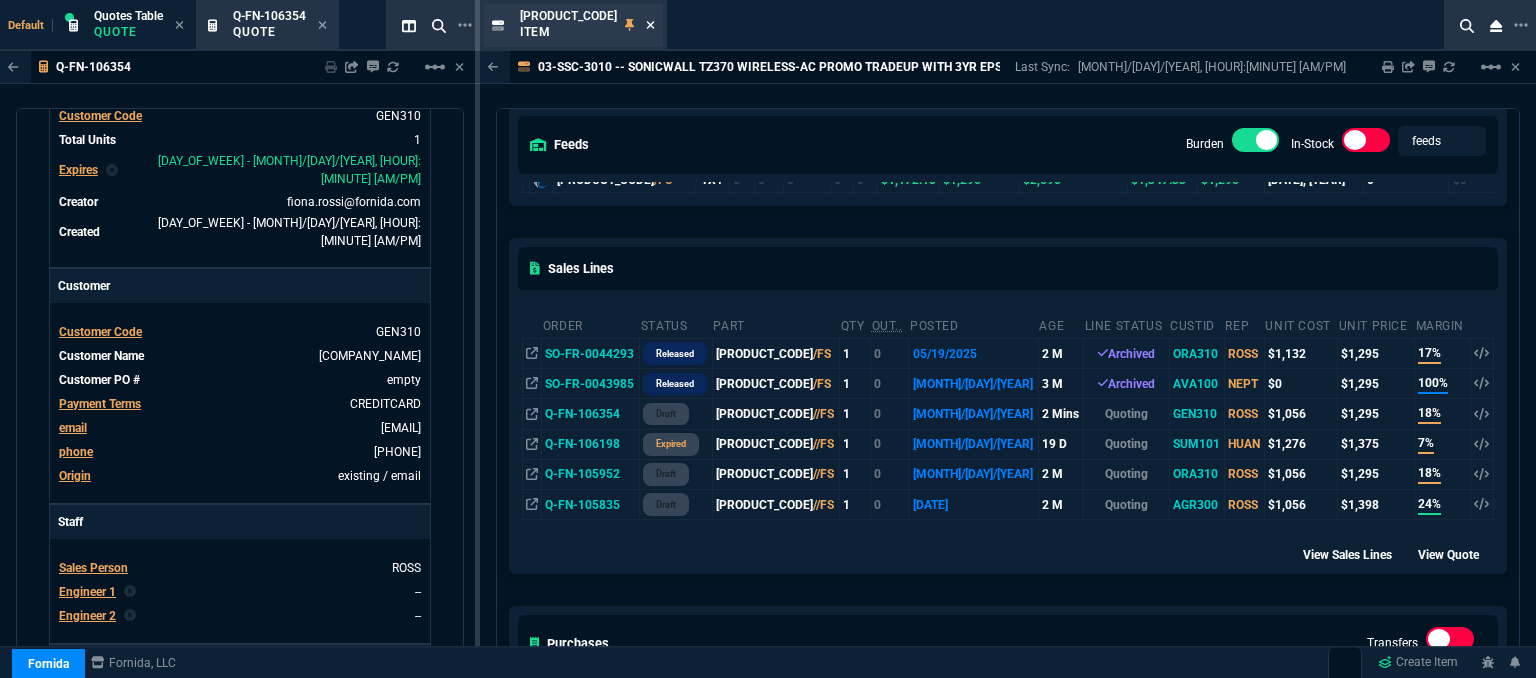 click at bounding box center (650, 25) 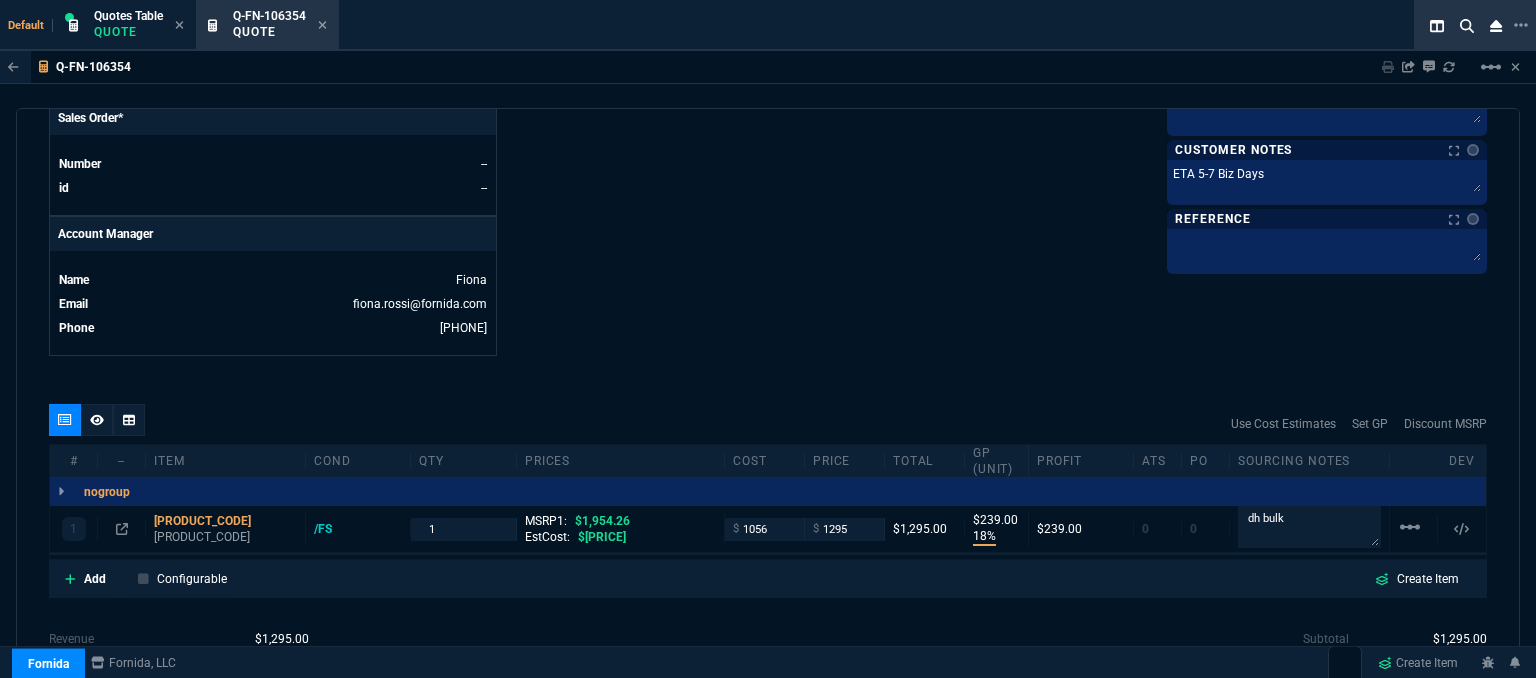 scroll, scrollTop: 993, scrollLeft: 0, axis: vertical 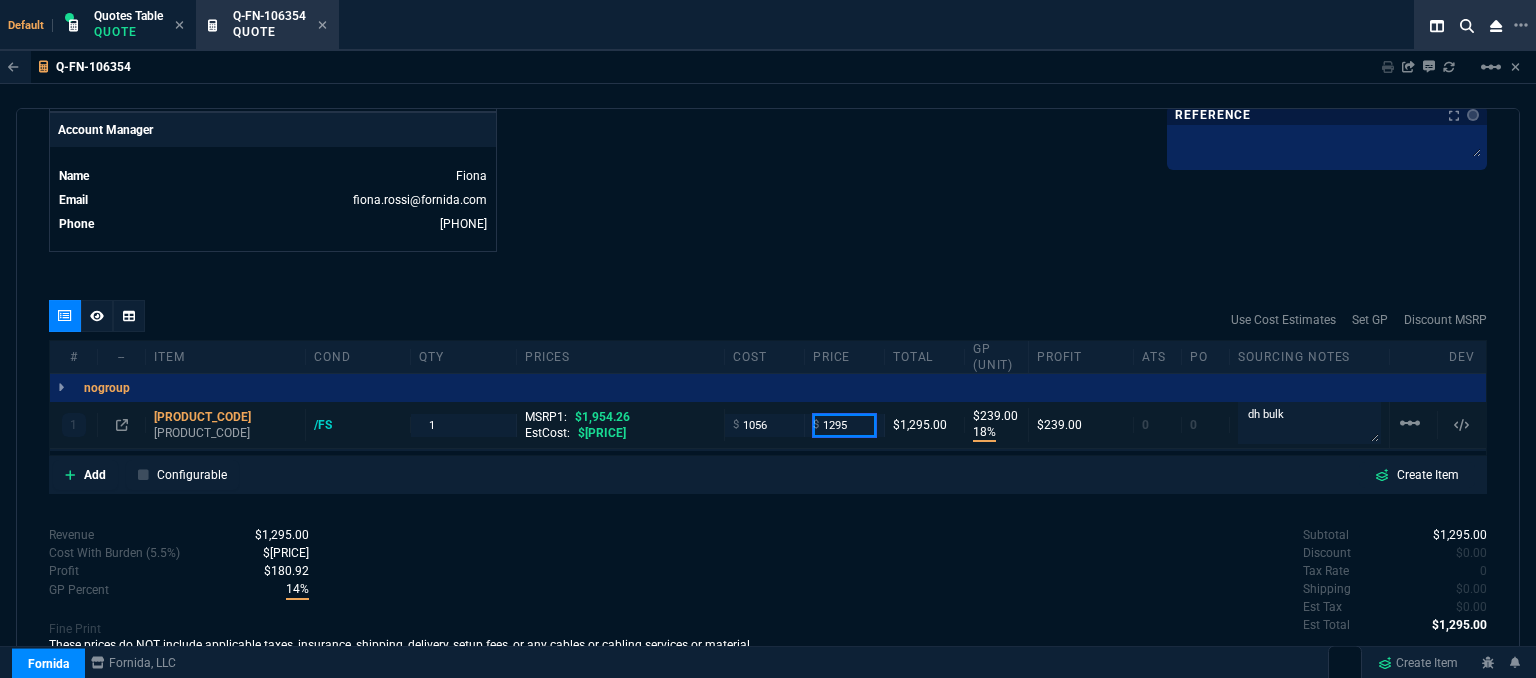 click on "1295" at bounding box center [844, 425] 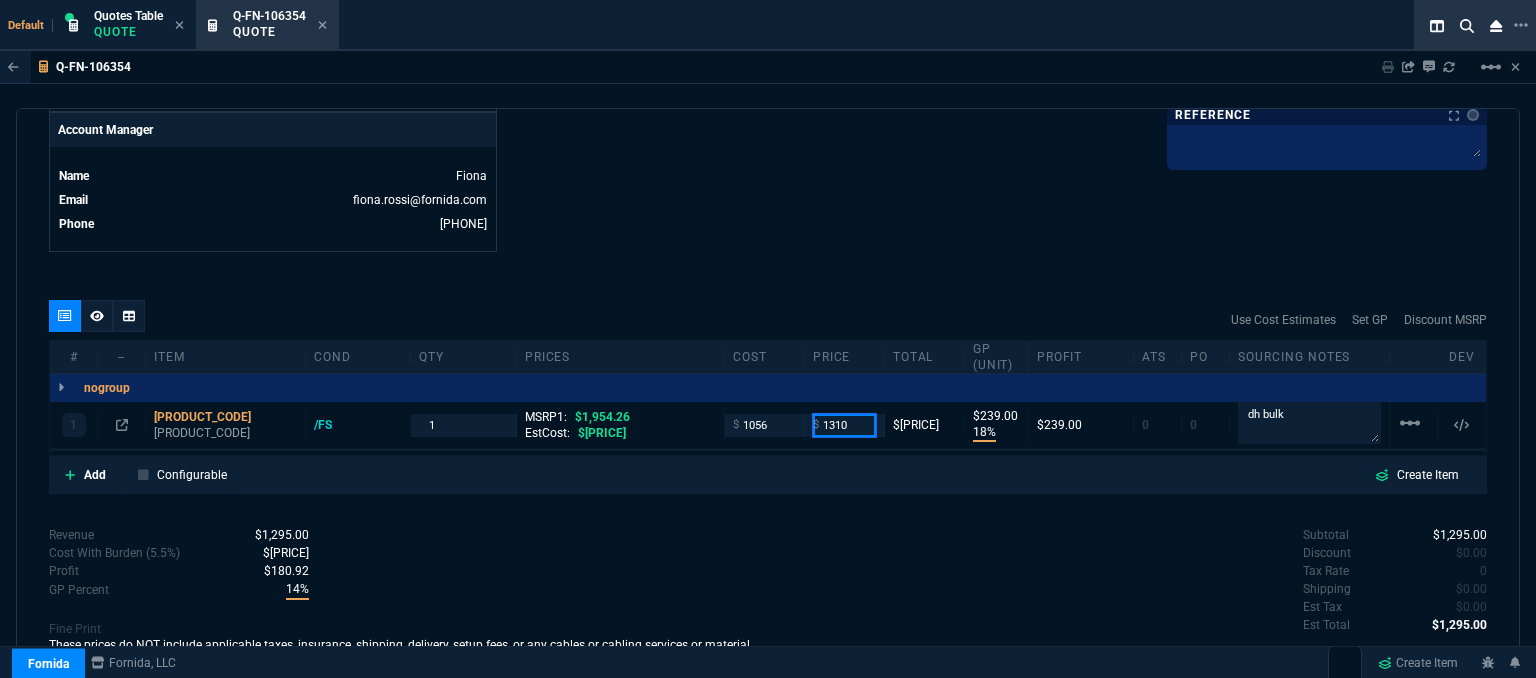 type on "1310" 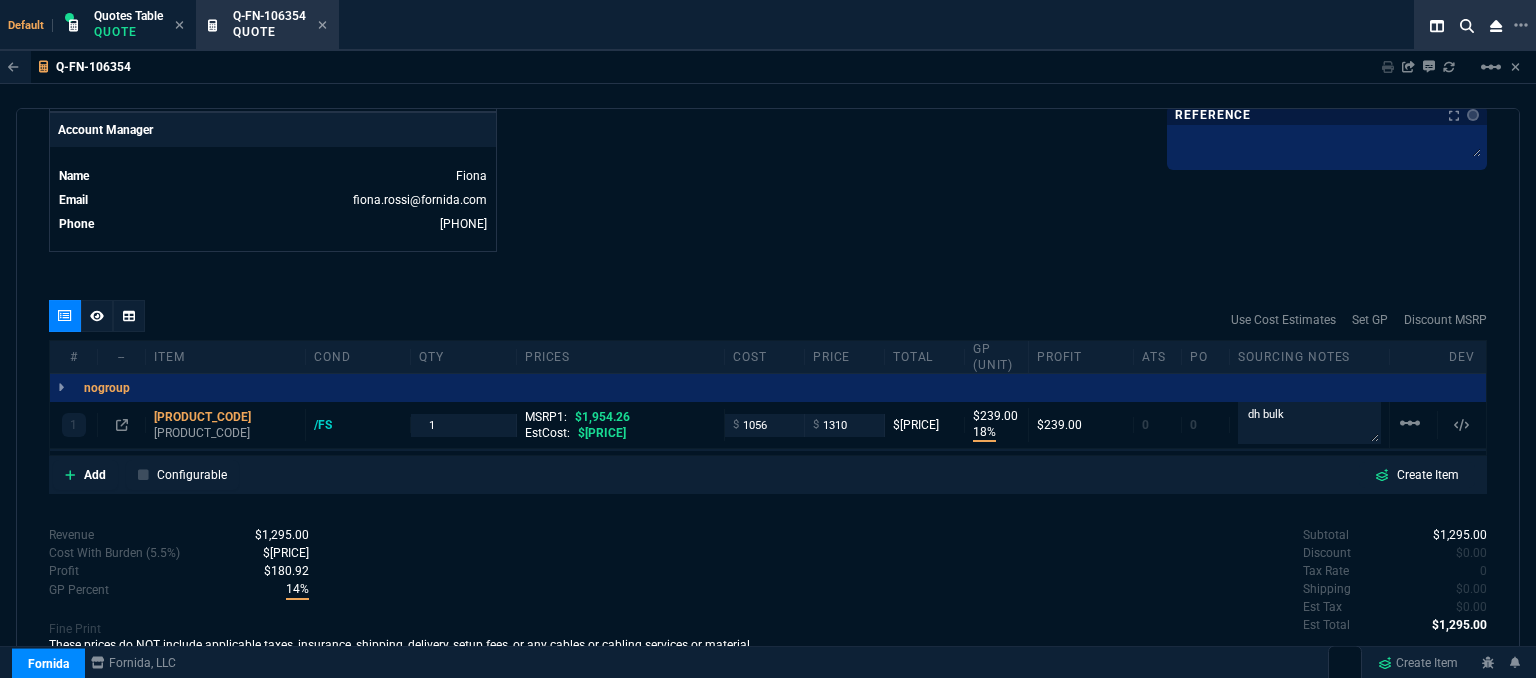 click on "Q-FN-106354 Sharing Q-FN-106354 Link Dev Link  Share on Teams linear_scale  quote   Q-FN-106354  General Systems Solutions draft Fornida, LLC 2609 Technology Dr Suite 300 Plano, TX 75074 Details Number Q-FN-106354  Order ID Q-FN-106354  Customer Code GEN310  Total Units 1  Expires Wed - 7/23/25, 7:57 PM Creator fiona.rossi@fornida.com  Created Wed - 7/9/25, 7:57 PM Print Specs Number Q-FN-106354  Customer ID GEN310  Customer Name General Systems Solutions  Expires 7/23/25,  2:57 PM  Customer PO # --  Payment Terms CREDITCARD  Shipping Agent FEDEX | GRD  Customer Customer Code GEN310  Customer Name General Systems Solutions  Customer PO # empty  Payment Terms CREDITCARD  email gdodge@gss-solutions.net  phone 954-972-6210   Origin  existing / email   Origin Comment    Staff Sales Person ROSS  Engineer 1 --  Engineer 2 --  Shipping Ship Date -- Agent FEDEX  Agent Service GRD  Account Id --  Sales Order* Number --  id --  Account Manager Name Fiona  Email fiona.rossi@fornida.com  Phone 469-249-2107  Fornida, LLC" at bounding box center [768, 415] 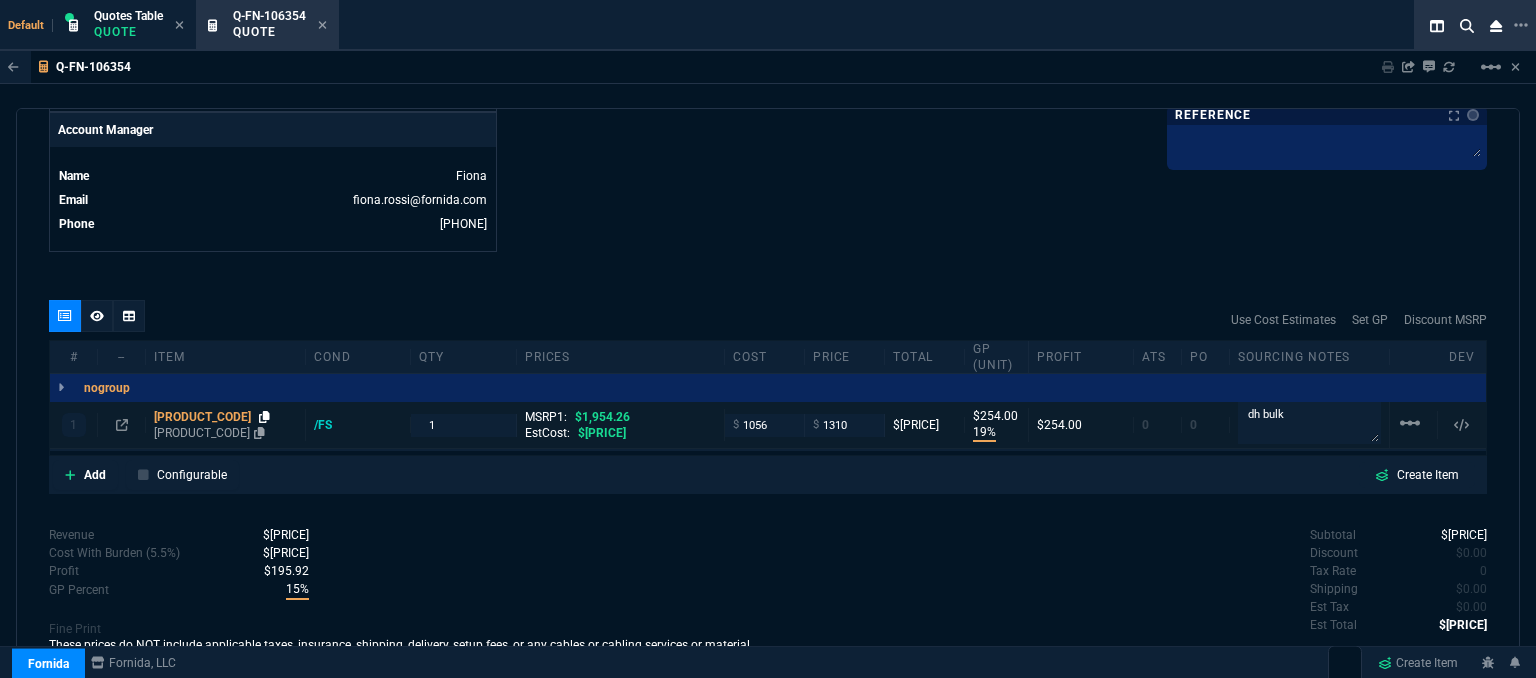 click at bounding box center [264, 417] 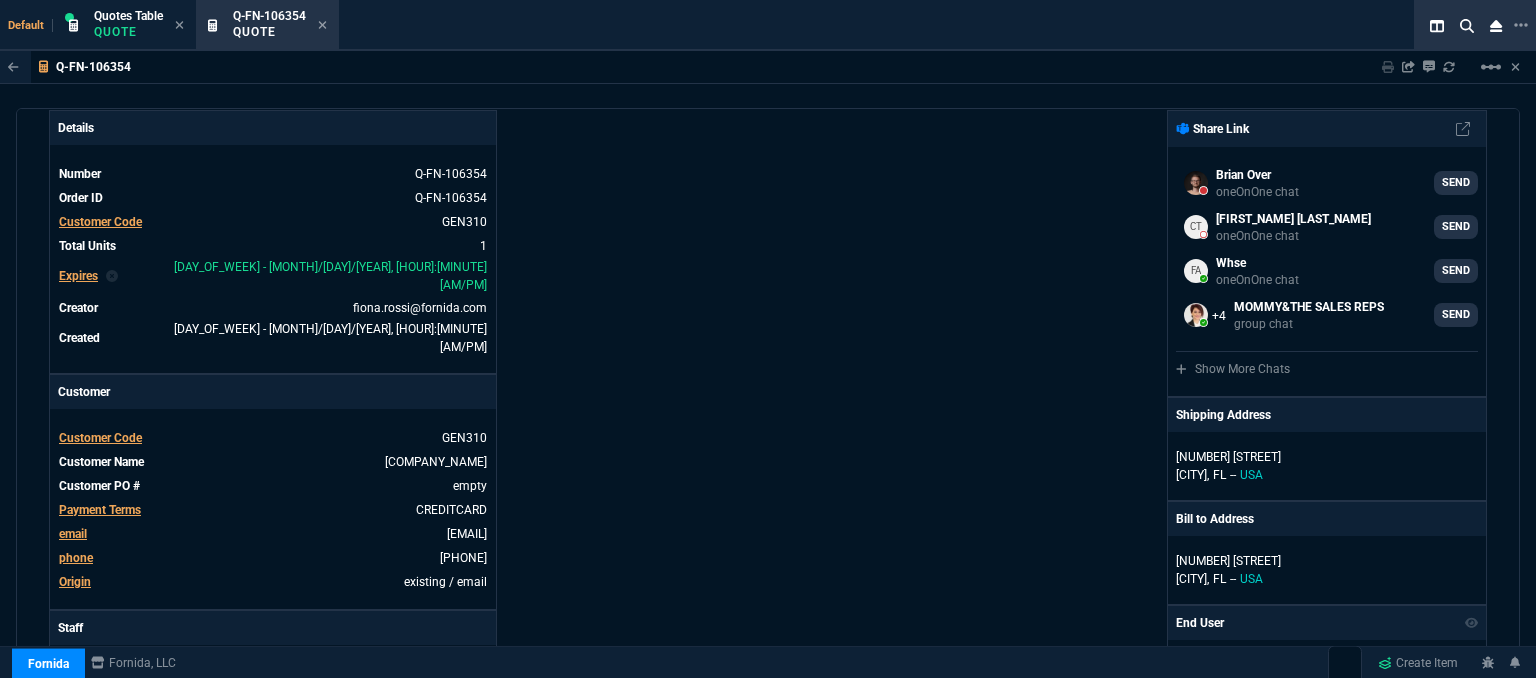 scroll, scrollTop: 0, scrollLeft: 0, axis: both 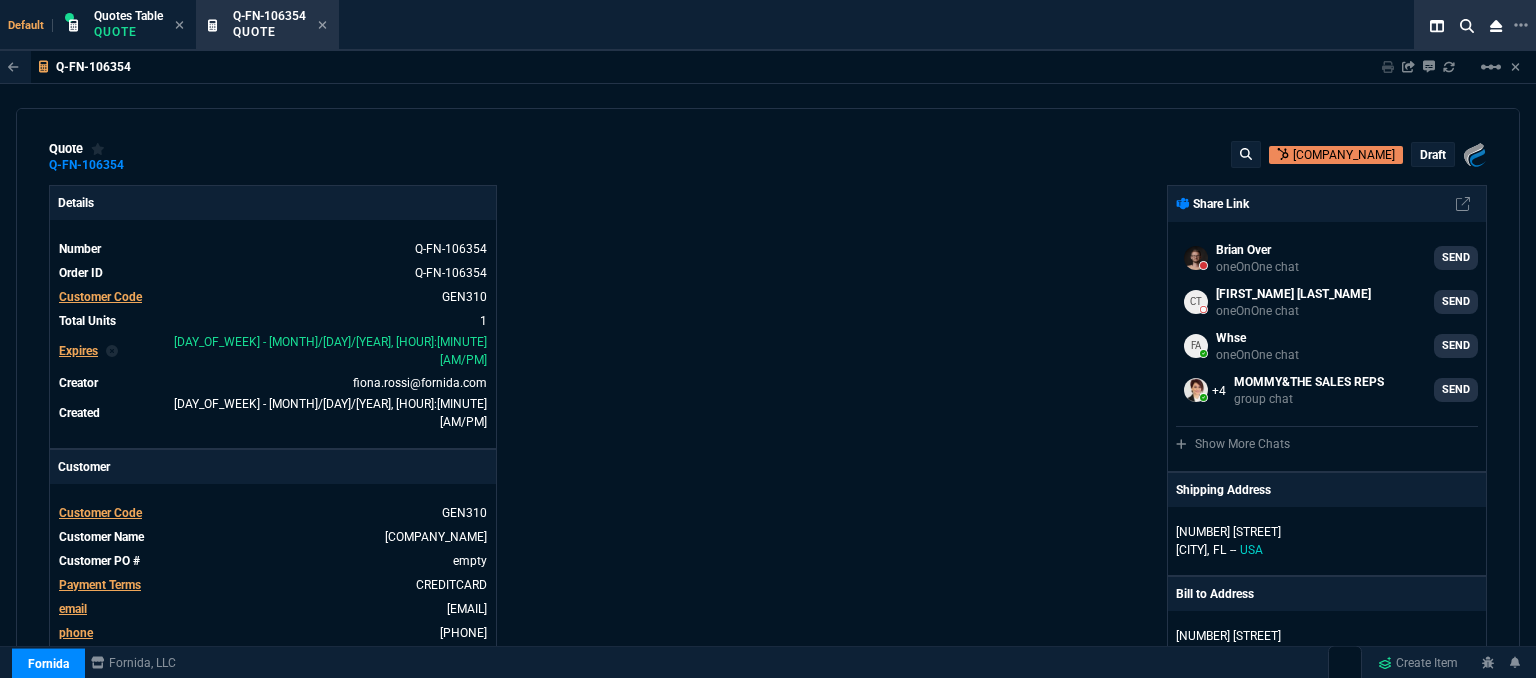 click on "Fornida, LLC 2609 Technology Dr Suite 300 Plano, TX 75074  Share Link  Brian Over oneOnOne chat SEND Cody Taylor oneOnOne chat SEND Whse oneOnOne chat SEND MOMMY&THE SALES REPS group chat SEND  Show More Chats  Shipping Address 10650 NW 21 Court Pembroke Pines,  FL -- USA Bill to Address 10650 NW 21 Court Pembroke Pines,  FL -- USA End User -- -- -- Payment Link  Quote must be open to create payment link.  Linked Documents  New Link  Quote Notes Notes Quote Notes Notes dh bulk dh bulk  dh bulk  Customer Notes Notes Customer Notes Notes ETA 5-7 Biz Days ETA 5-7 Biz Days  ETA 5-7 Biz Days  Reference Reference" at bounding box center (1127, 715) 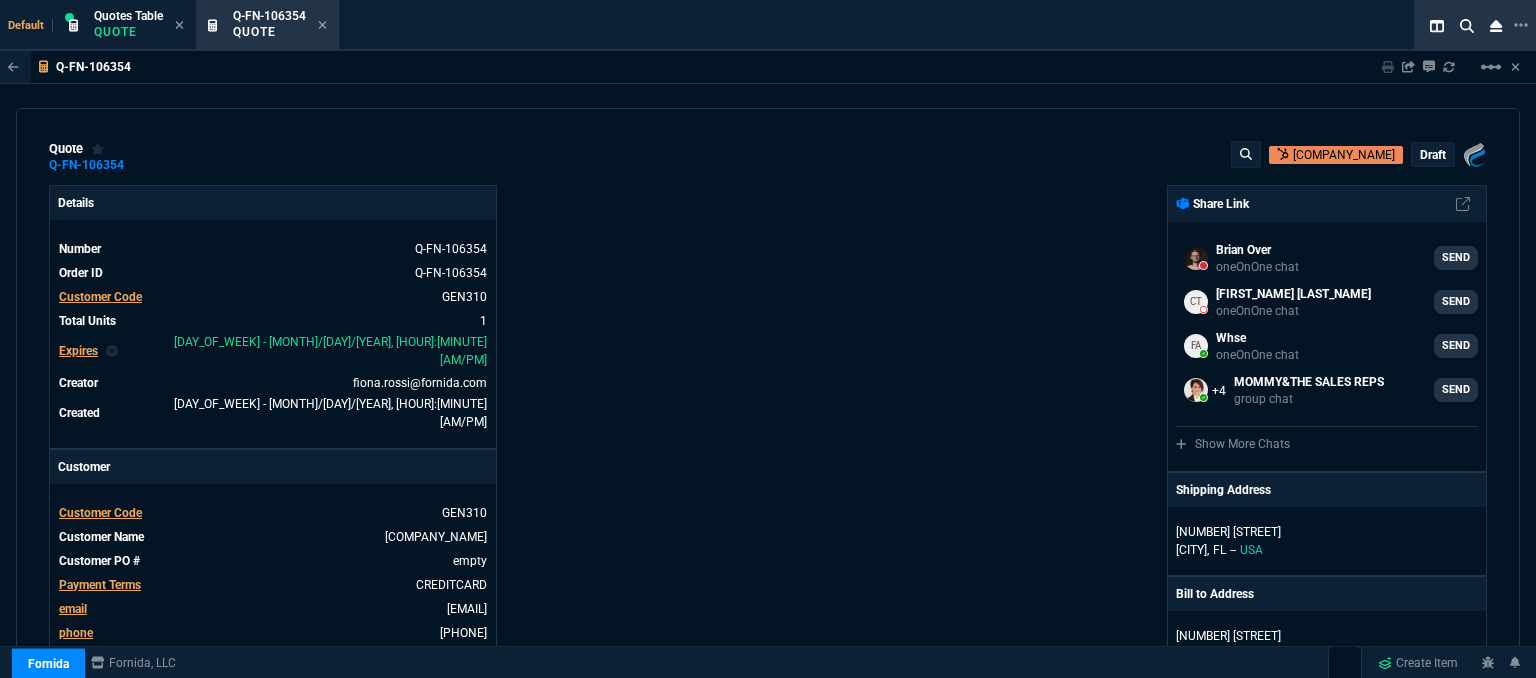 click on "draft" at bounding box center (1433, 155) 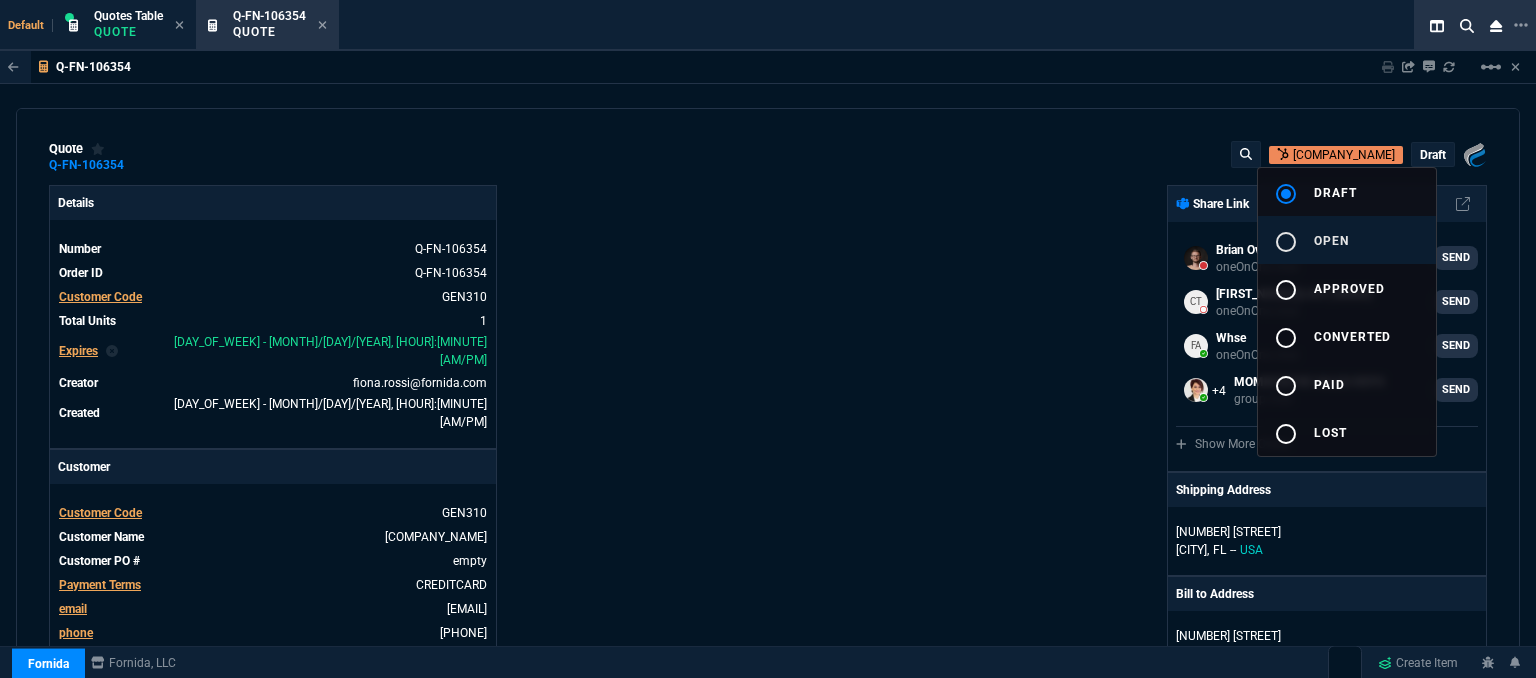 click on "open" at bounding box center [1331, 241] 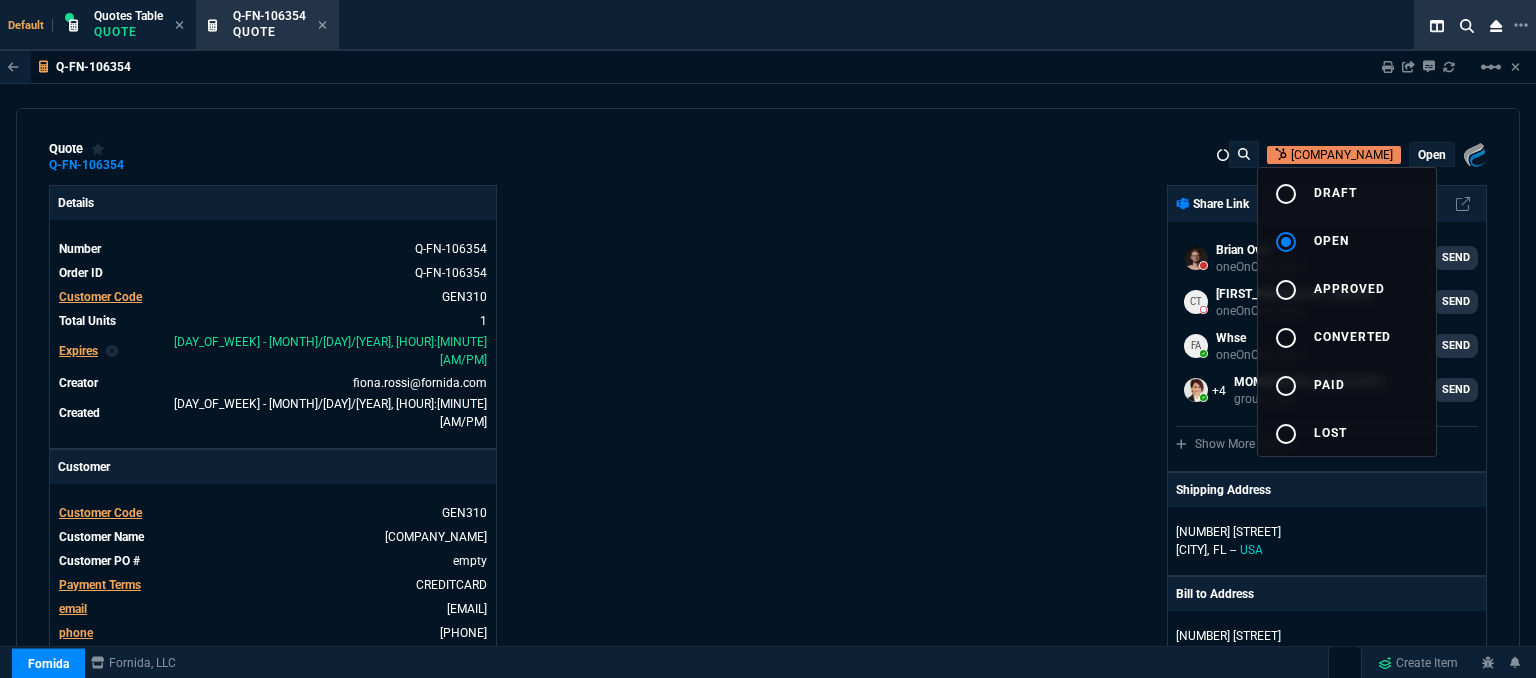 click at bounding box center [768, 339] 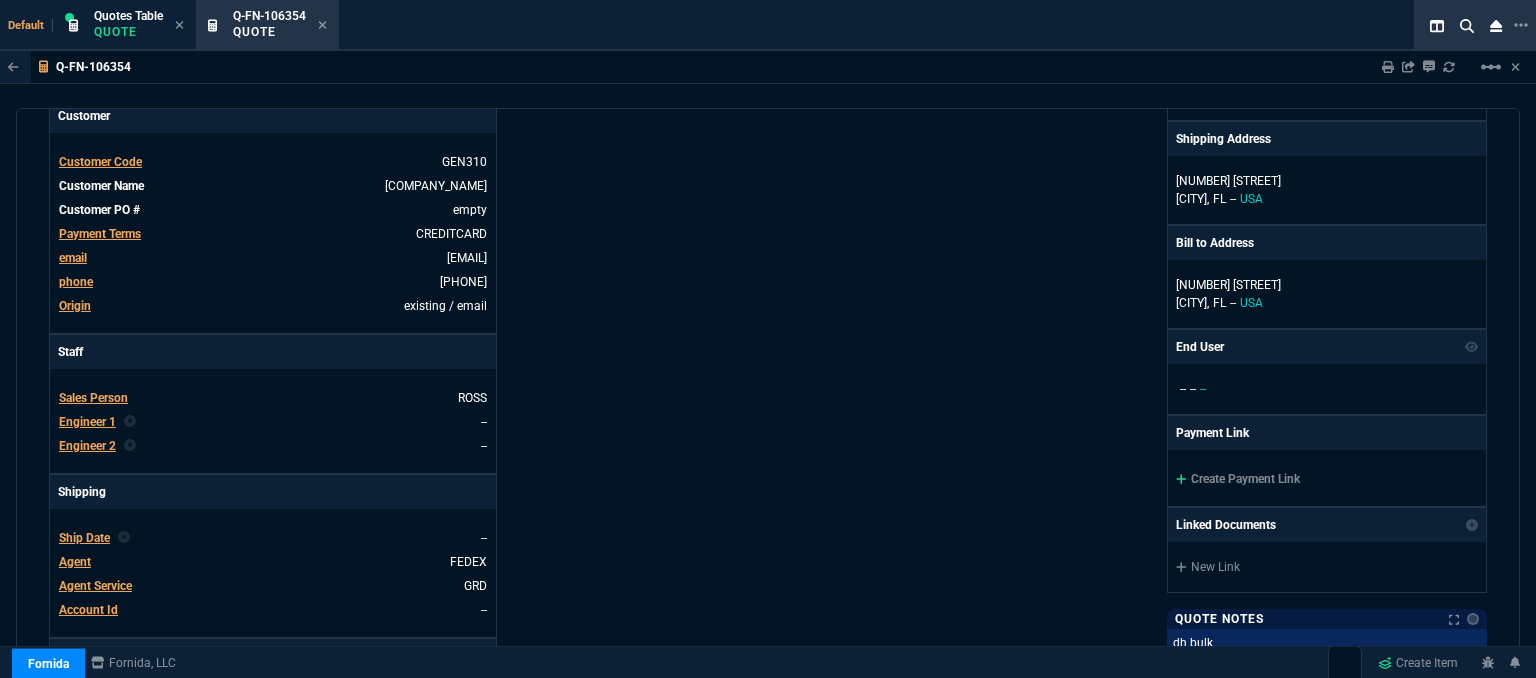 scroll, scrollTop: 400, scrollLeft: 0, axis: vertical 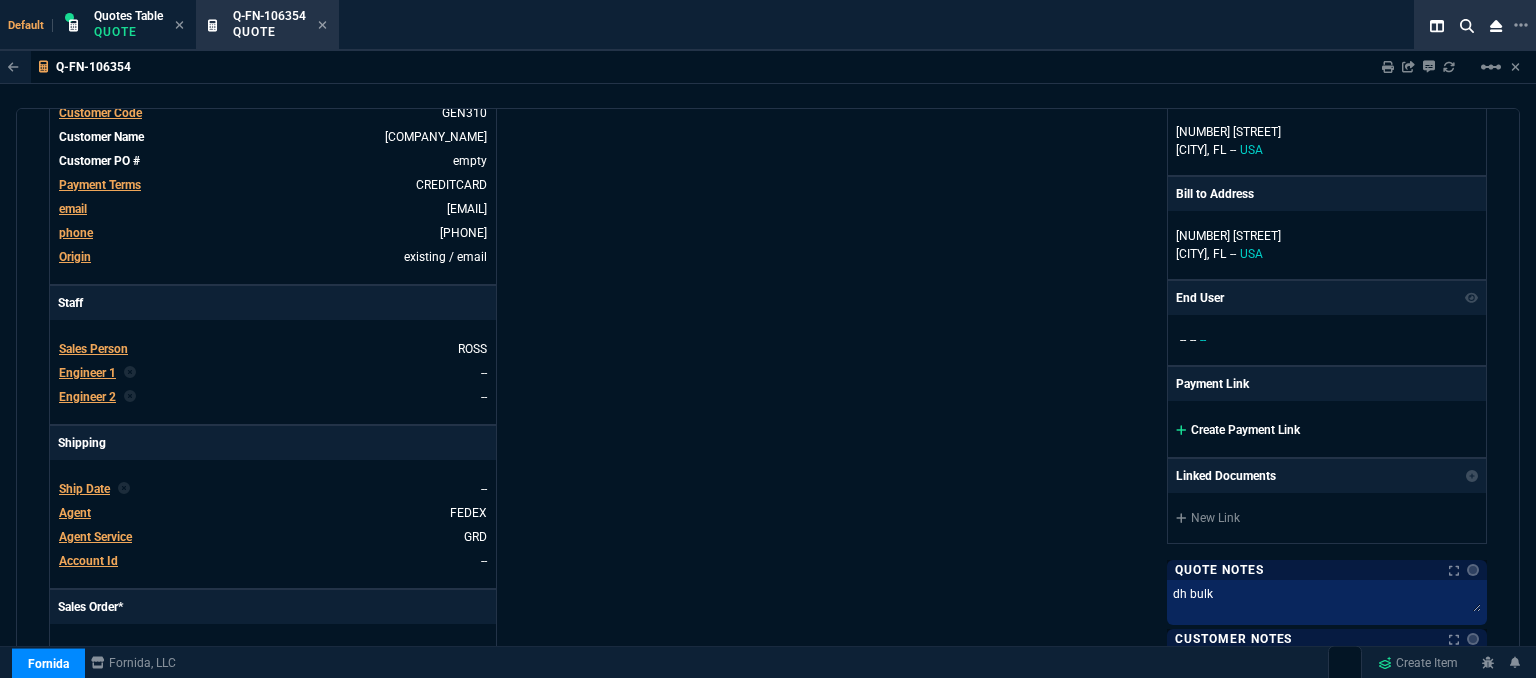click at bounding box center (1181, 430) 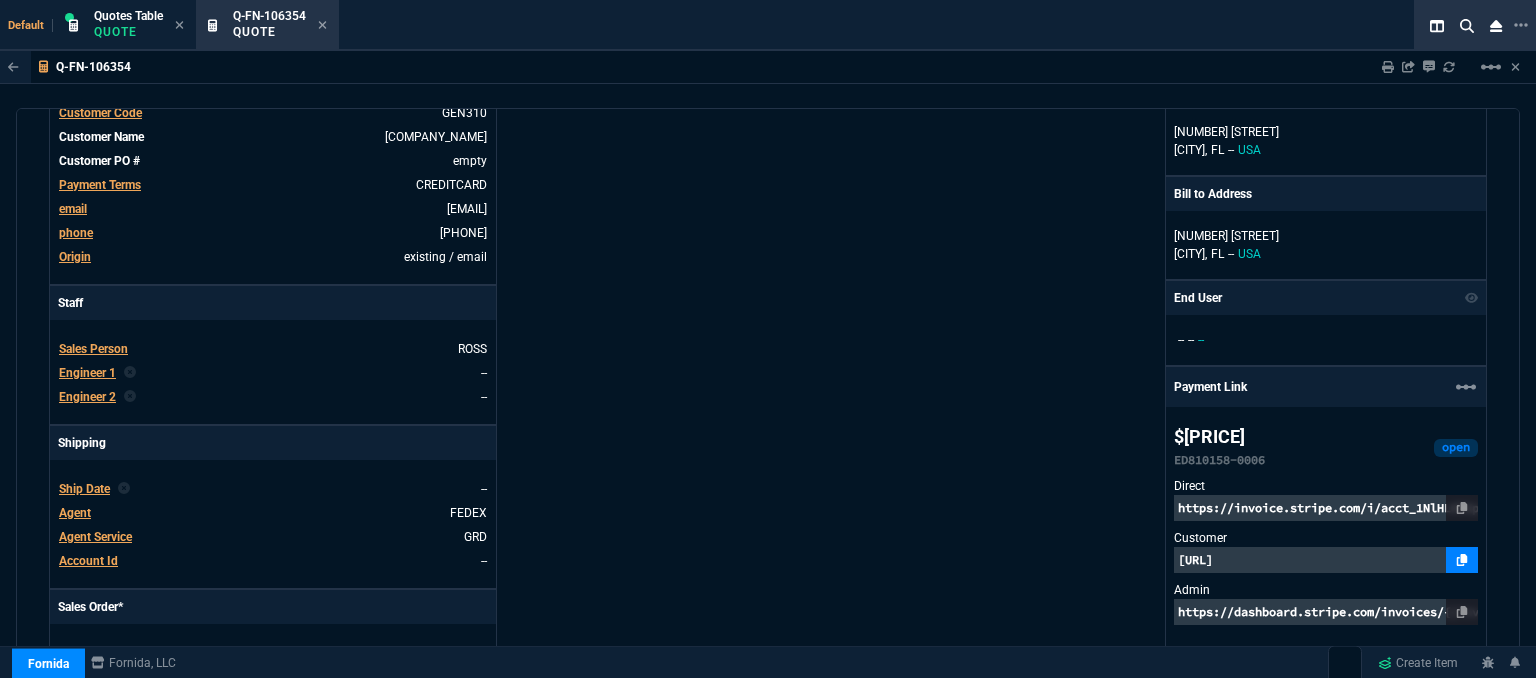 click at bounding box center (1462, 560) 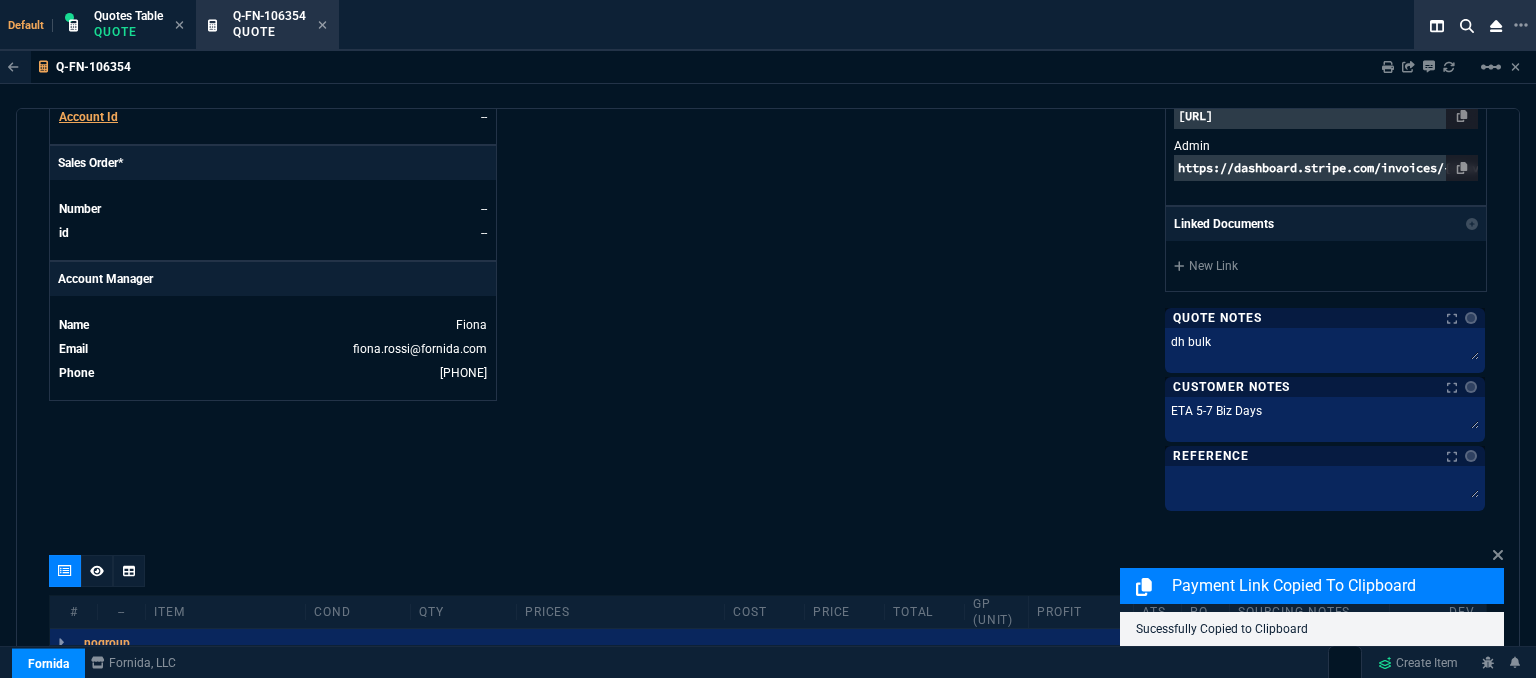 scroll, scrollTop: 1000, scrollLeft: 0, axis: vertical 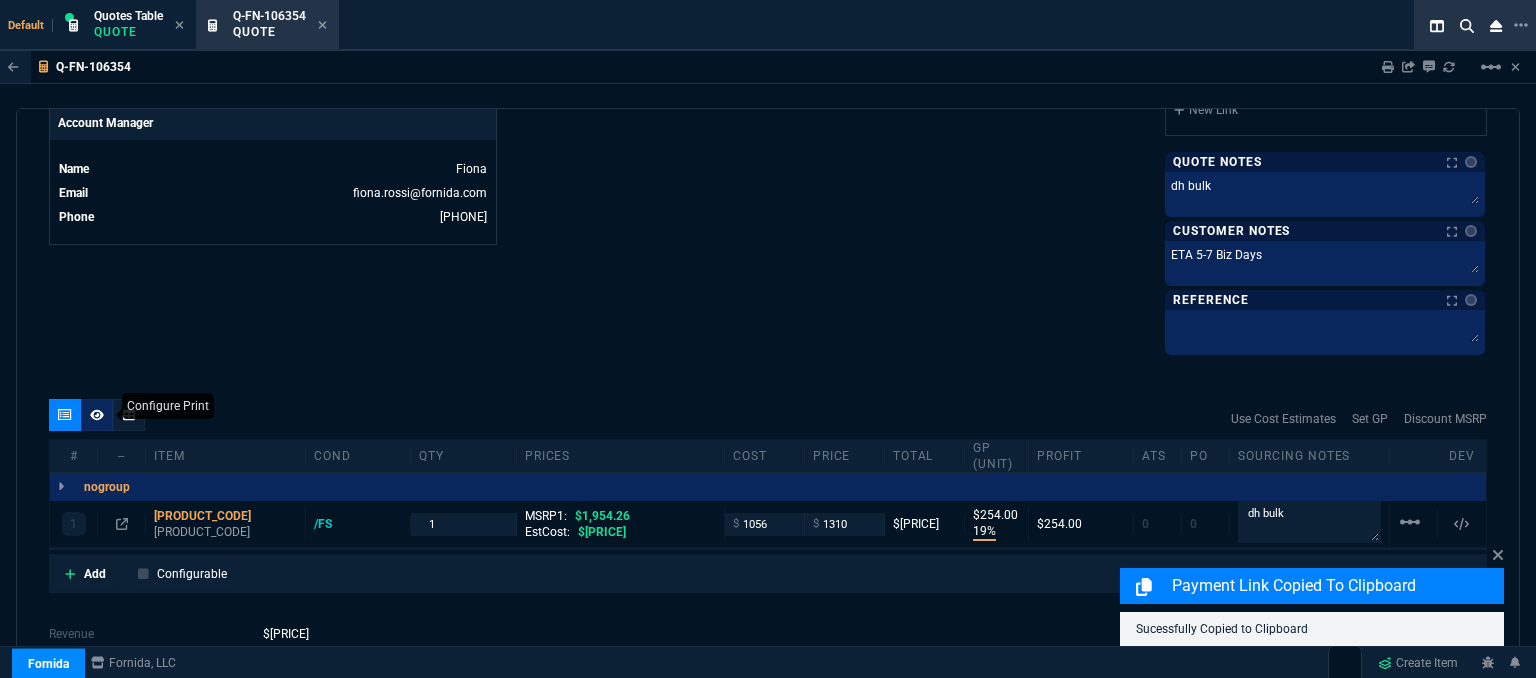 click at bounding box center [97, 415] 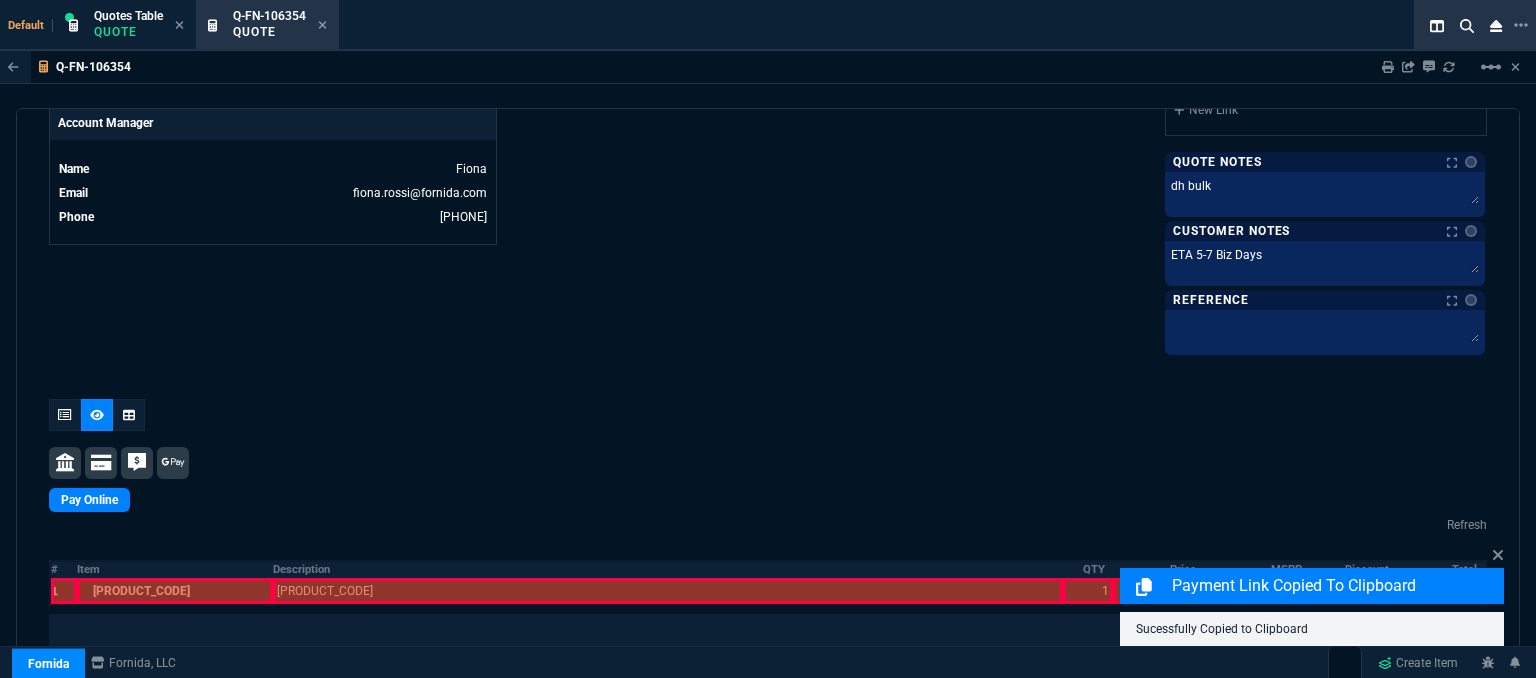 click at bounding box center [175, 591] 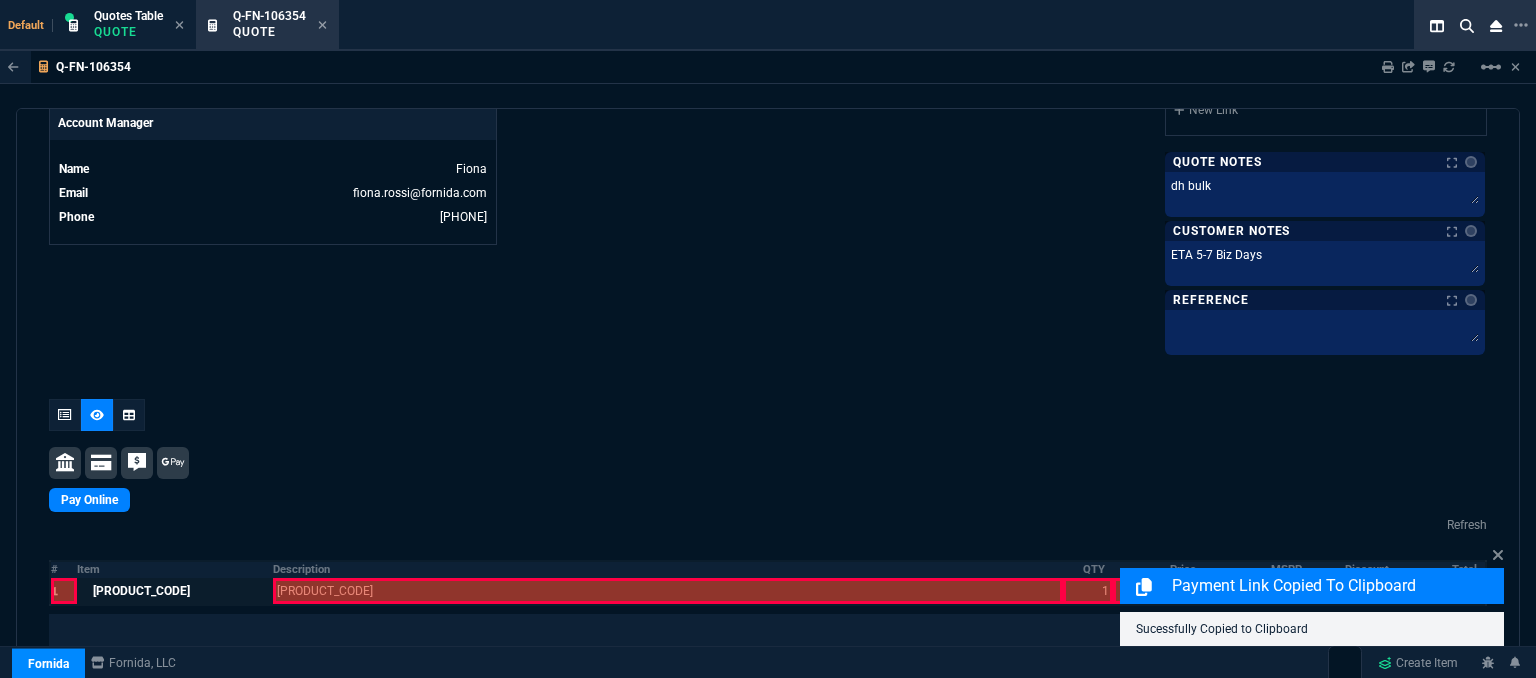 click at bounding box center [668, 591] 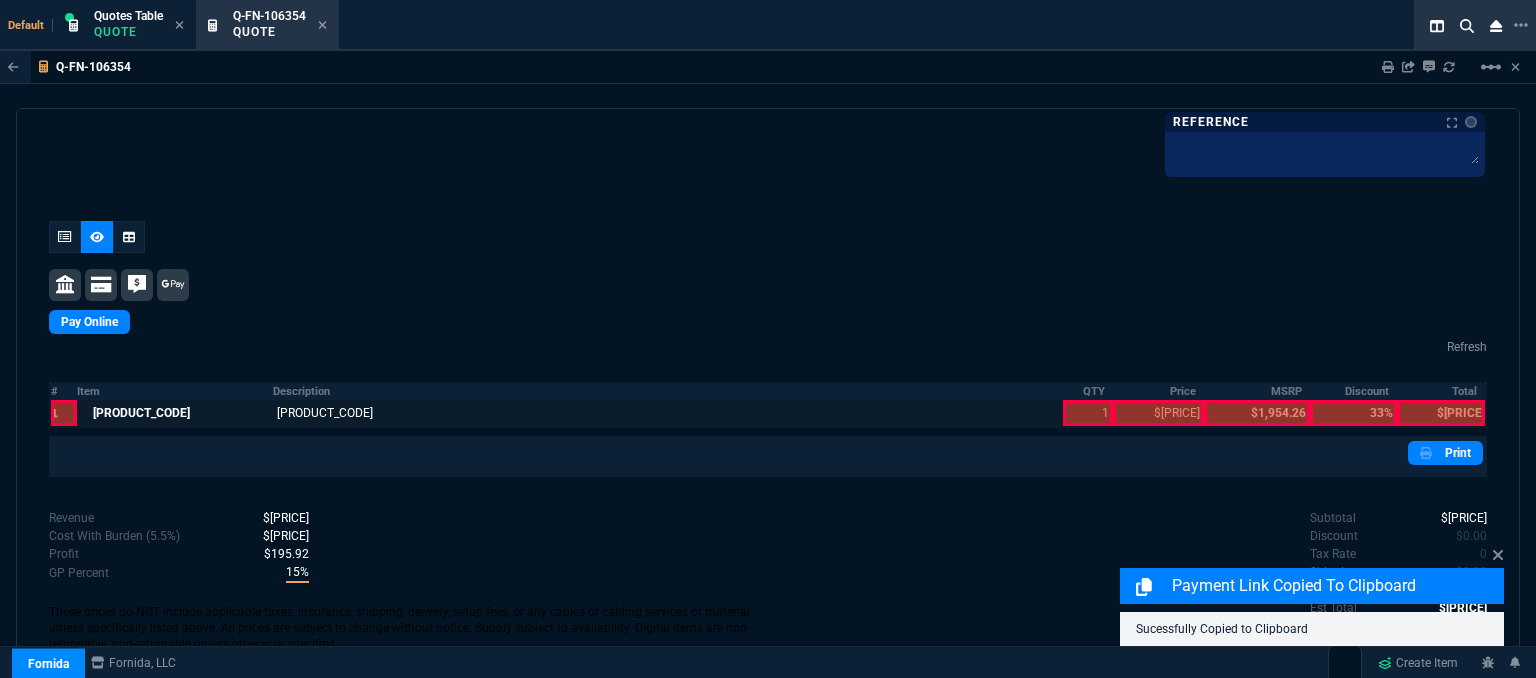 scroll, scrollTop: 1182, scrollLeft: 0, axis: vertical 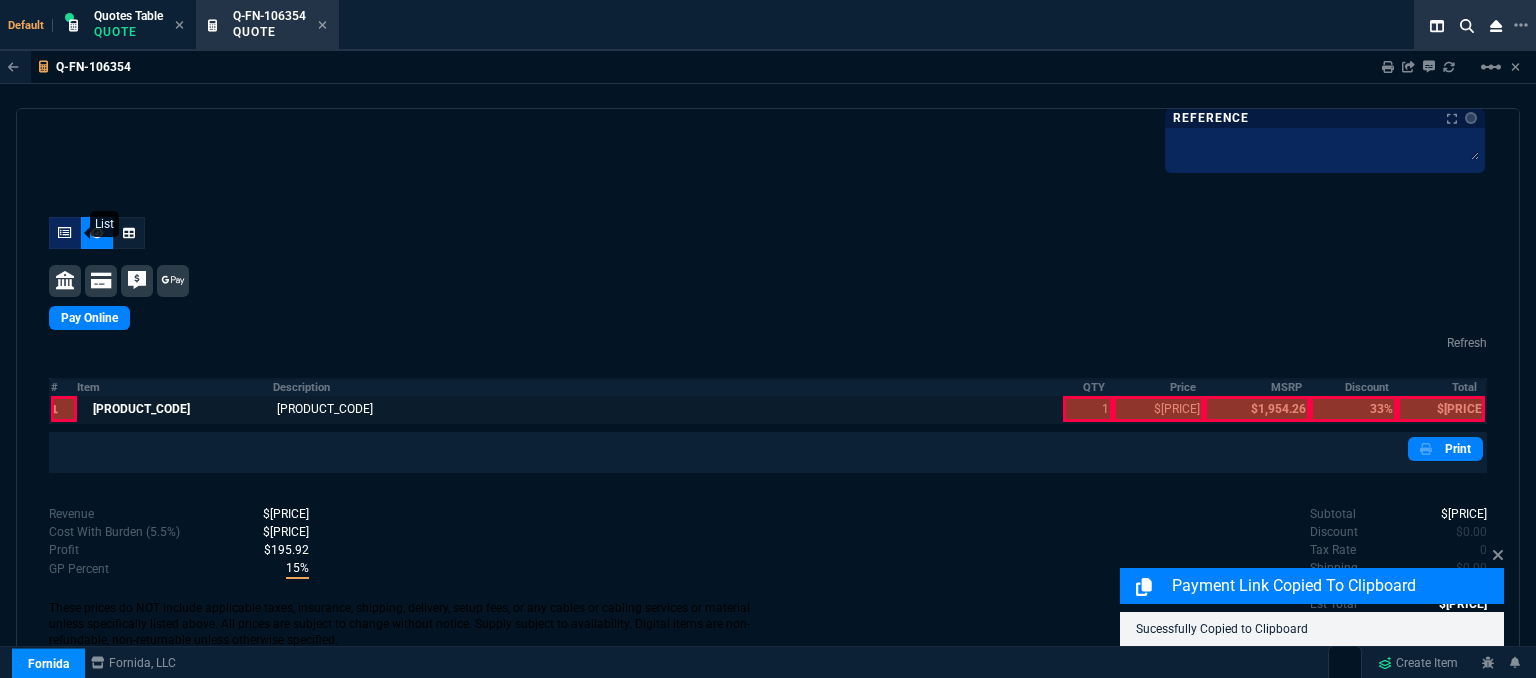click at bounding box center [65, 233] 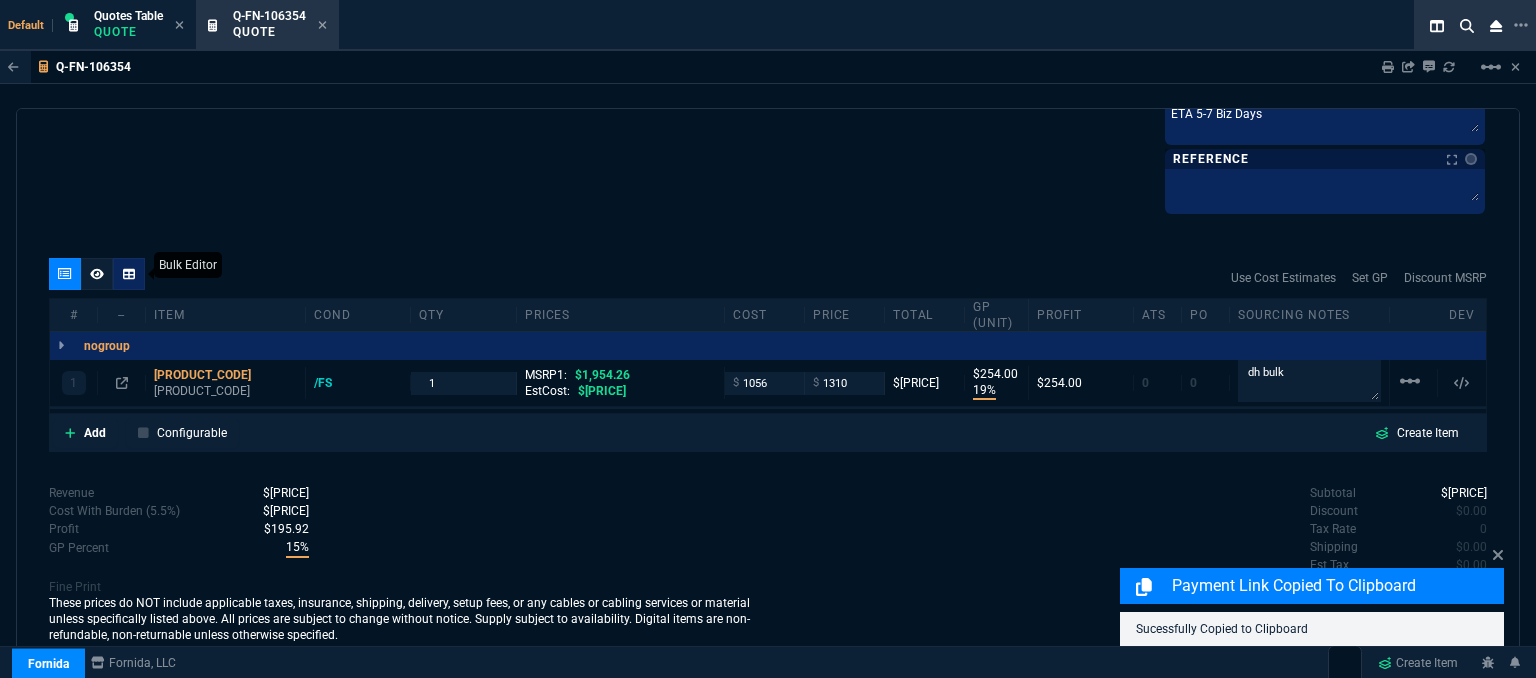 scroll, scrollTop: 1168, scrollLeft: 0, axis: vertical 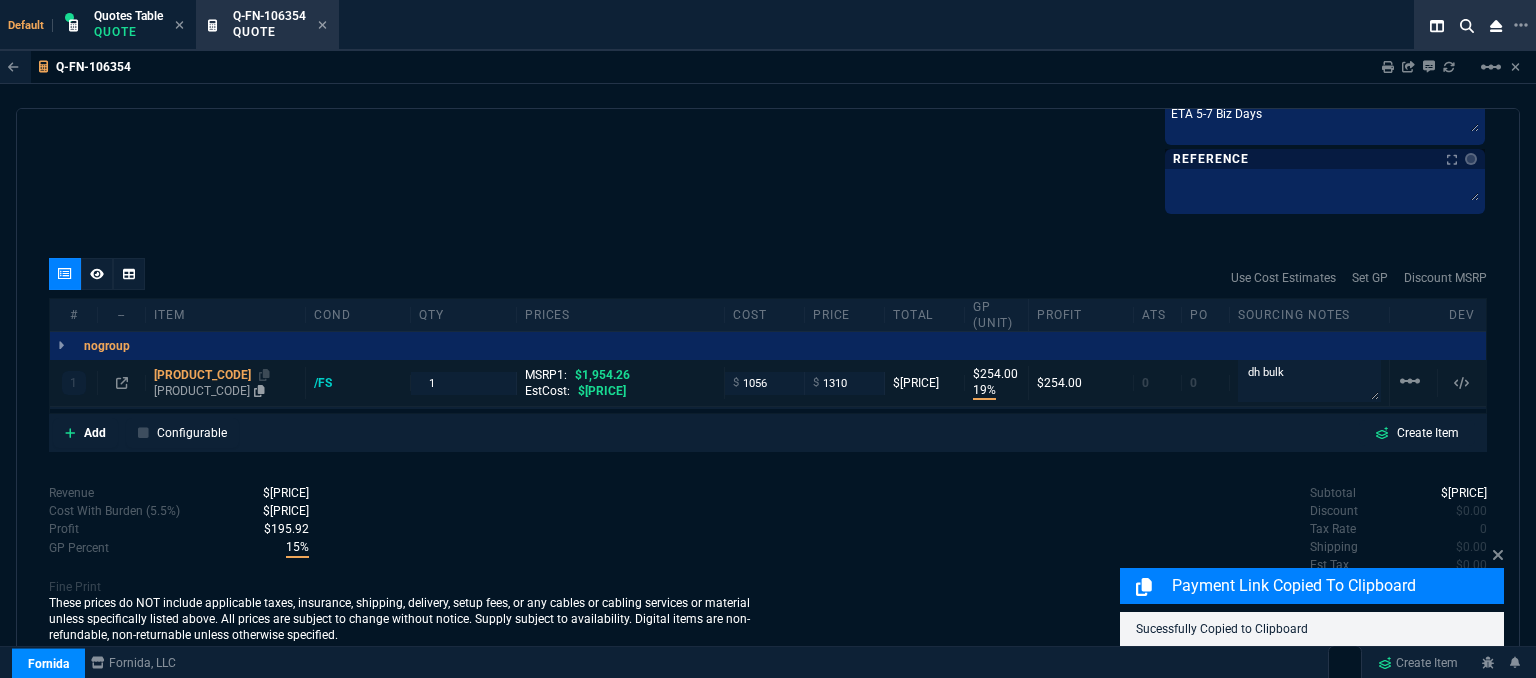 click on "SONICWALL TZ370 WIRELESS-AC PROMO TRADEUP WITH 3YR EPSS AND CSE FOR 1 YR SIA" at bounding box center [225, 391] 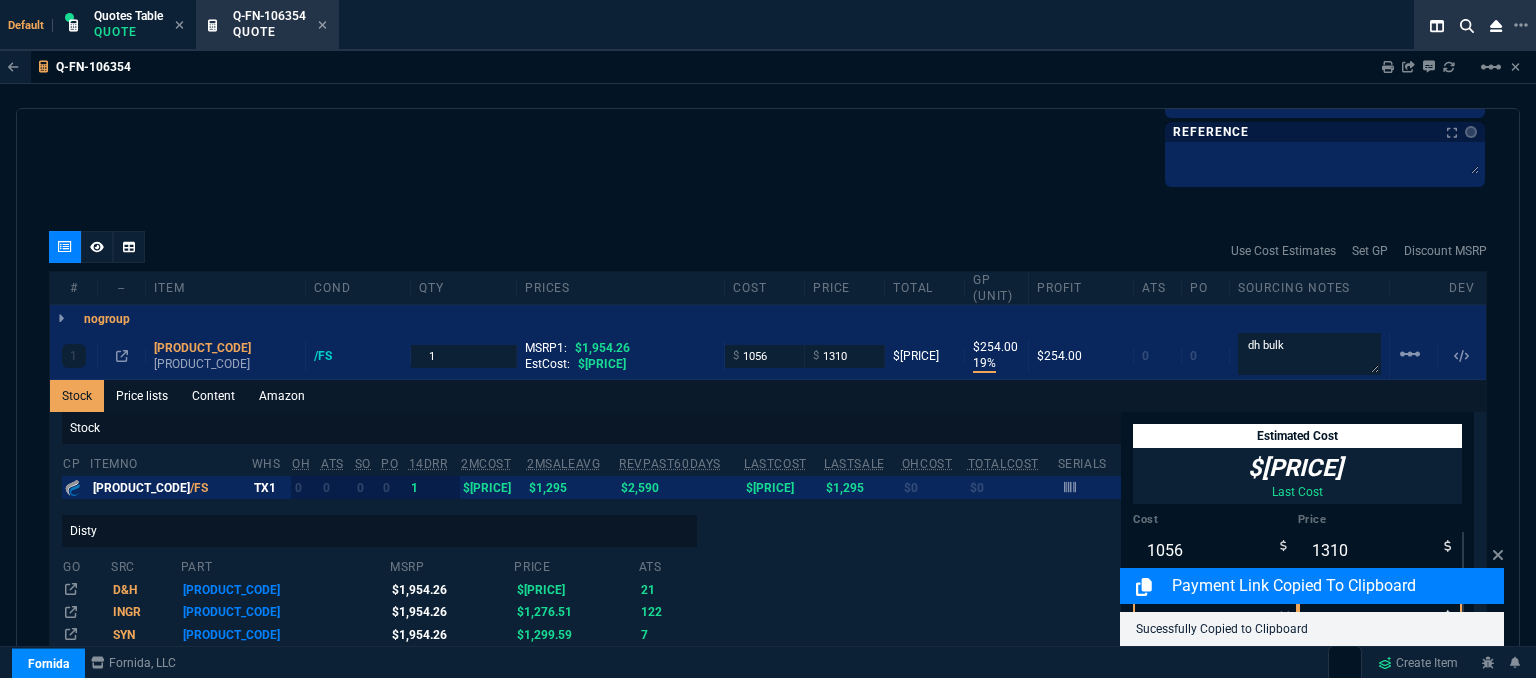 scroll, scrollTop: 1182, scrollLeft: 0, axis: vertical 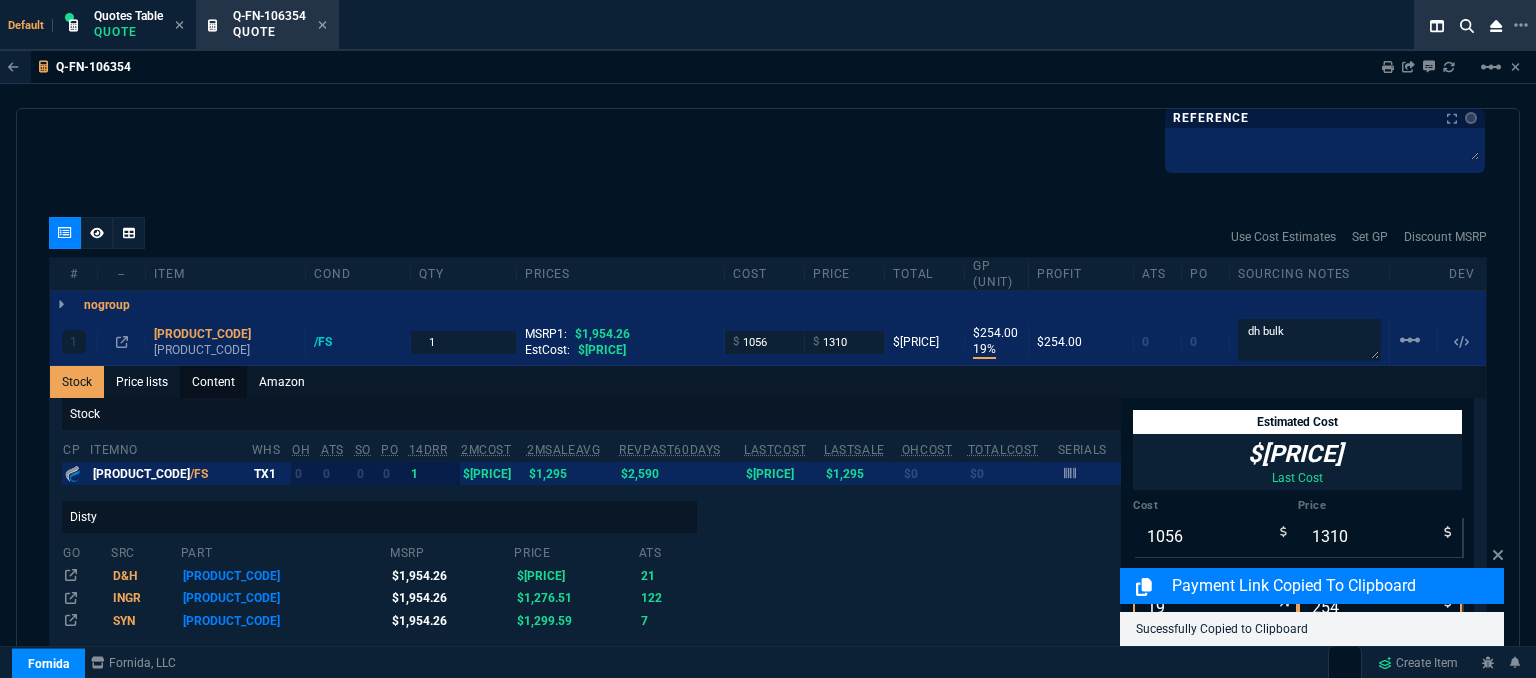 click on "Content" at bounding box center (213, 382) 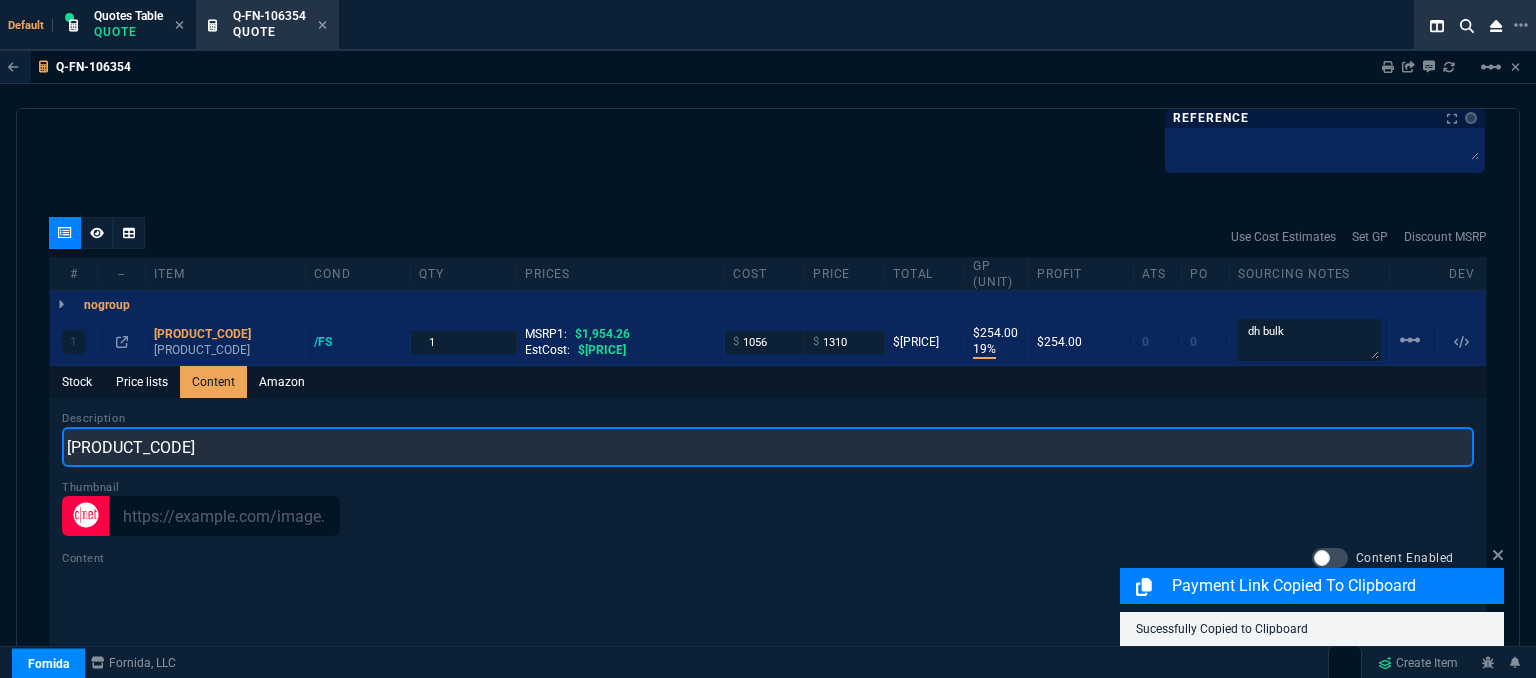 click on "SONICWALL TZ370 WIRELESS-AC PROMO TRADEUP WITH 3YR EPSS AND CSE FOR 1 YR SIA" at bounding box center (768, 447) 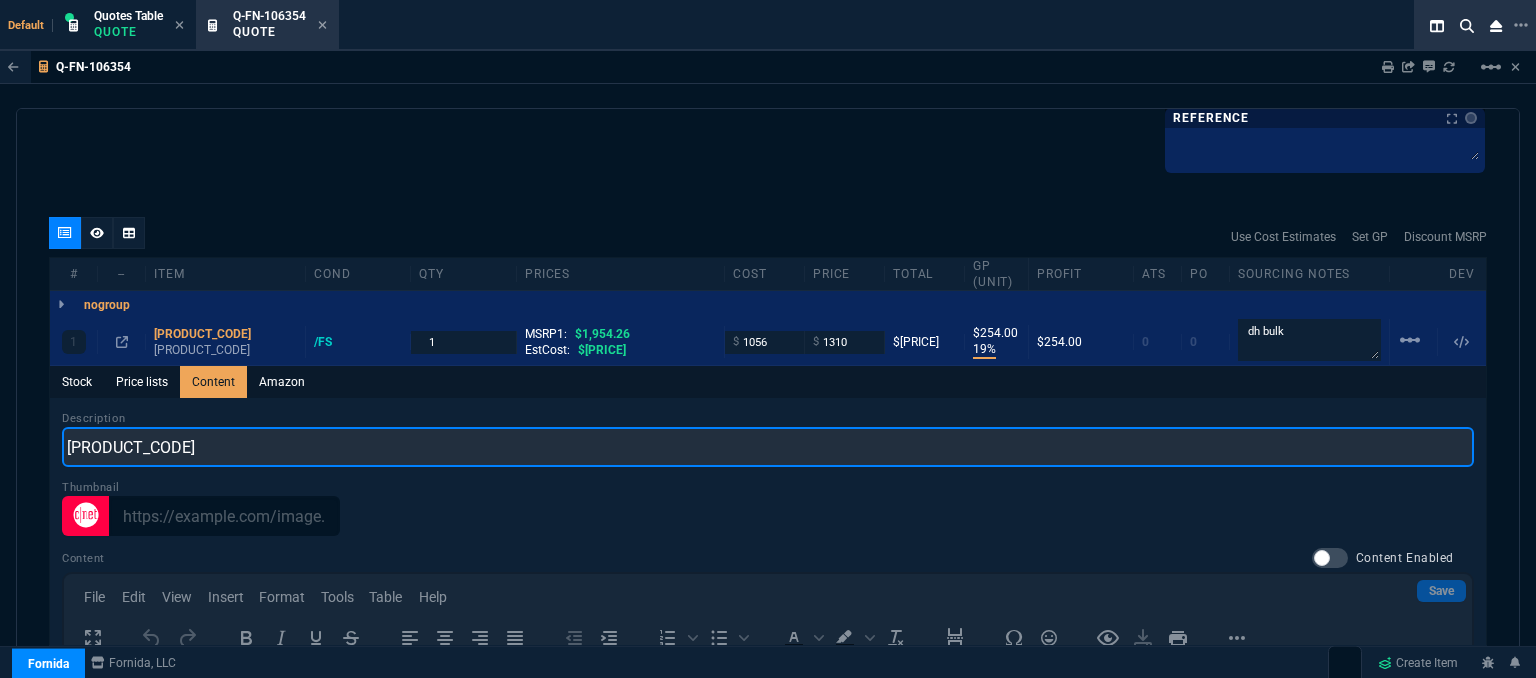 scroll, scrollTop: 0, scrollLeft: 0, axis: both 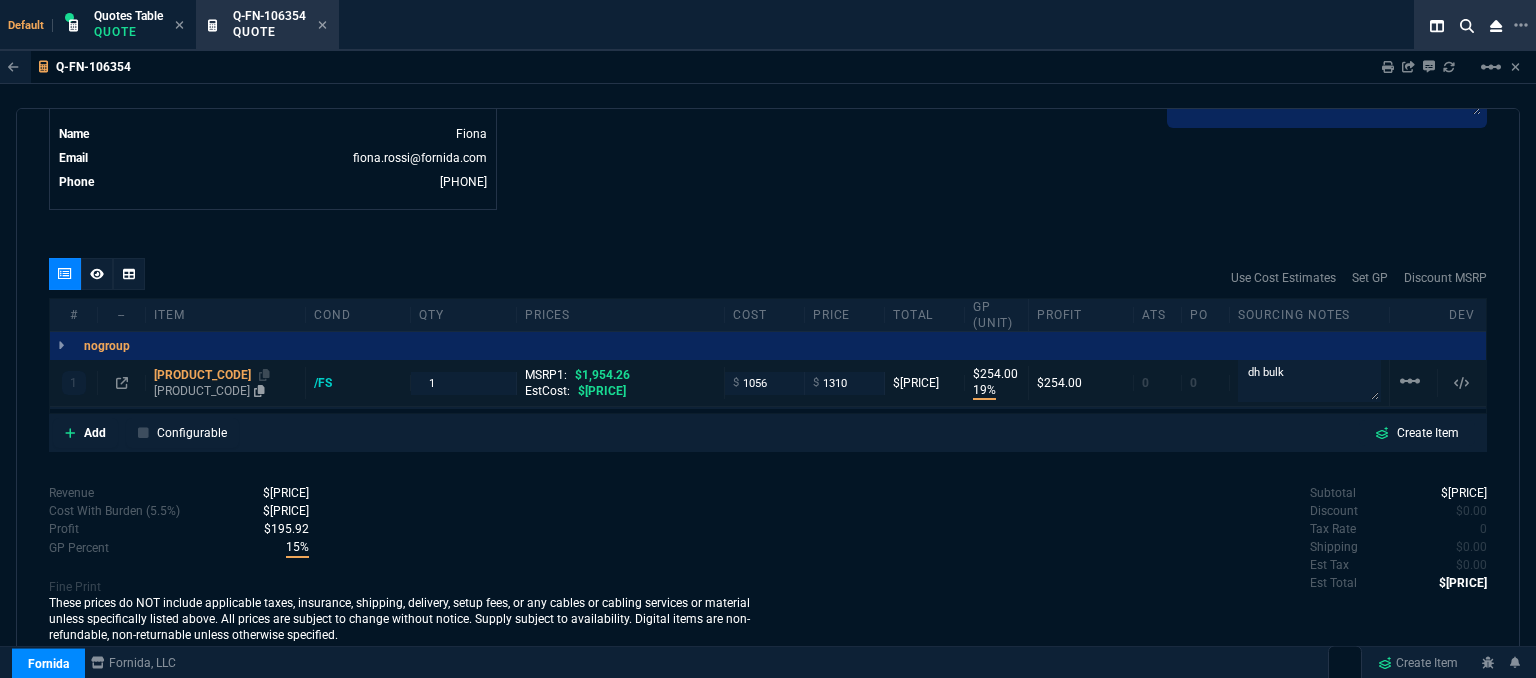 click on "SONICWALL TZ370 WIRELESS-AC PROMO TRADEUP WITH 3YR EPSS AND CSE FOR 1 YR SIA" at bounding box center (225, 391) 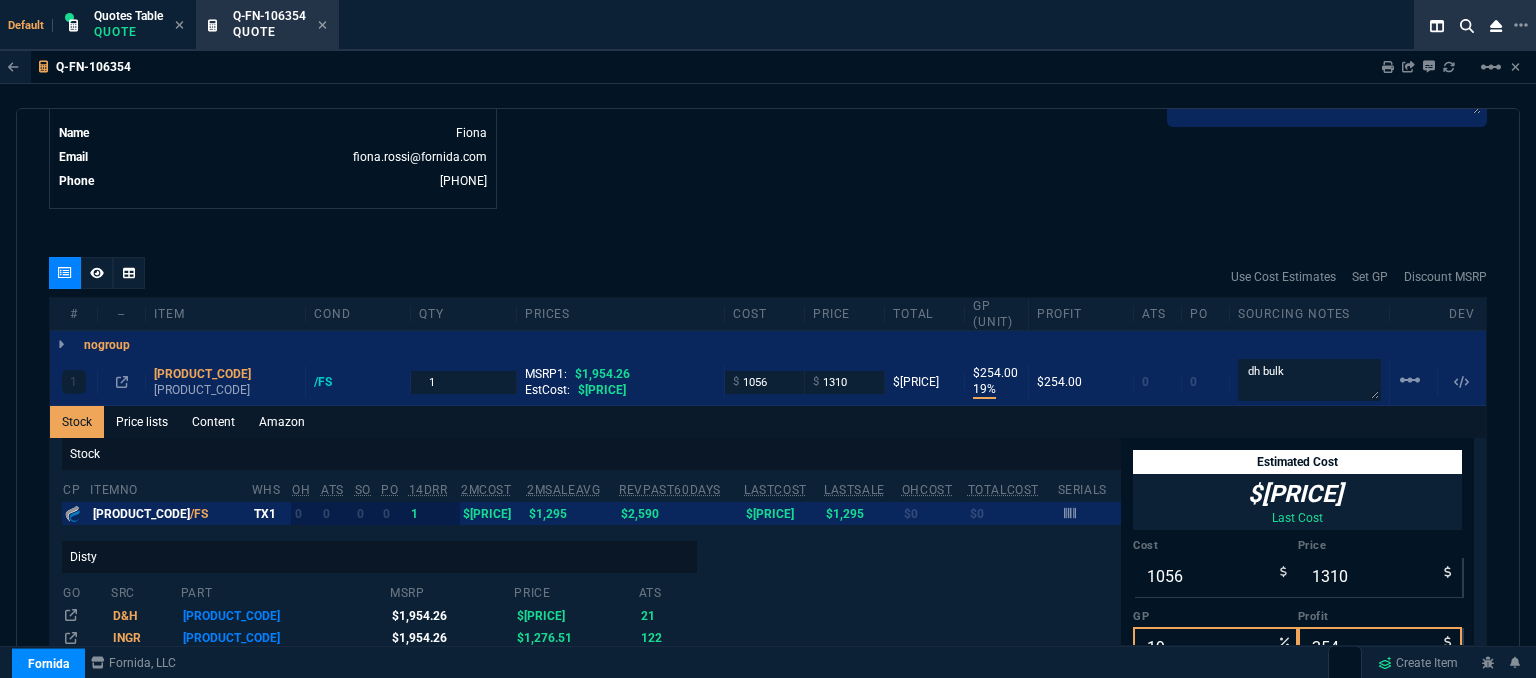 scroll, scrollTop: 1182, scrollLeft: 0, axis: vertical 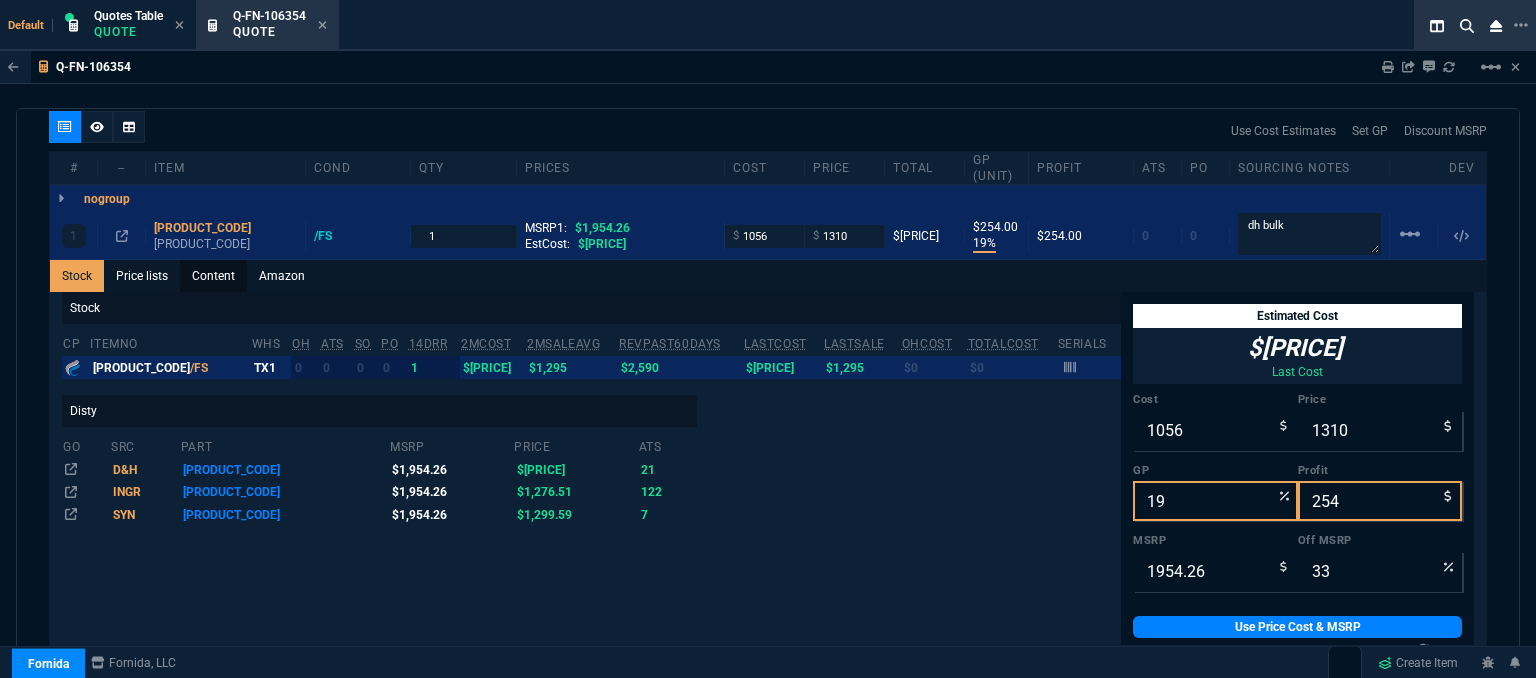 click on "Content" at bounding box center [213, 276] 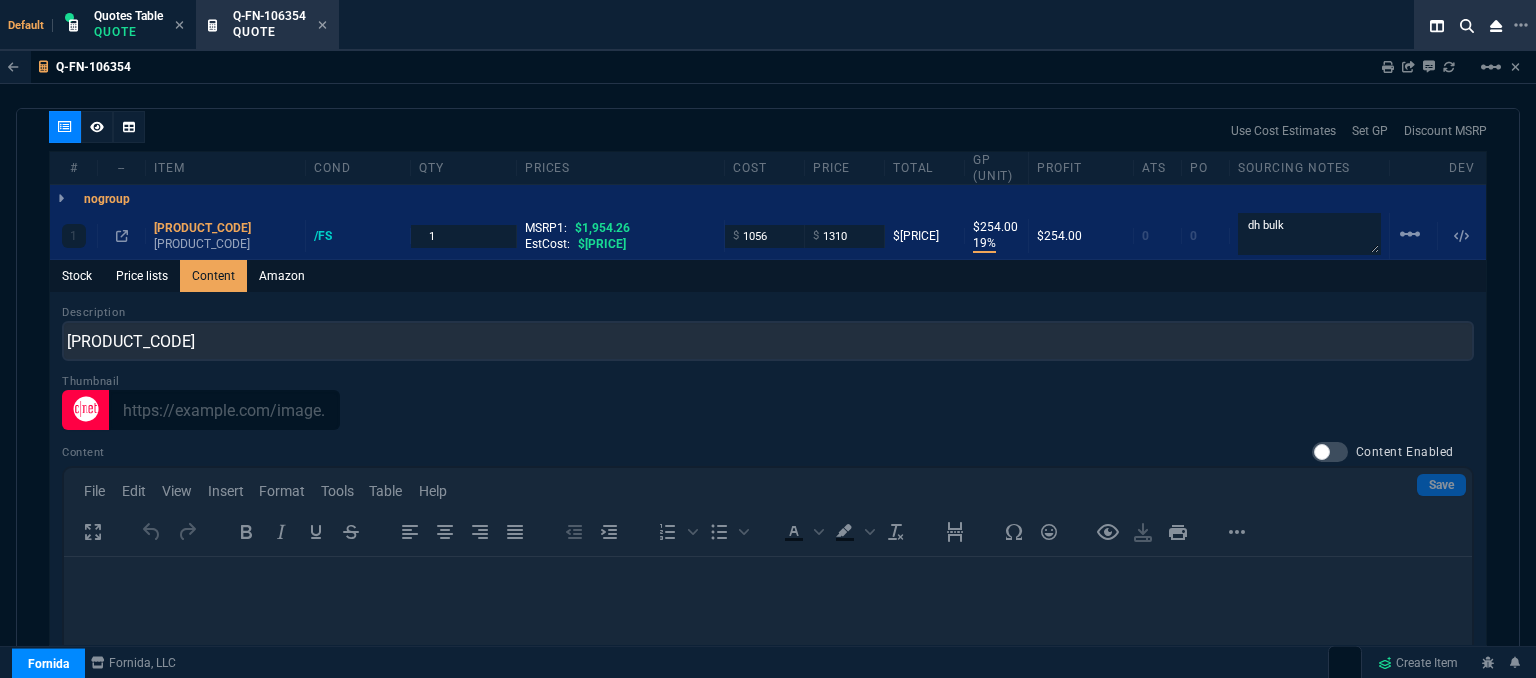 scroll, scrollTop: 0, scrollLeft: 0, axis: both 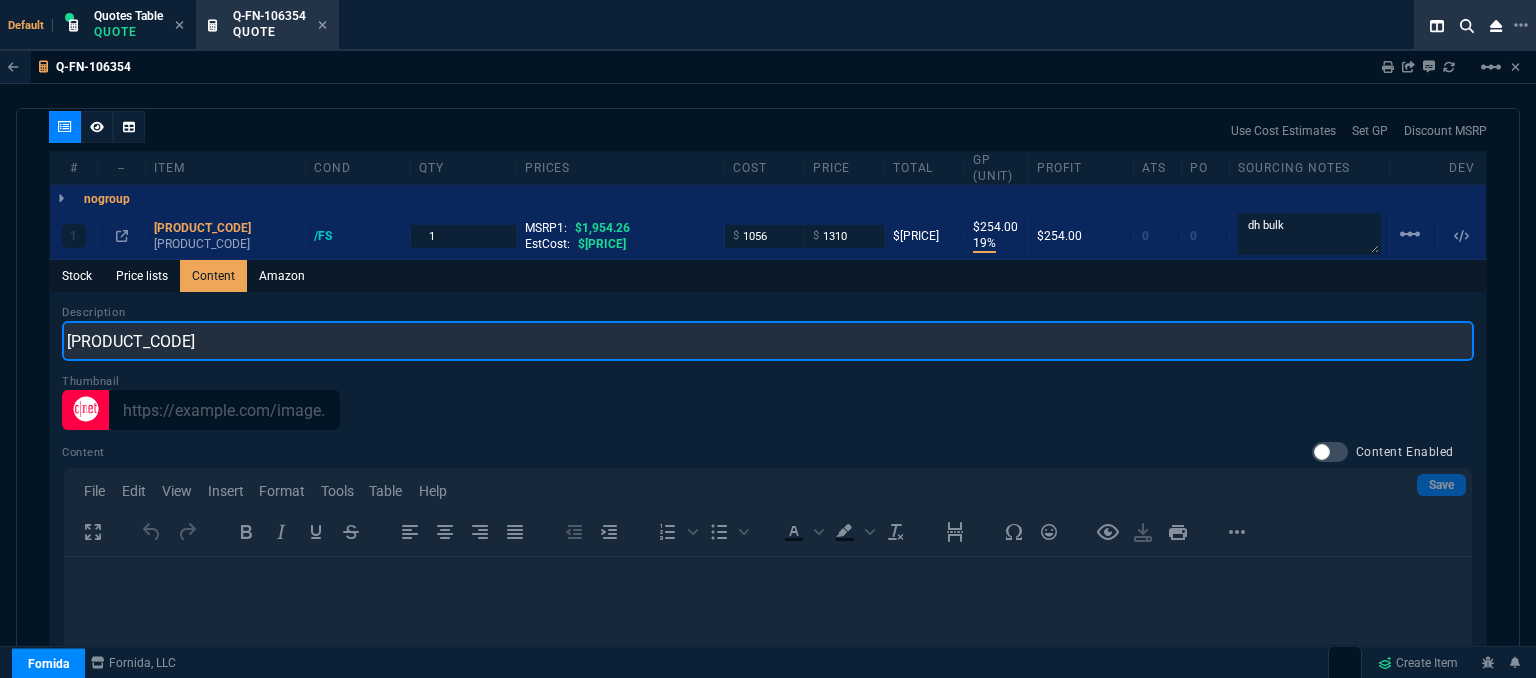 click on "SONICWALL TZ370 WIRELESS-AC PROMO TRADEUP WITH 3YR EPSS AND CSE FOR 1 YR SIA" at bounding box center (768, 341) 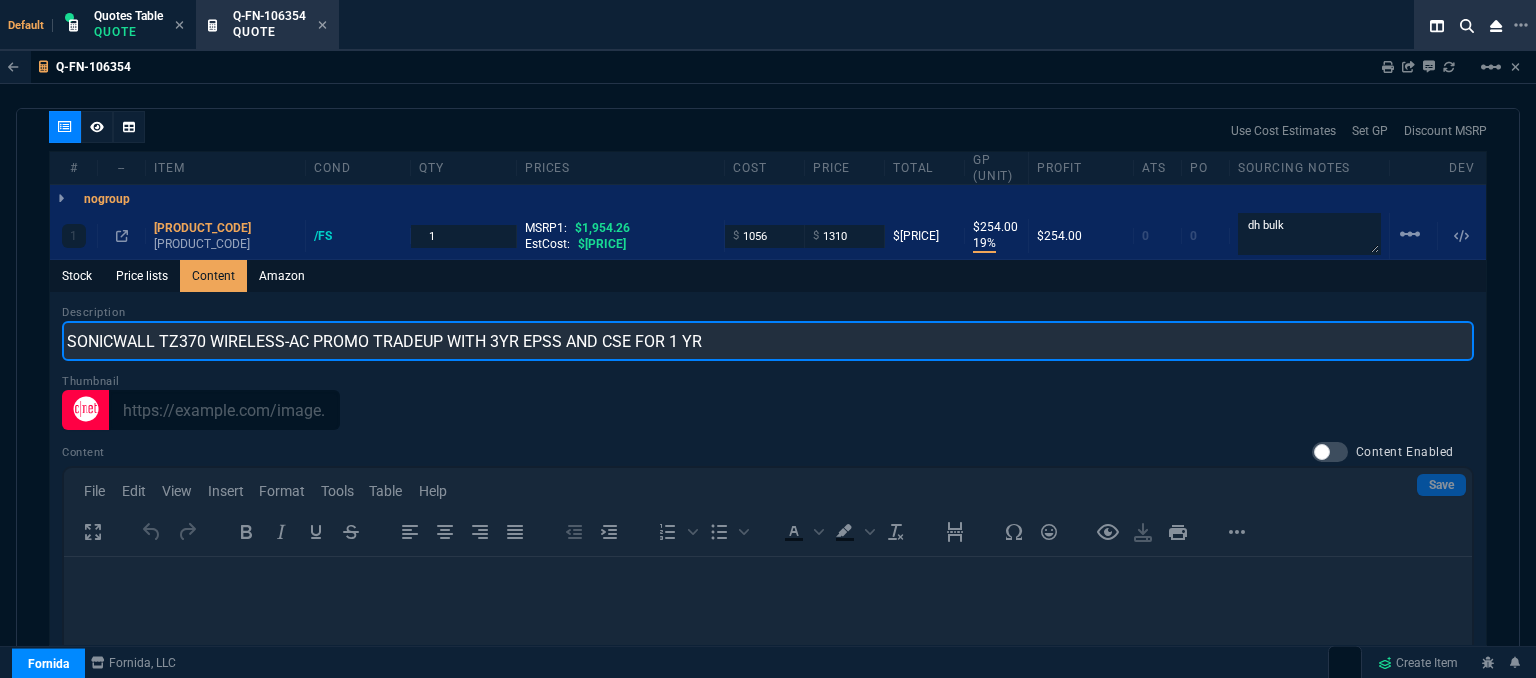 click on "SONICWALL TZ370 WIRELESS-AC PROMO TRADEUP WITH 3YR EPSS AND CSE FOR 1 YR" at bounding box center (768, 341) 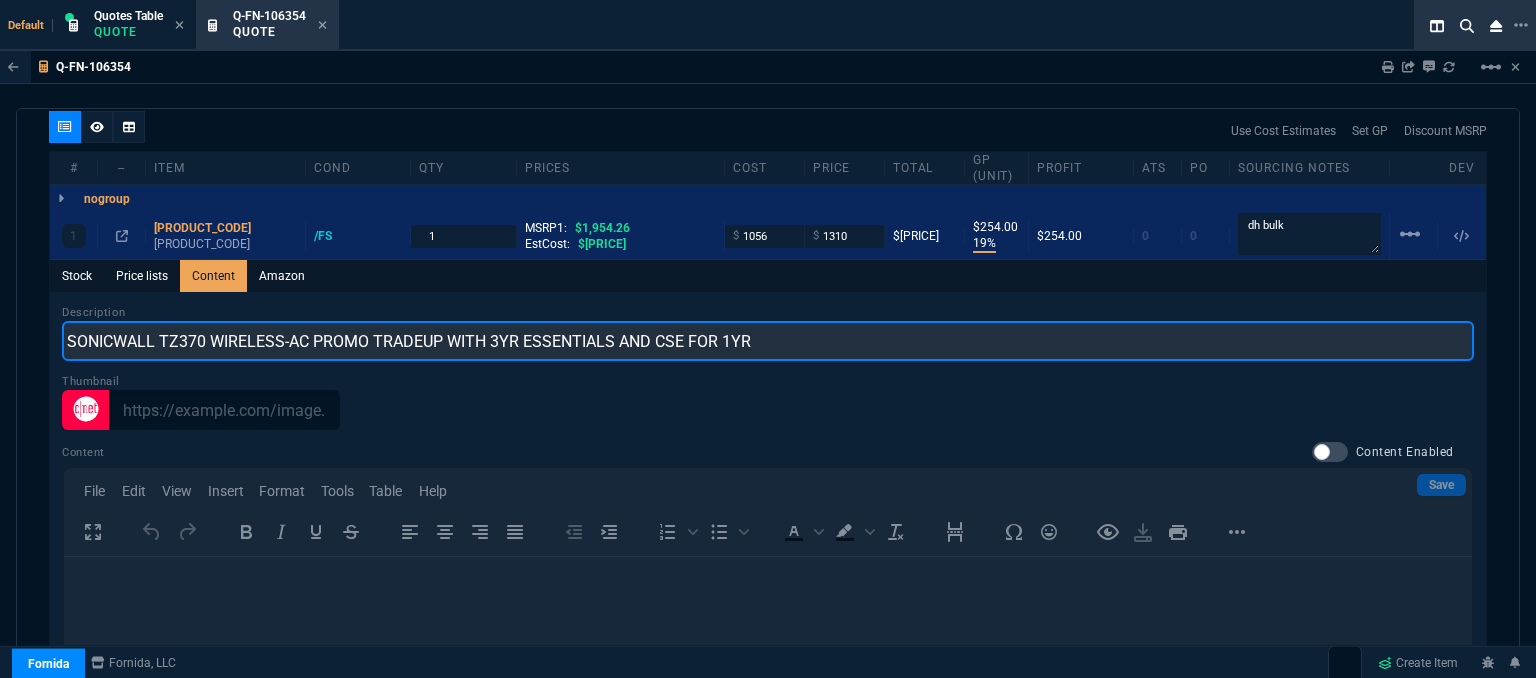 type on "SONICWALL TZ370 WIRELESS-AC PROMO TRADEUP WITH 3YR ESSENTIALS AND CSE FOR 1YR" 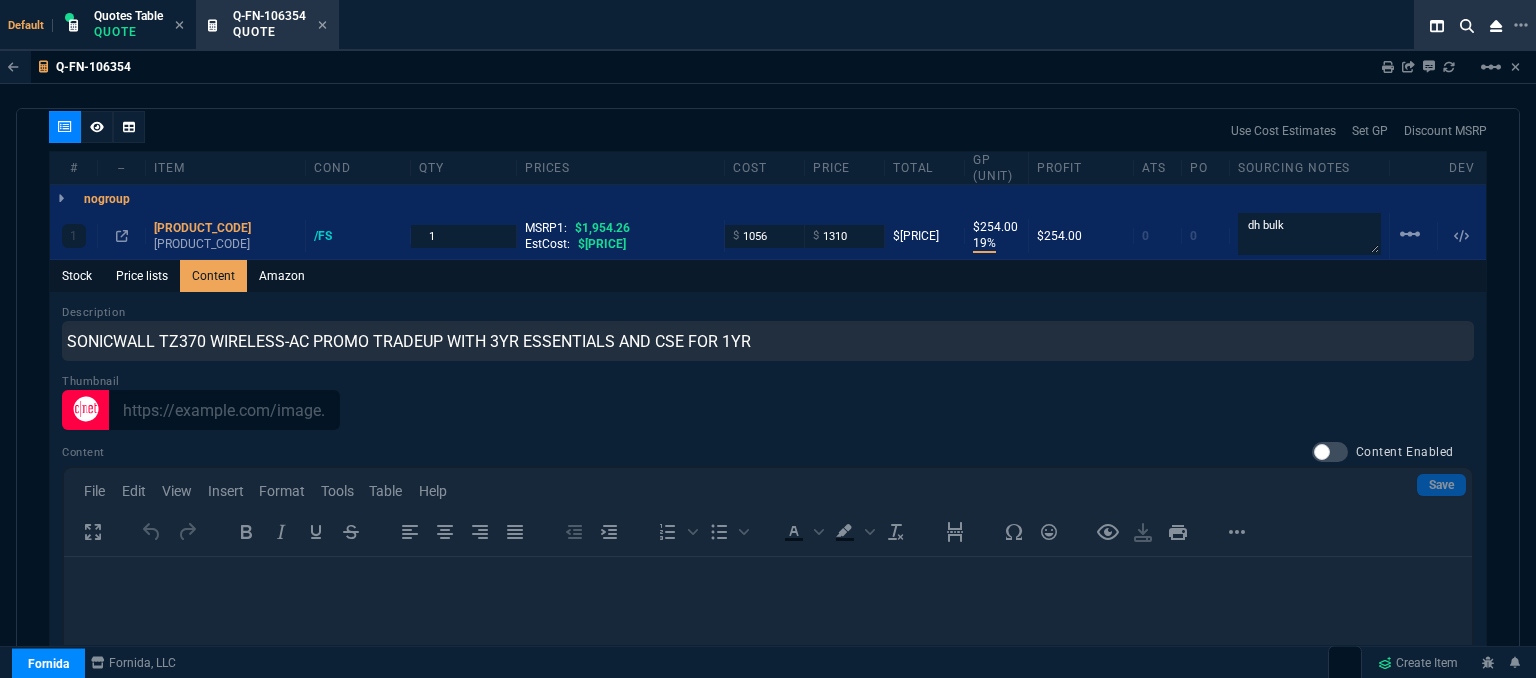 click on "Description SONICWALL TZ370 WIRELESS-AC PROMO TRADEUP WITH 3YR ESSENTIALS AND CSE FOR 1YR Thumbnail Content Content Enabled Save File Edit View Insert Format Tools Table Help To open the popup, press Shift+Enter To open the popup, press Shift+Enter To open the popup, press Shift+Enter To open the popup, press Shift+Enter p Press Alt+0 for help 0 words" at bounding box center [768, 585] 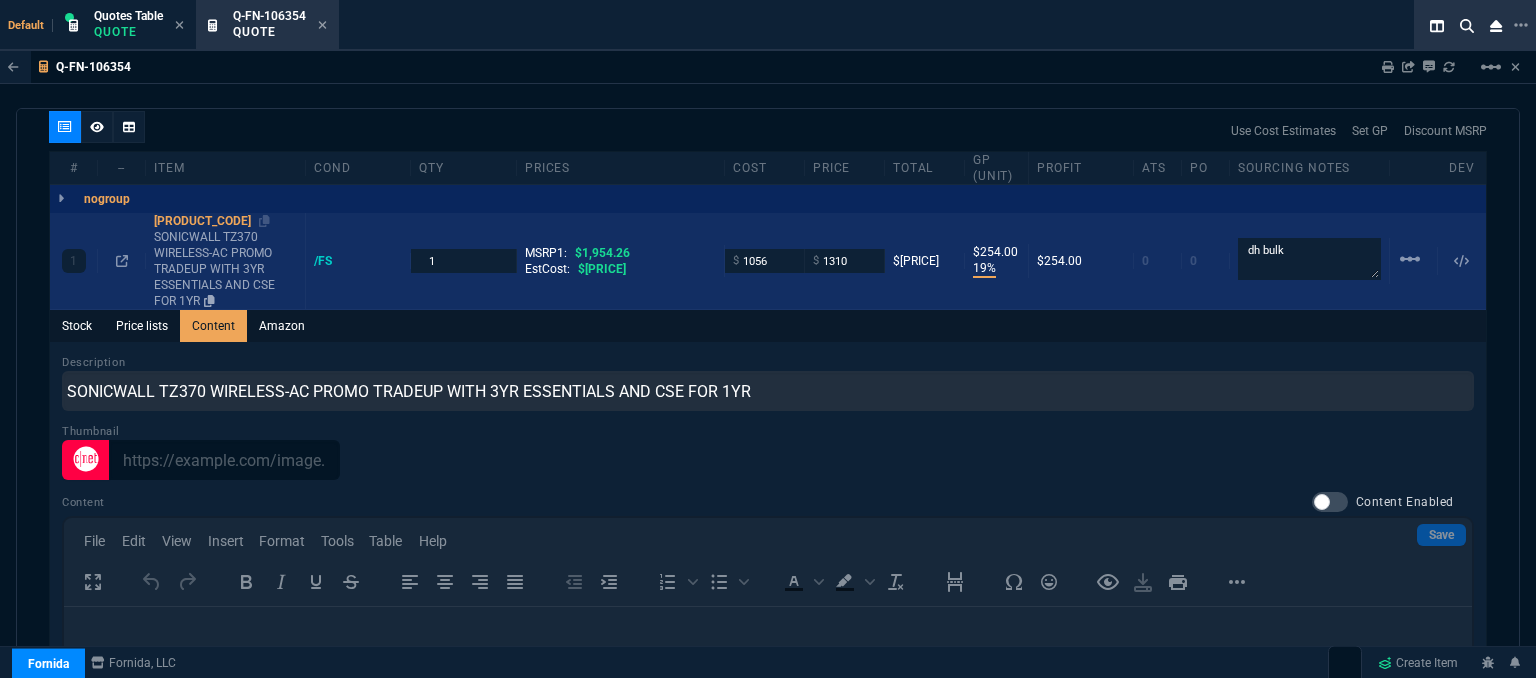 scroll, scrollTop: 982, scrollLeft: 0, axis: vertical 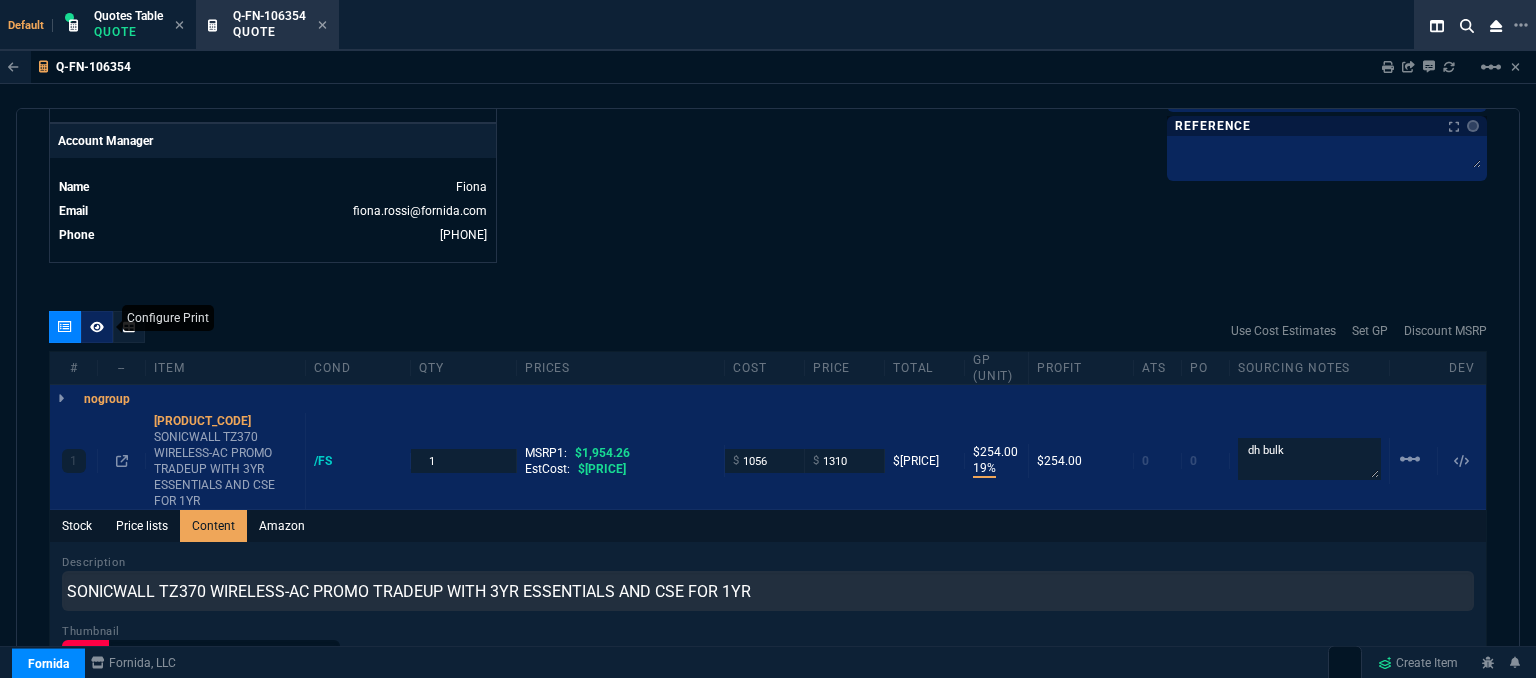 click at bounding box center (97, 327) 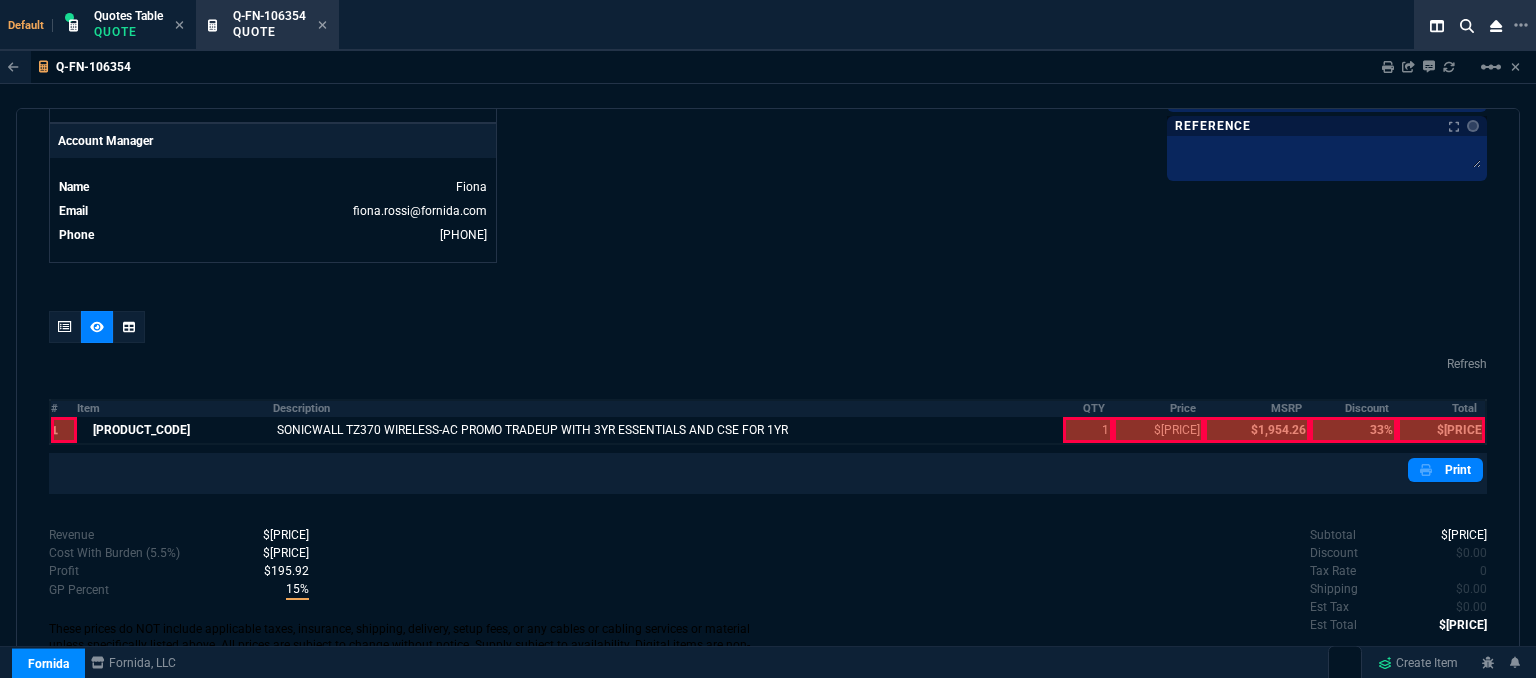 scroll, scrollTop: 976, scrollLeft: 0, axis: vertical 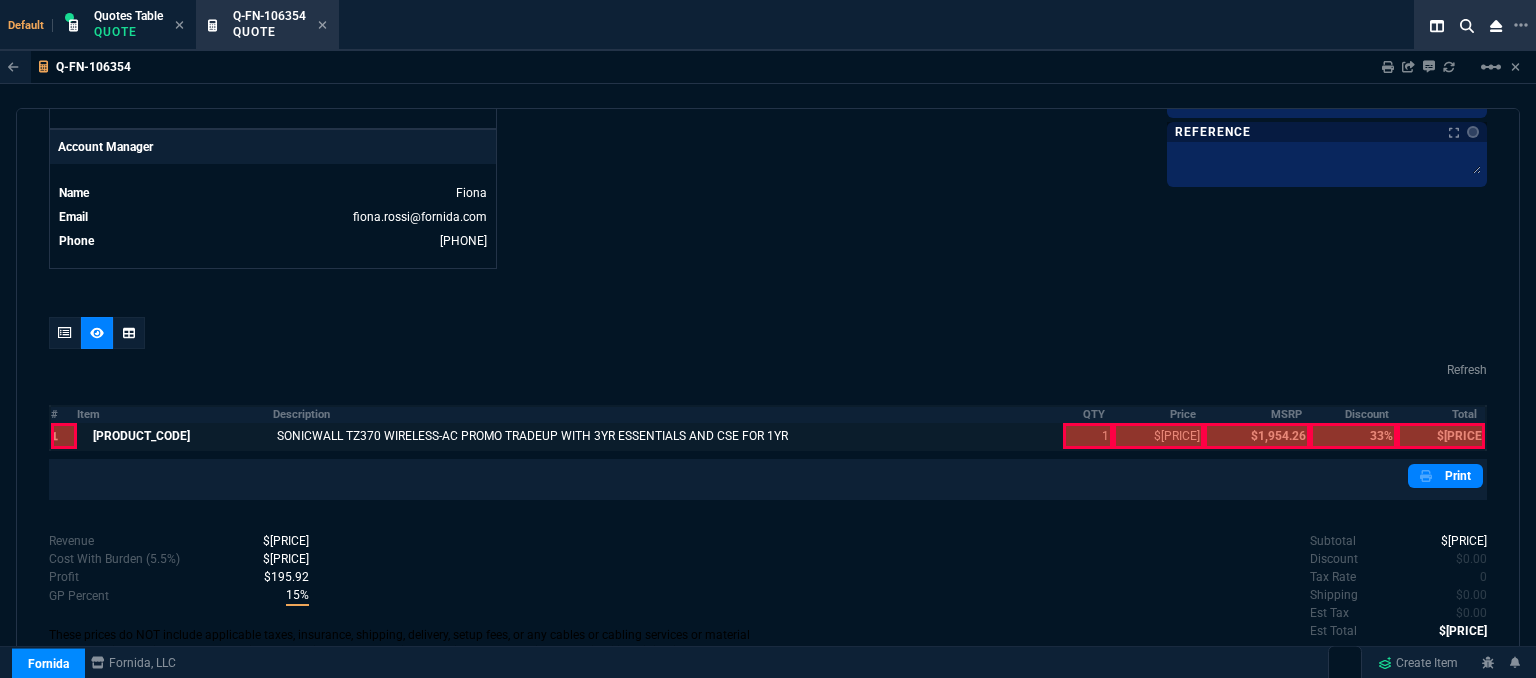 click at bounding box center [1088, 436] 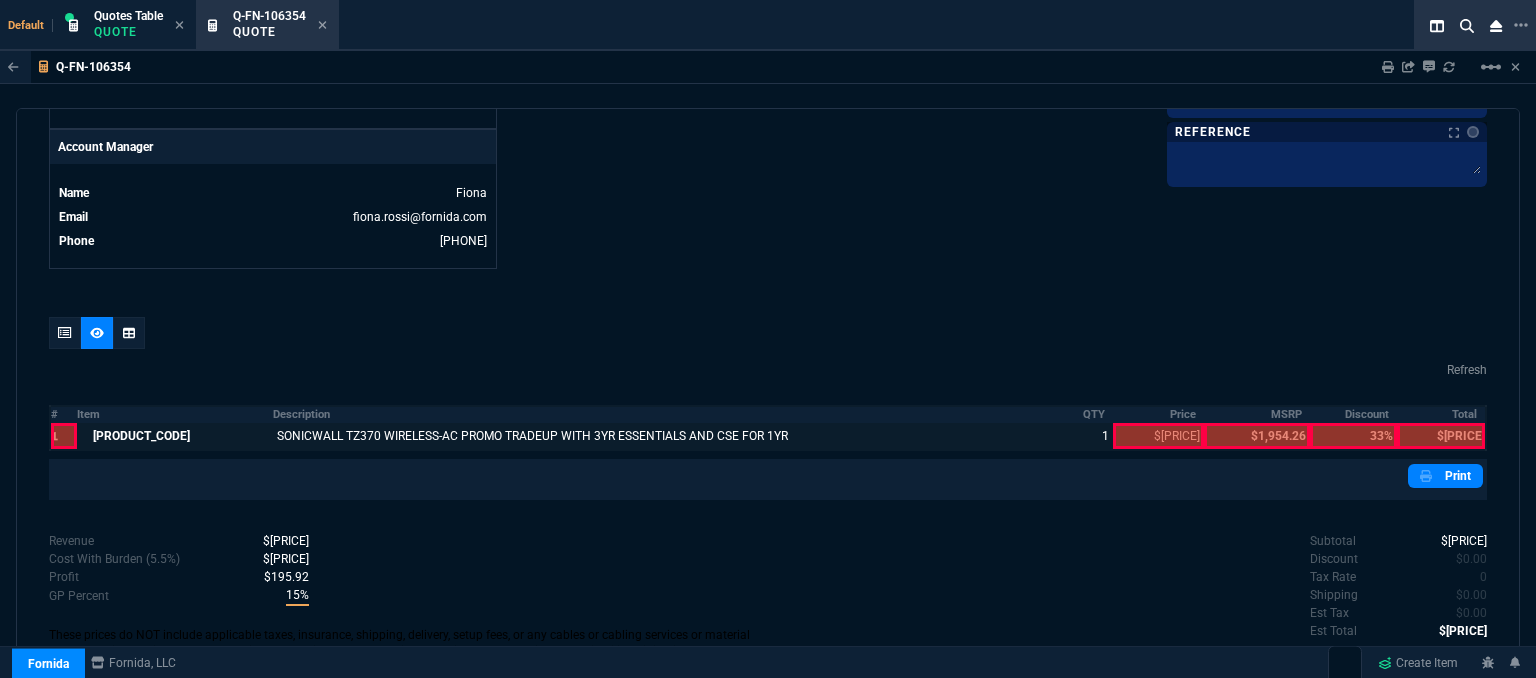 click at bounding box center (1158, 436) 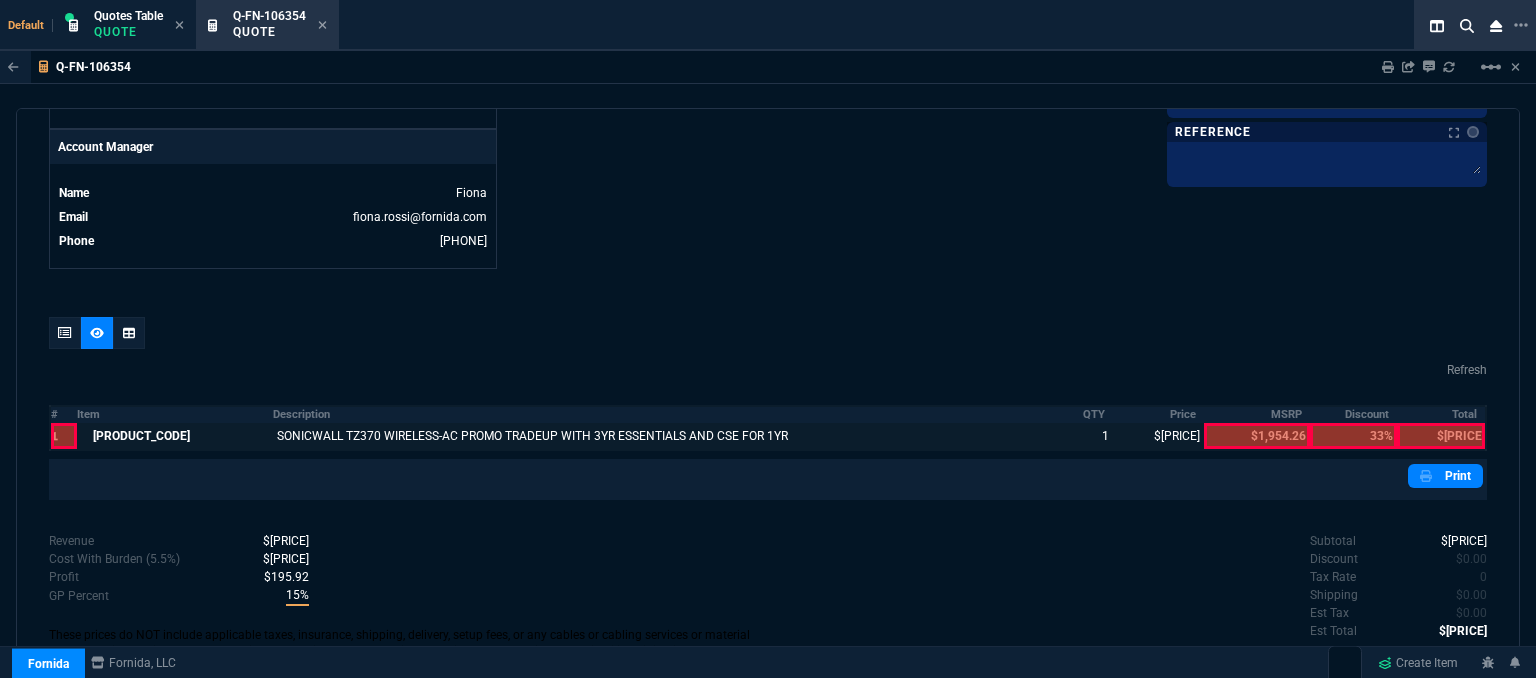 click at bounding box center [1441, 436] 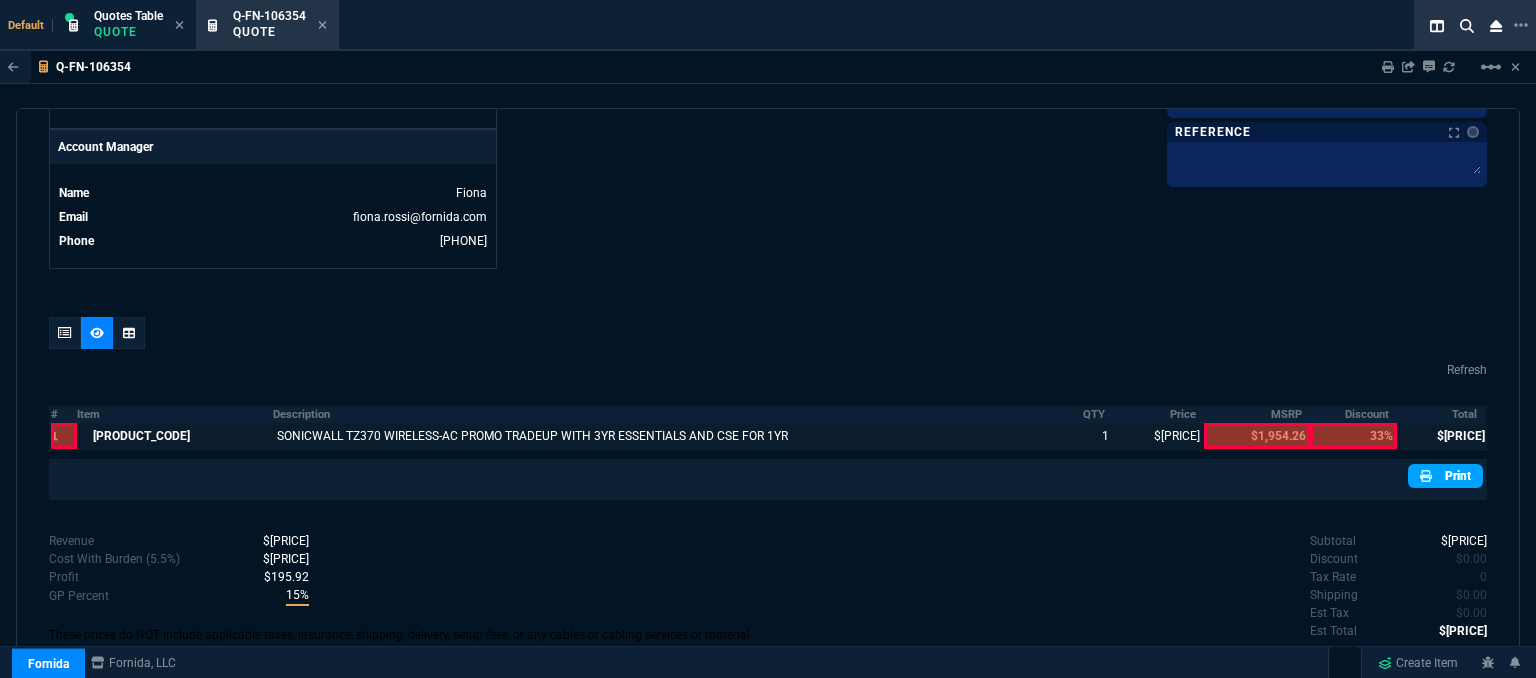 click on "Print" at bounding box center [1445, 476] 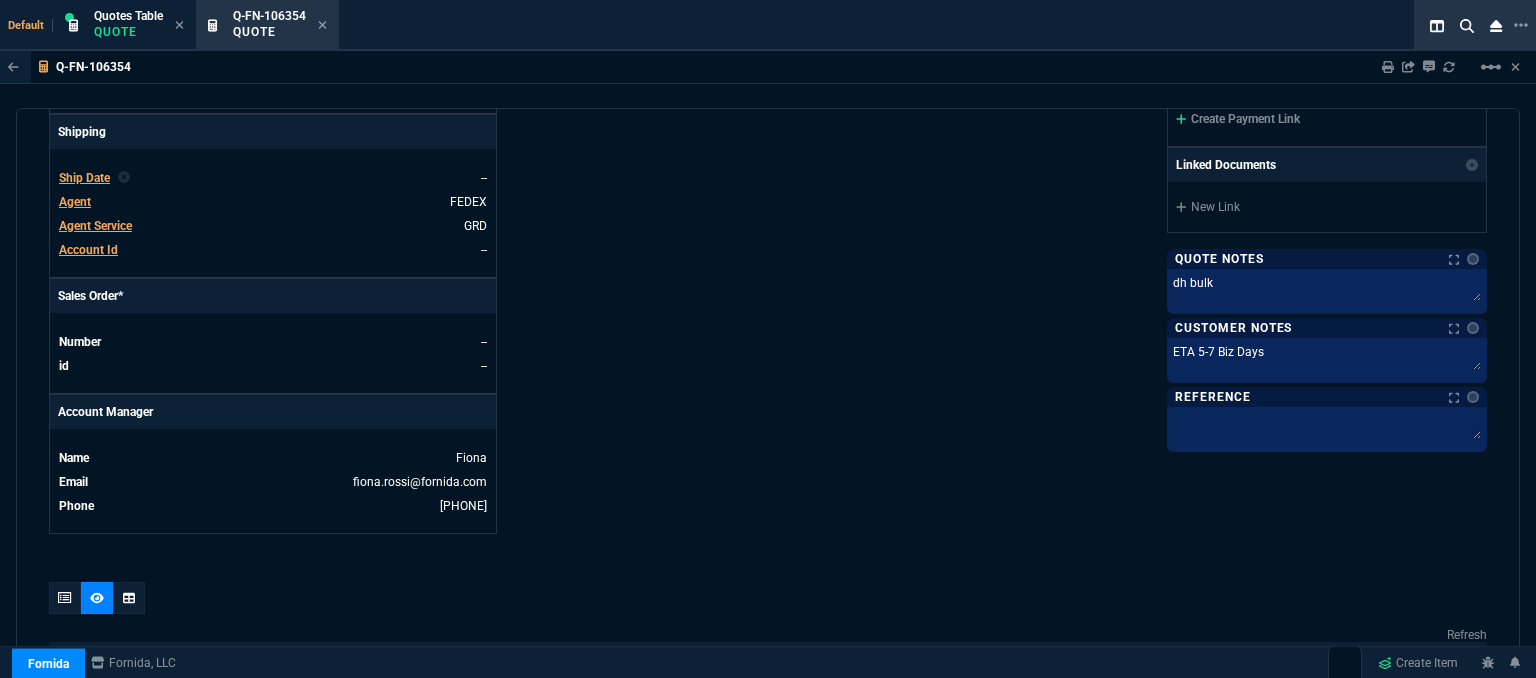 scroll, scrollTop: 576, scrollLeft: 0, axis: vertical 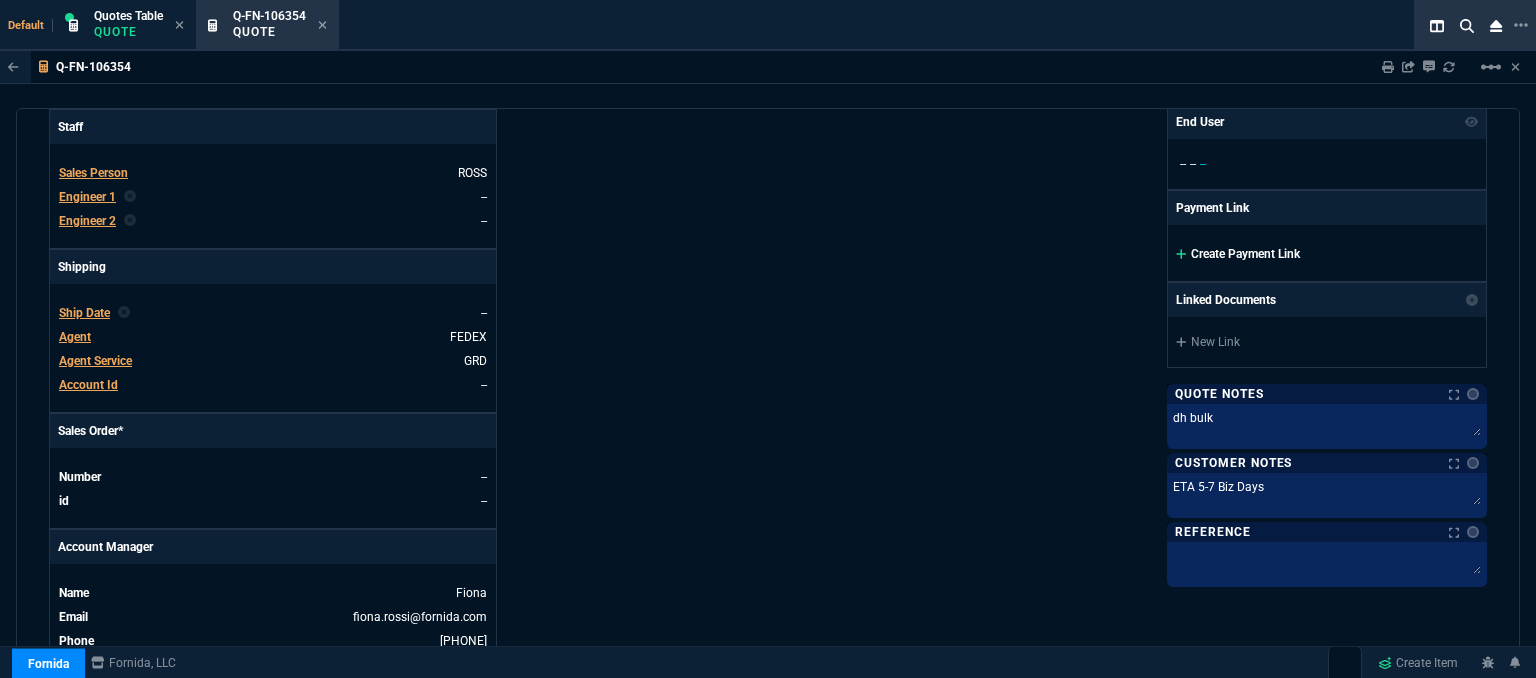click at bounding box center (1181, 254) 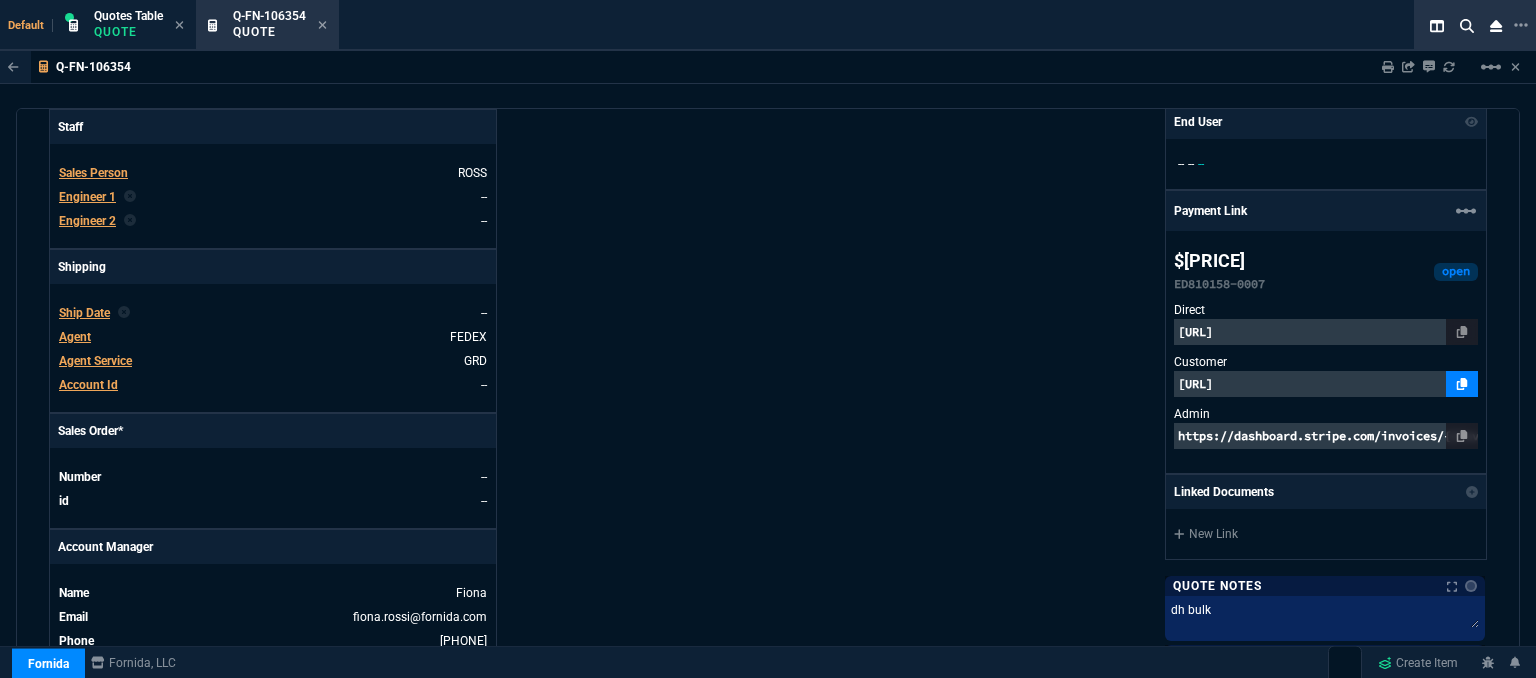 click at bounding box center (1462, 384) 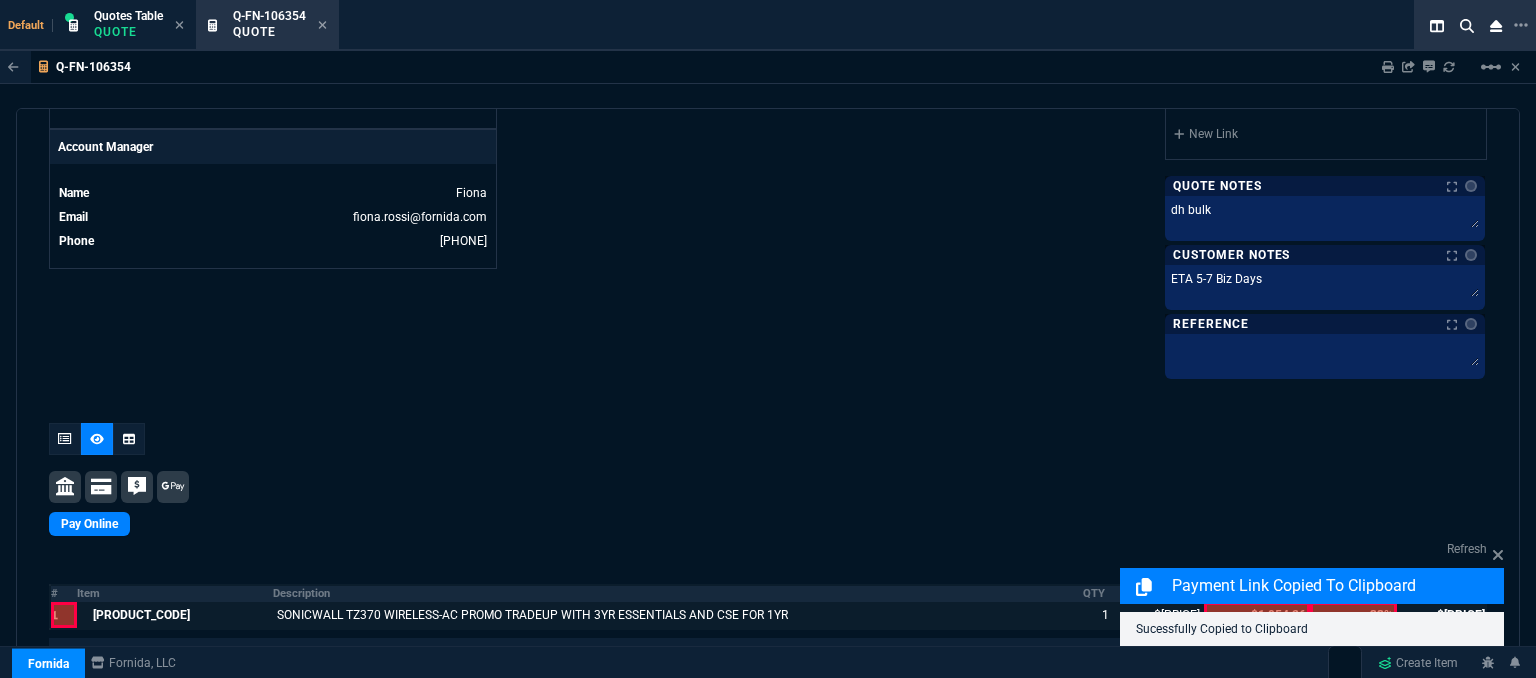 scroll, scrollTop: 1182, scrollLeft: 0, axis: vertical 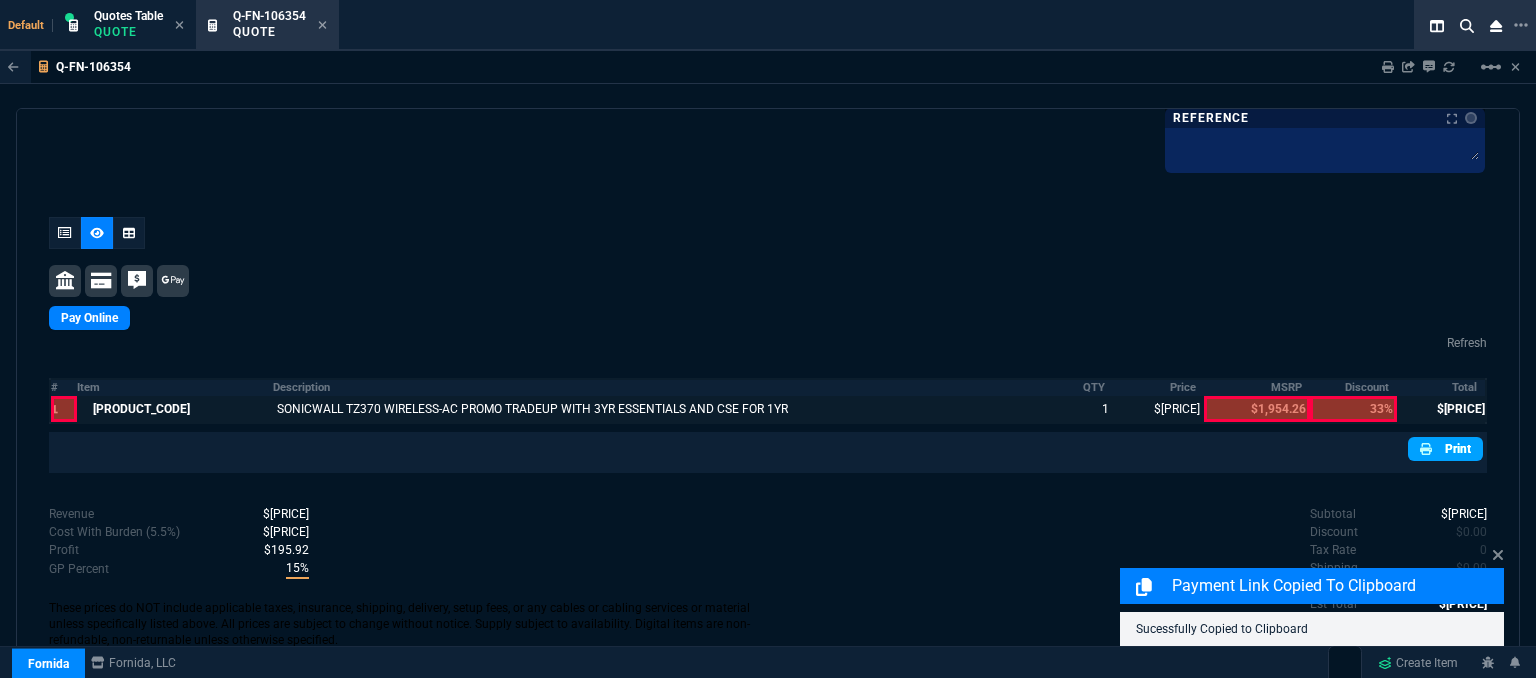 click on "Print" at bounding box center [1445, 449] 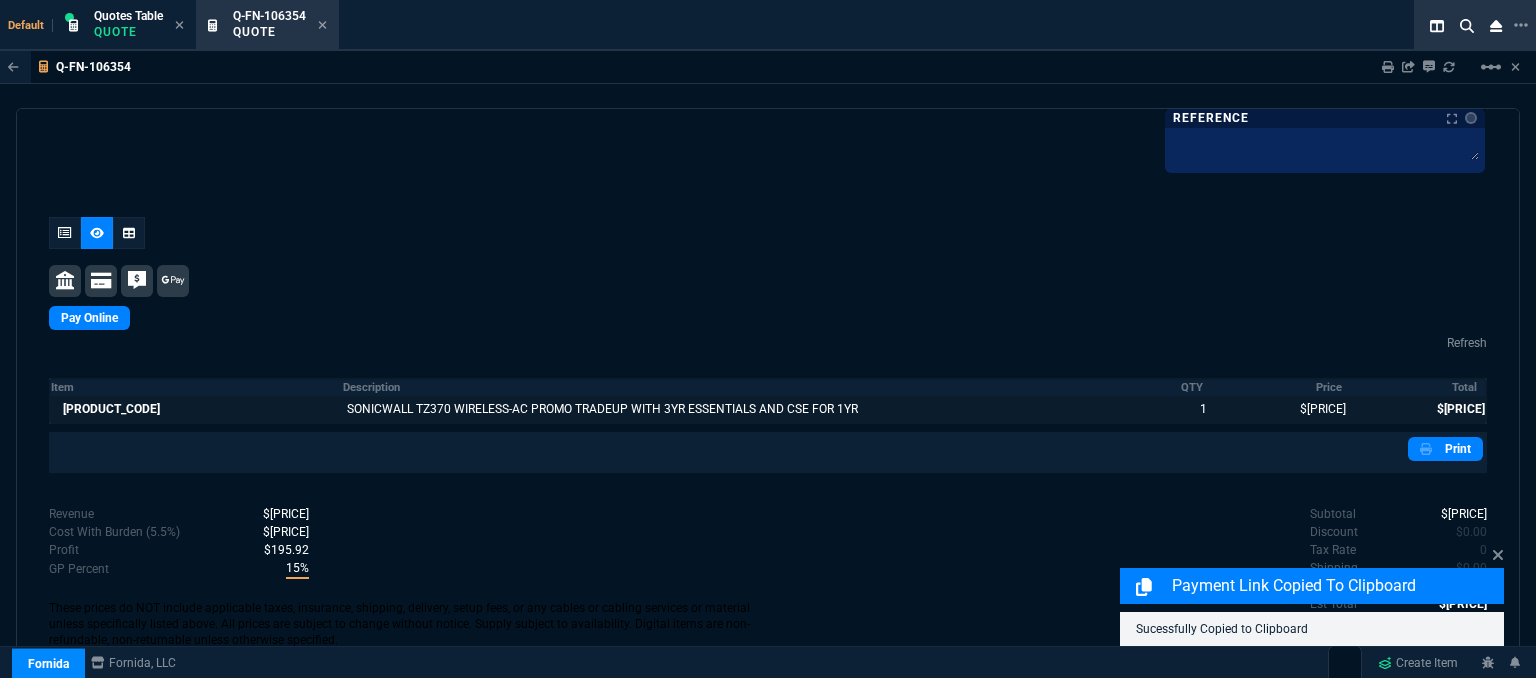 scroll, scrollTop: 1182, scrollLeft: 0, axis: vertical 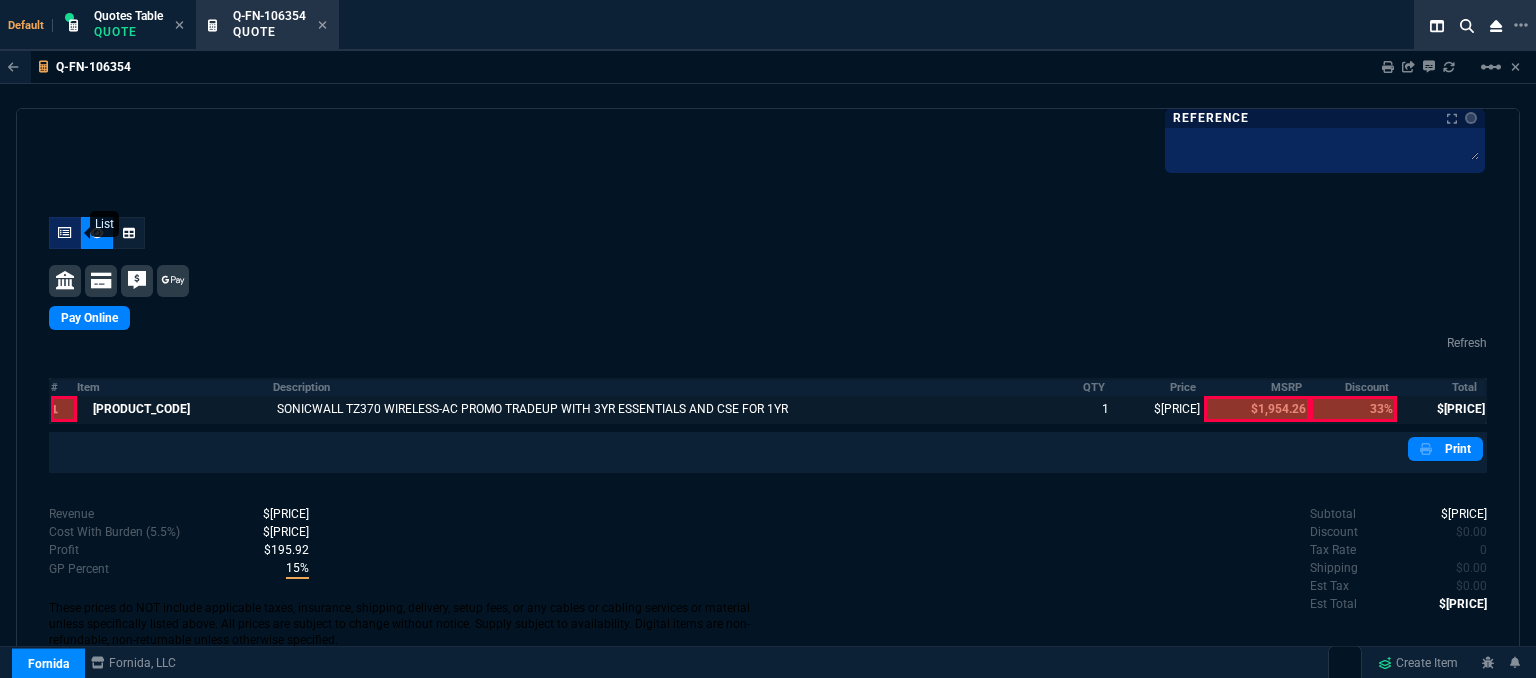click at bounding box center [65, 233] 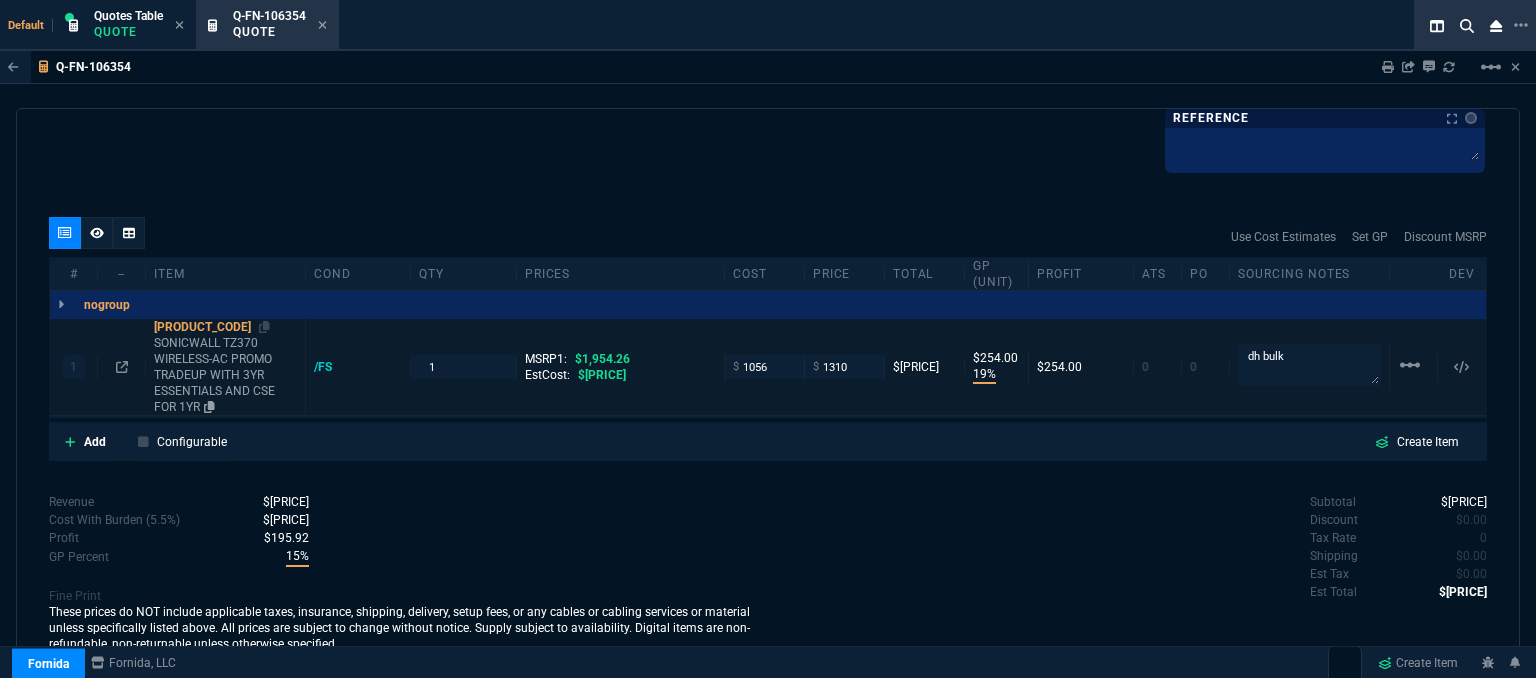 click on "SONICWALL TZ370 WIRELESS-AC PROMO TRADEUP WITH 3YR ESSENTIALS AND CSE FOR 1YR" at bounding box center [225, 375] 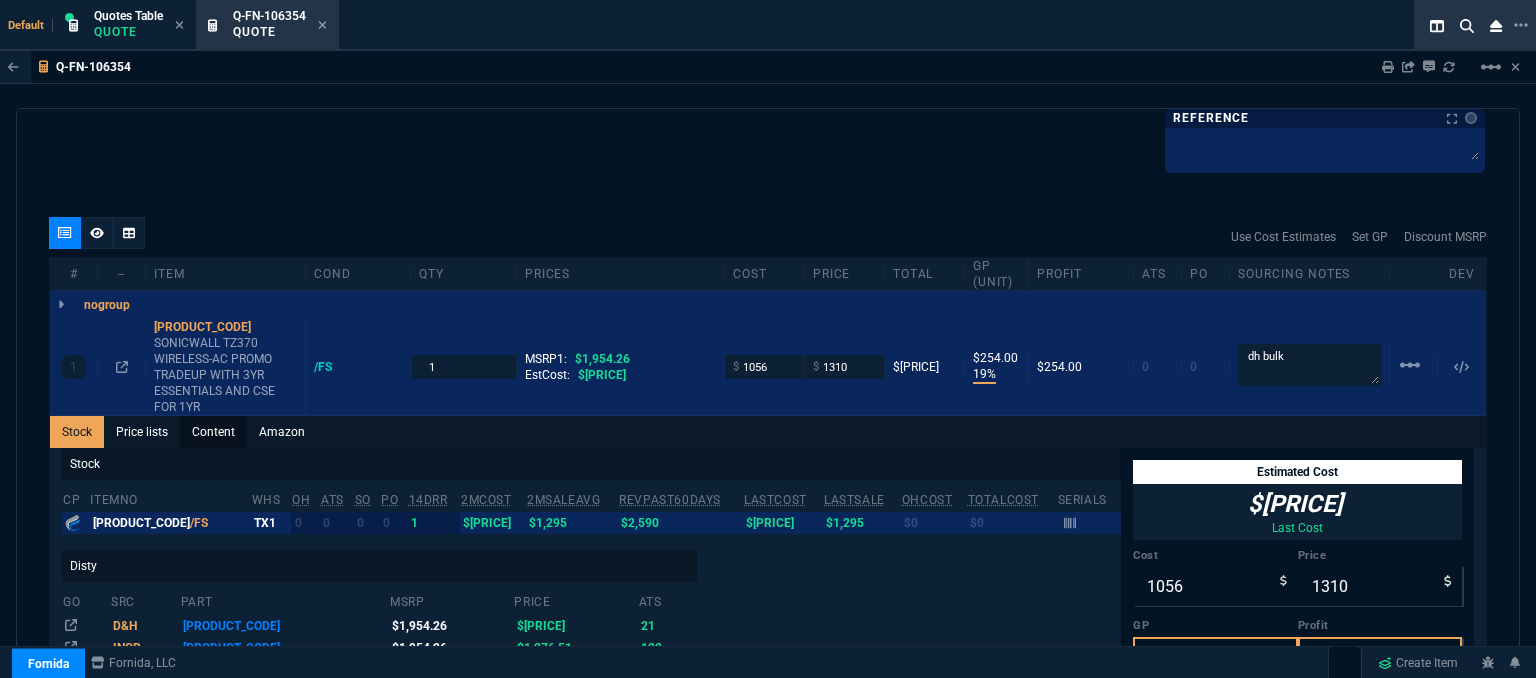 click on "Content" at bounding box center [213, 432] 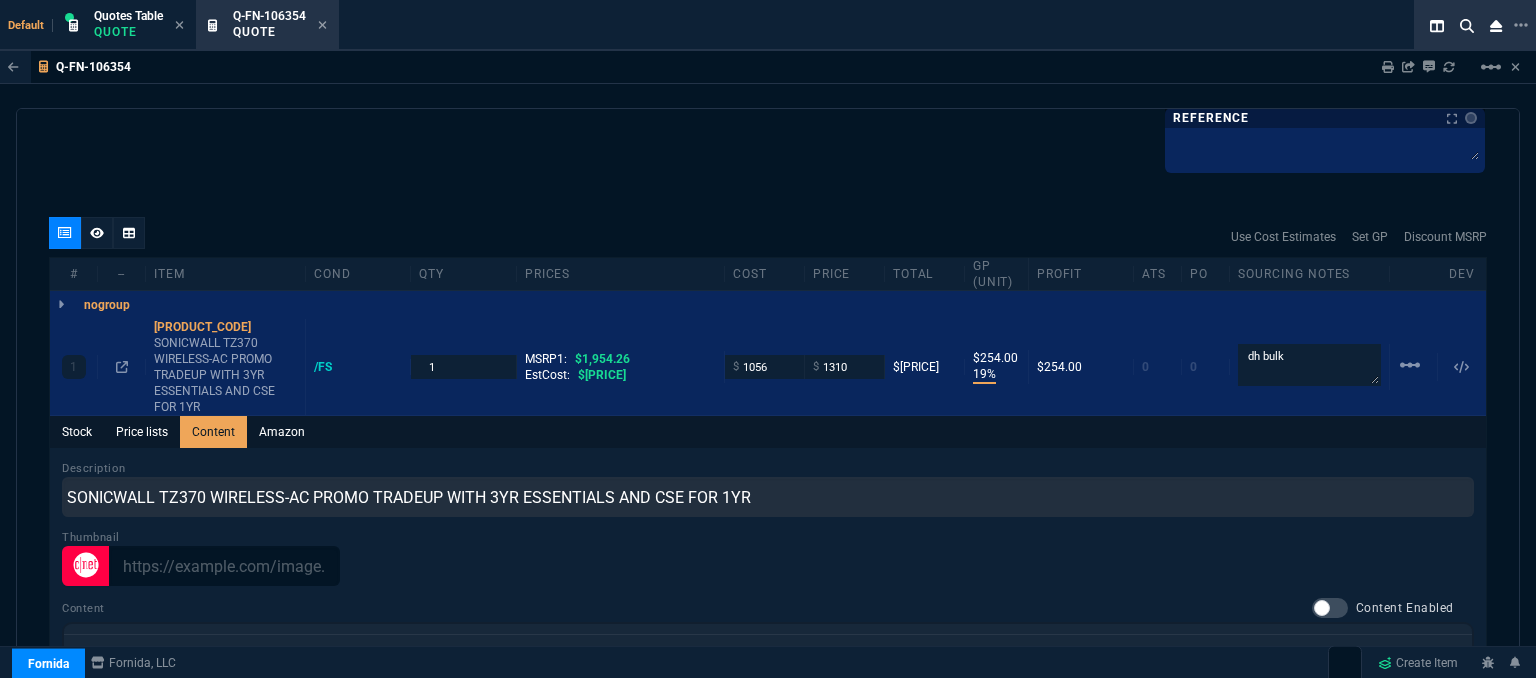 scroll, scrollTop: 0, scrollLeft: 0, axis: both 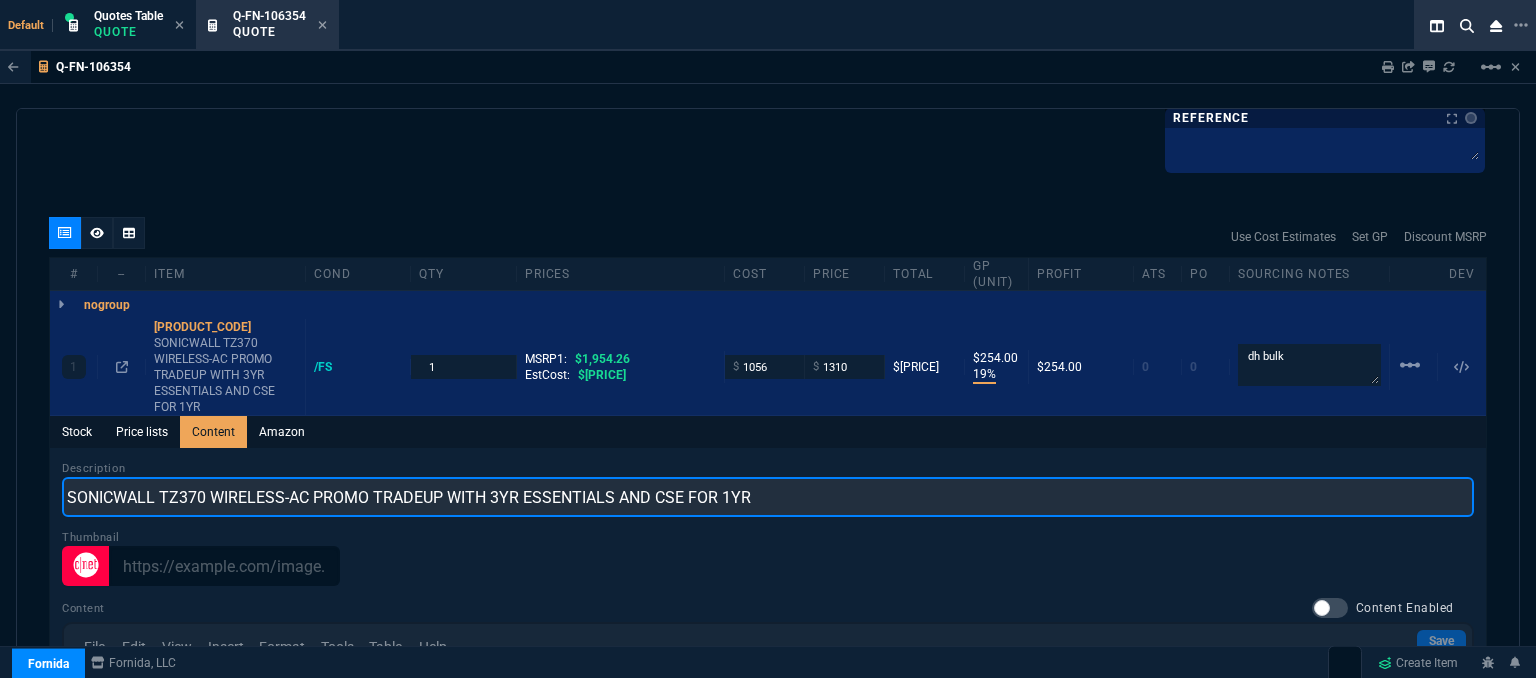 click on "SONICWALL TZ370 WIRELESS-AC PROMO TRADEUP WITH 3YR ESSENTIALS AND CSE FOR 1YR" at bounding box center (768, 497) 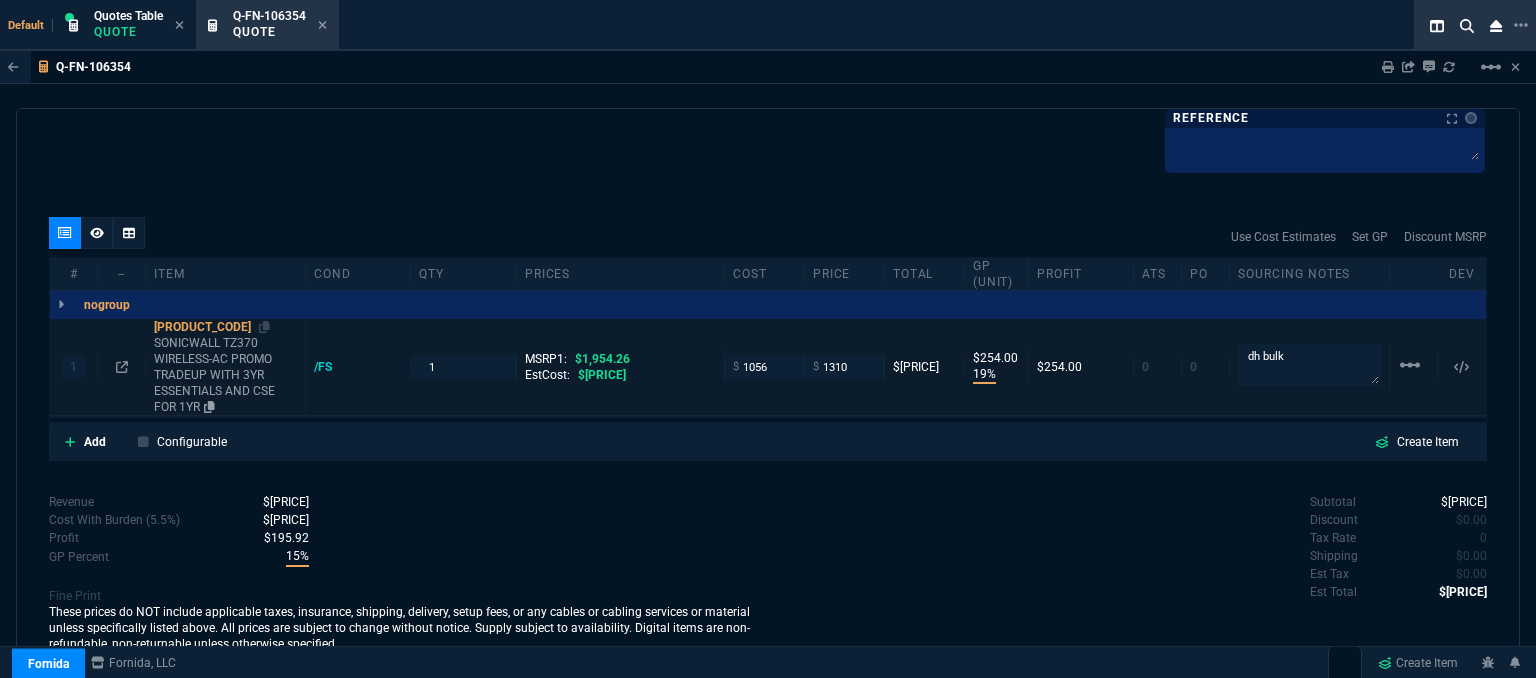 click on "SONICWALL TZ370 WIRELESS-AC PROMO TRADEUP WITH 3YR ESSENTIALS AND CSE FOR 1YR" at bounding box center [225, 375] 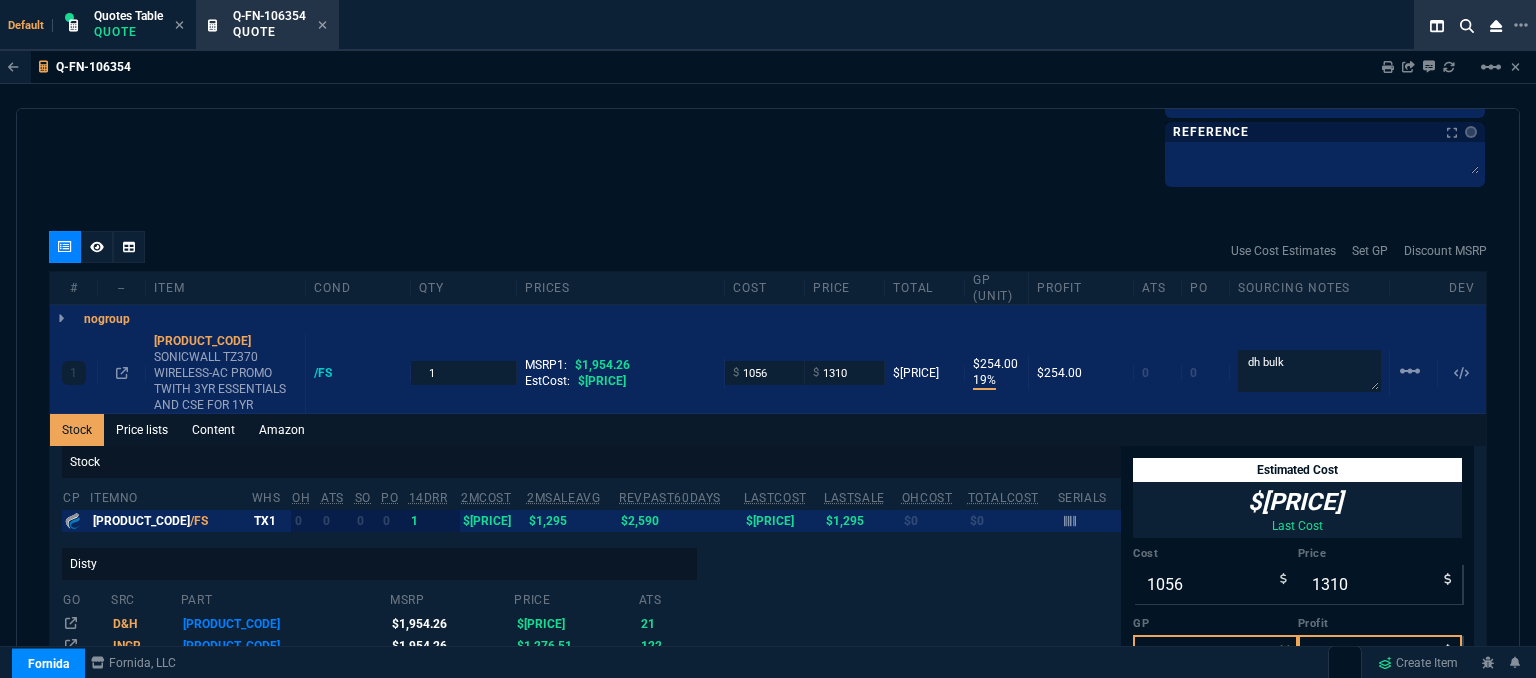 scroll, scrollTop: 1182, scrollLeft: 0, axis: vertical 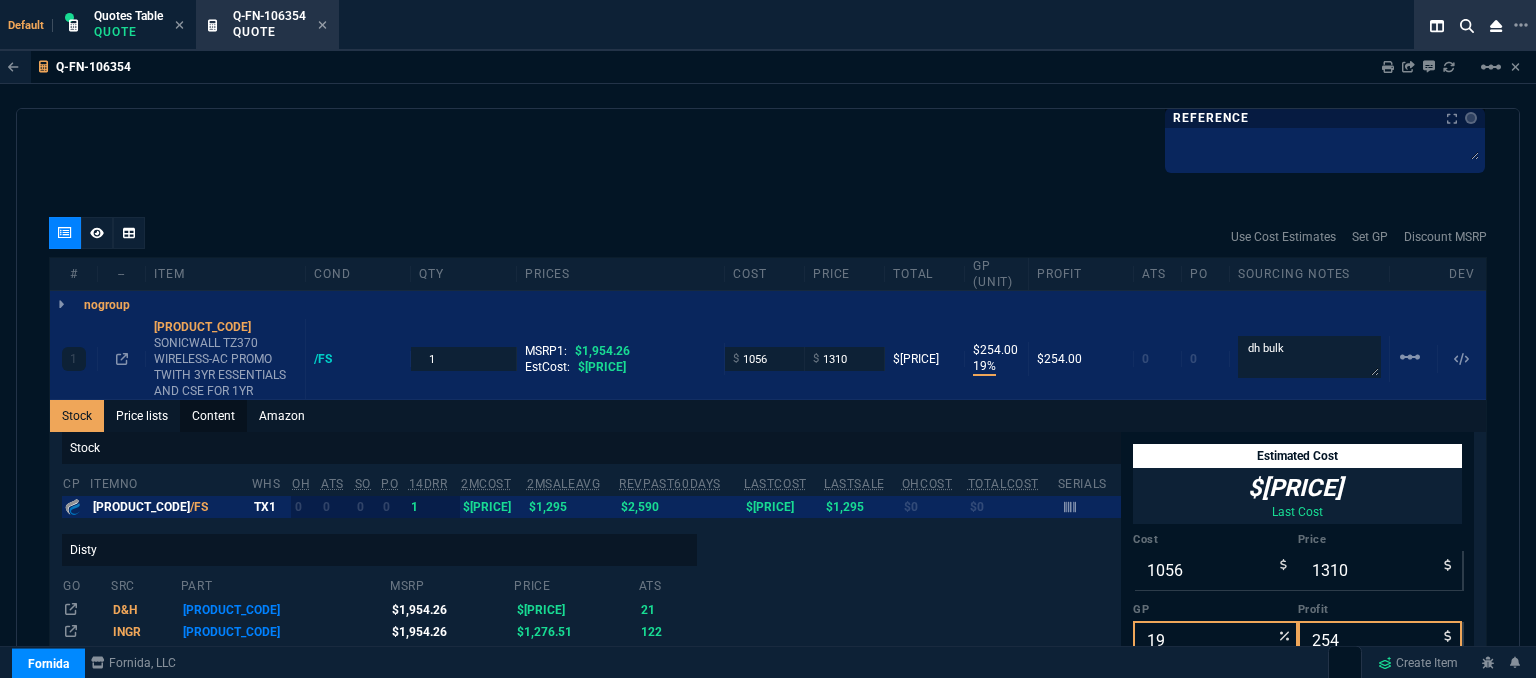 click on "Content" at bounding box center [213, 416] 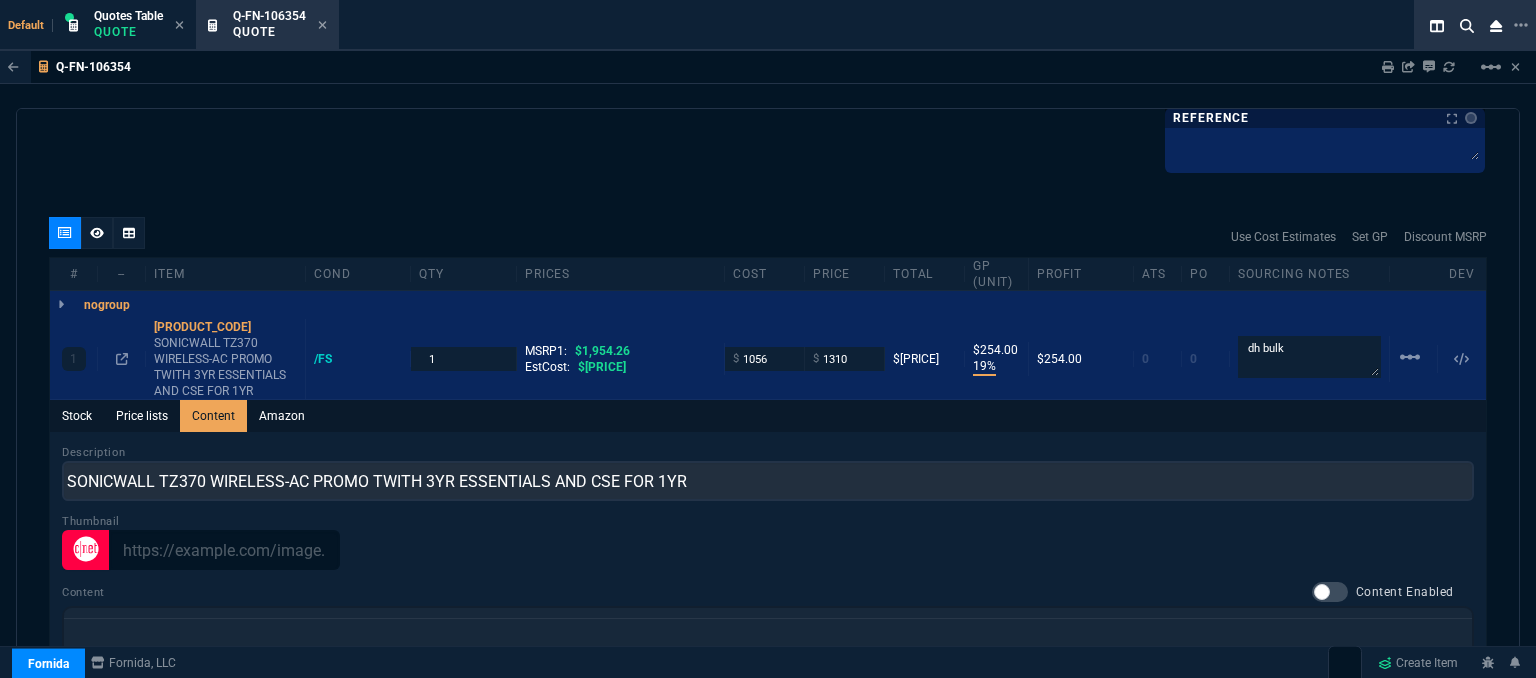 scroll, scrollTop: 0, scrollLeft: 0, axis: both 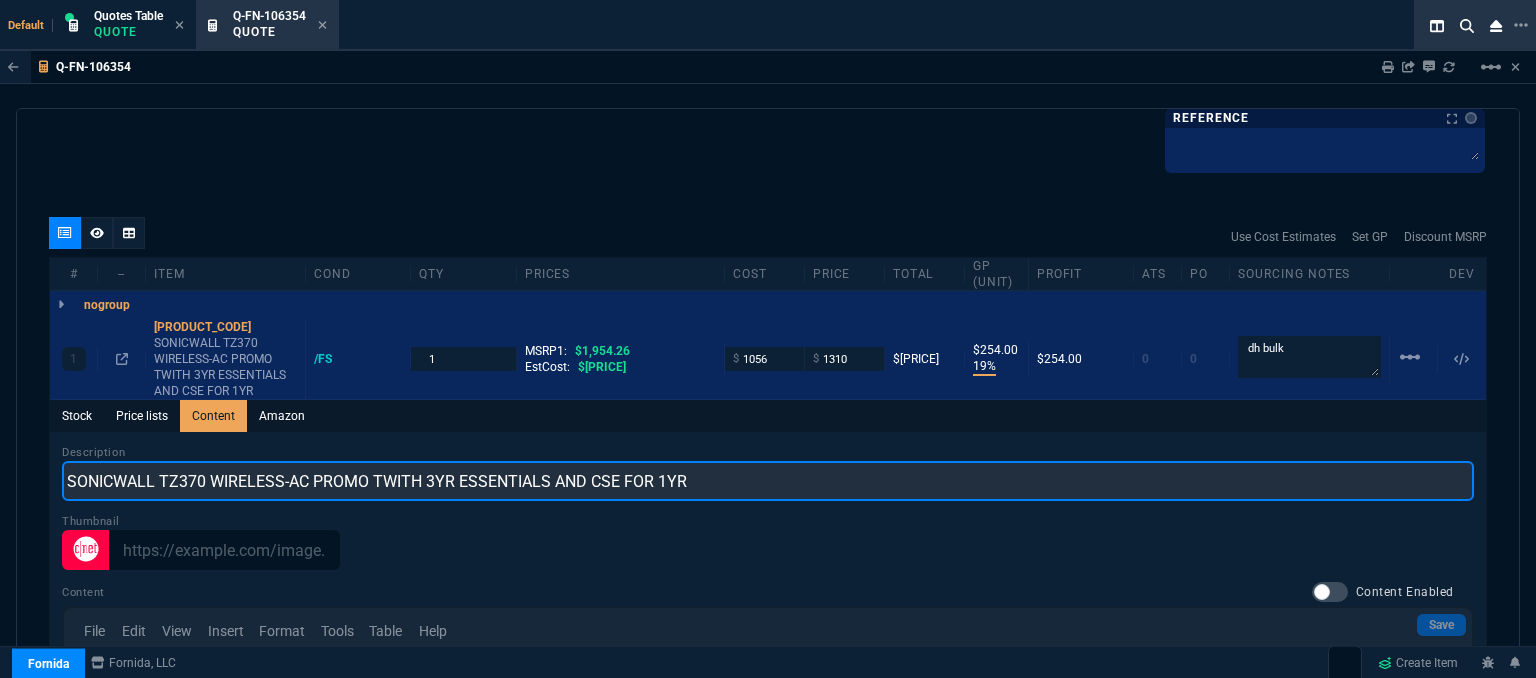 click on "SONICWALL TZ370 WIRELESS-AC PROMO TWITH 3YR ESSENTIALS AND CSE FOR 1YR" at bounding box center [768, 481] 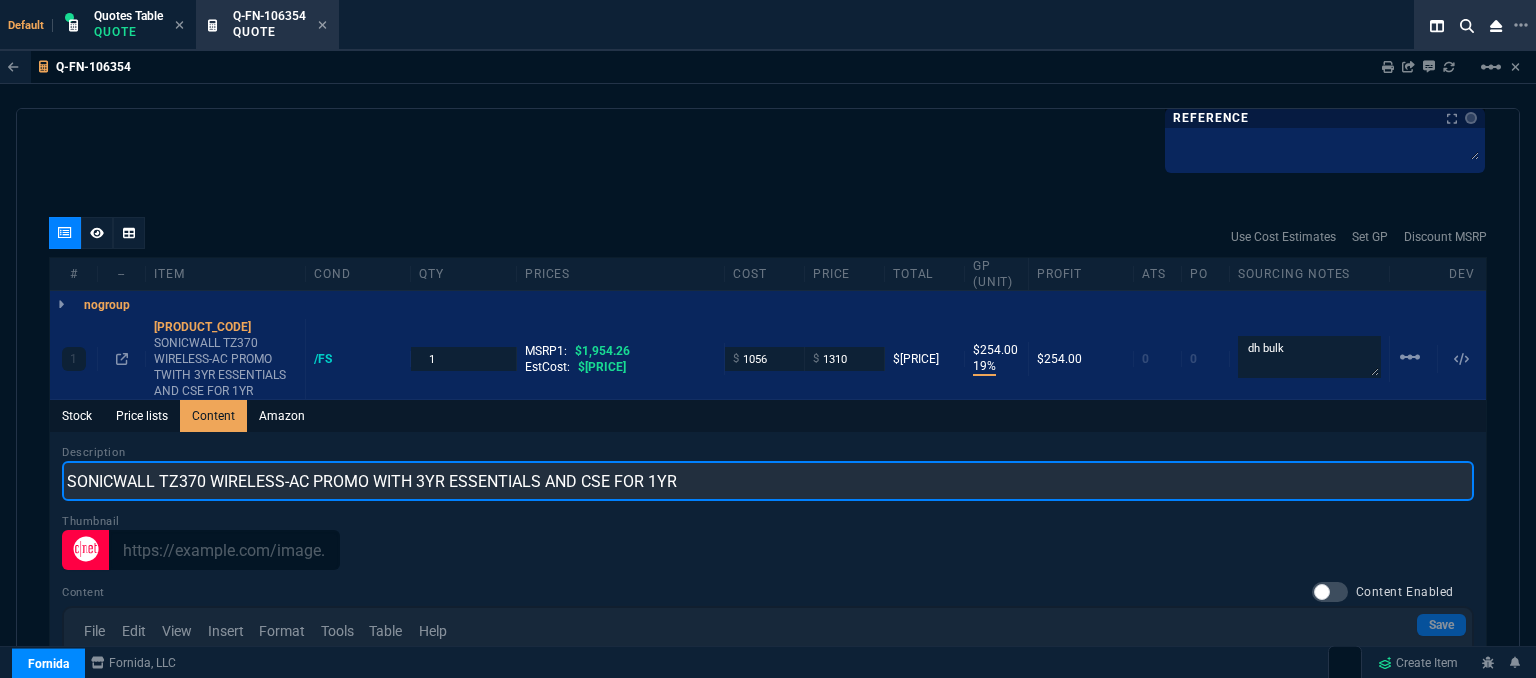 click on "SONICWALL TZ370 WIRELESS-AC PROMO WITH 3YR ESSENTIALS AND CSE FOR 1YR" at bounding box center [768, 481] 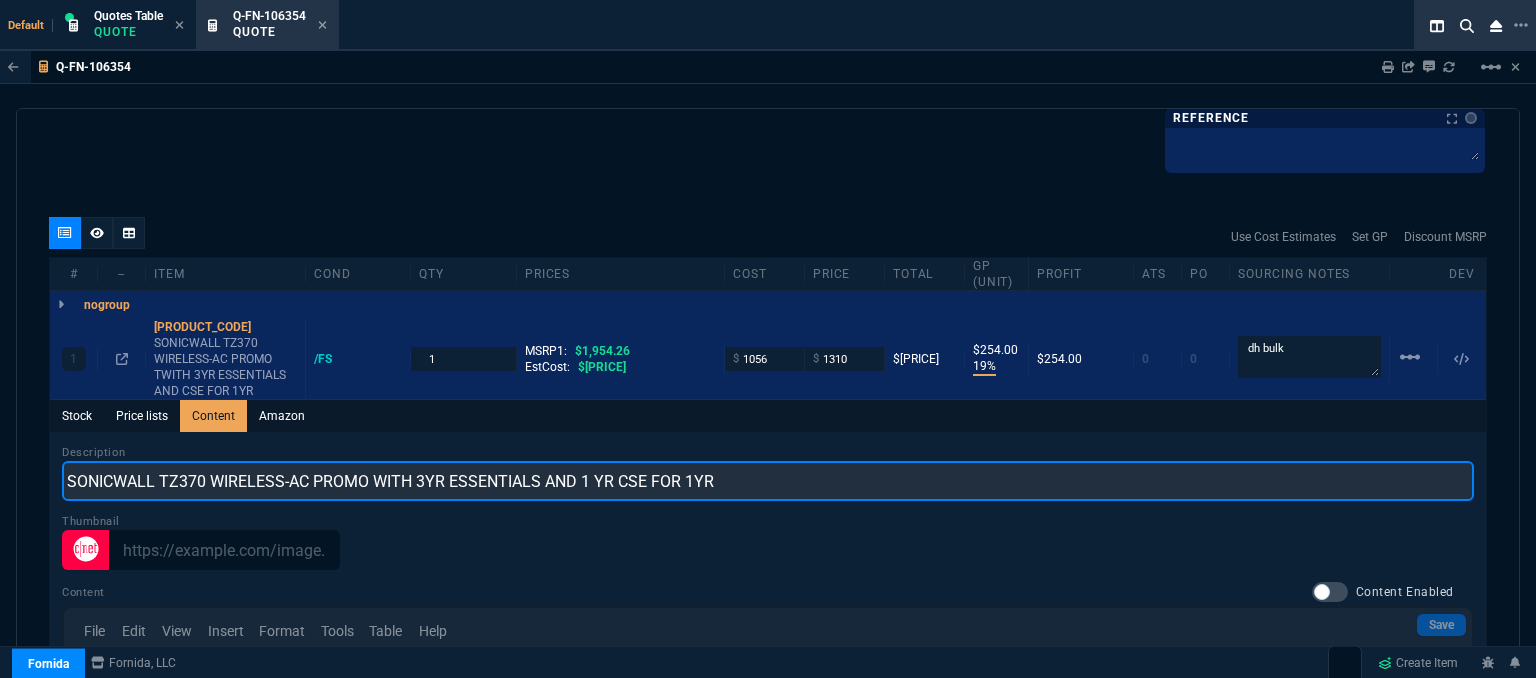 click on "SONICWALL TZ370 WIRELESS-AC PROMO WITH 3YR ESSENTIALS AND 1 YR CSE FOR 1YR" at bounding box center [768, 481] 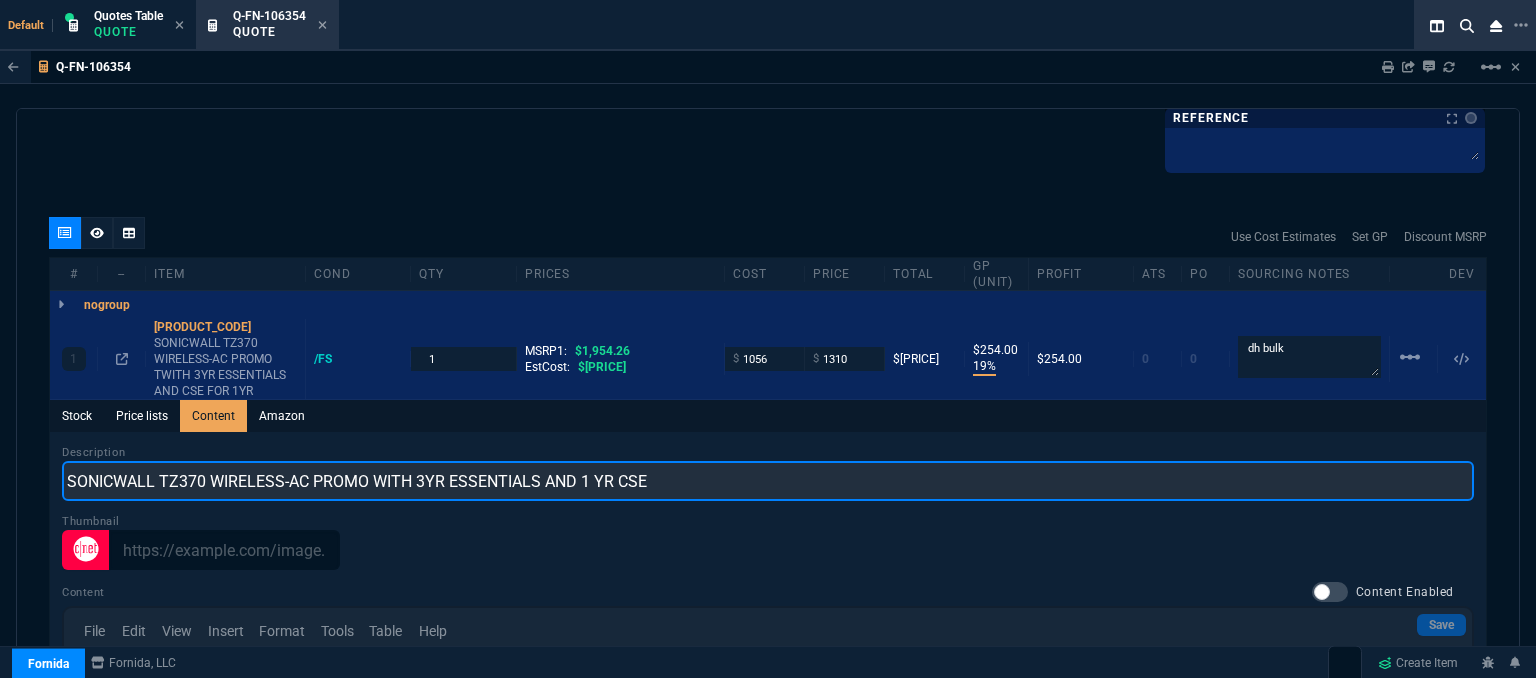 type on "SONICWALL TZ370 WIRELESS-AC PROMO WITH 3YR ESSENTIALS AND 1 YR CSE" 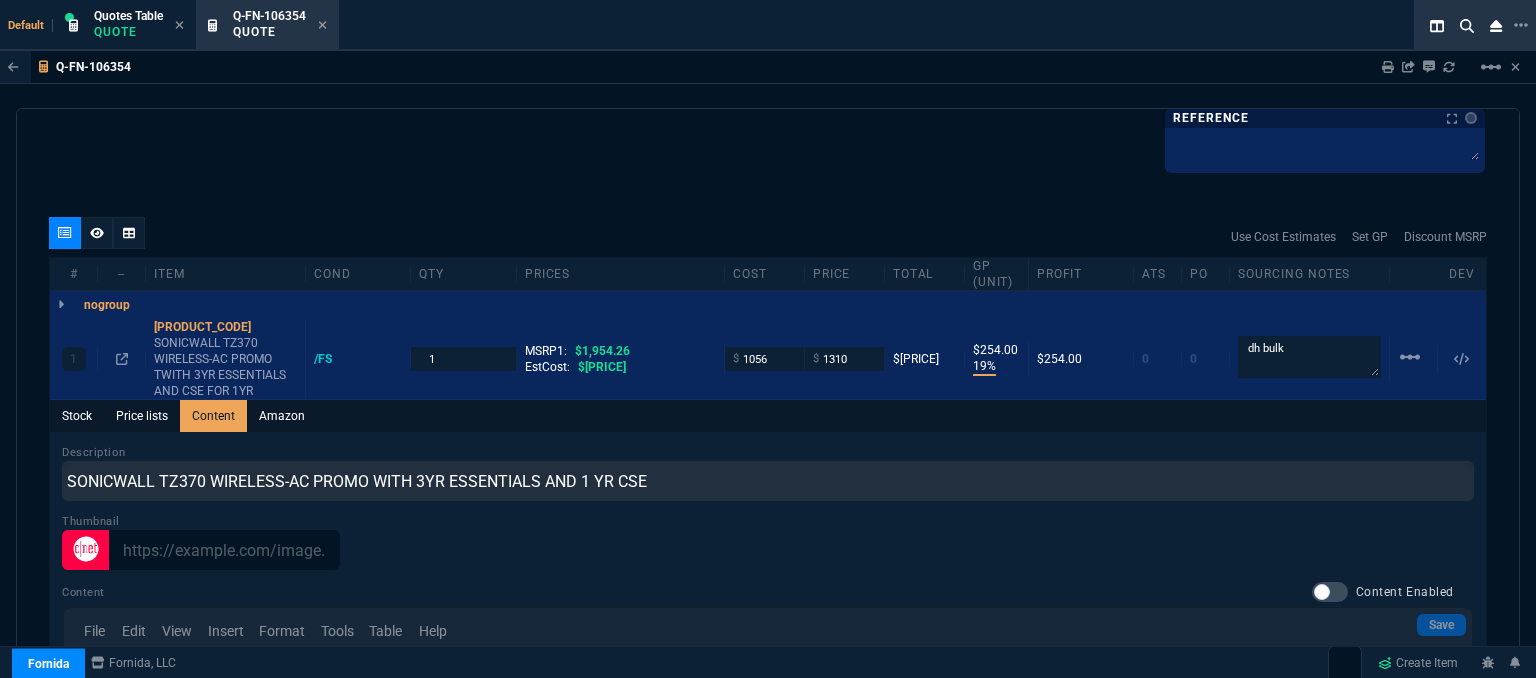 click on "quote   Q-FN-106354  General Systems Solutions open Fornida, LLC 2609 Technology Dr Suite 300 Plano, TX 75074 Details Number Q-FN-106354  Order ID Q-FN-106354  Customer Code GEN310  Total Units 1  Expires Wed - 7/23/25, 7:57 PM Creator fiona.rossi@fornida.com  Created Wed - 7/9/25, 7:57 PM Print Specs Number Q-FN-106354  Customer ID GEN310  Customer Name General Systems Solutions  Expires 7/23/25,  2:57 PM  Customer PO # --  Payment Terms CREDITCARD  Shipping Agent FEDEX | GRD  Customer Customer Code GEN310  Customer Name General Systems Solutions  Customer PO # empty  Payment Terms CREDITCARD  email gdodge@gss-solutions.net  phone 954-972-6210   Origin  existing / email   Origin Comment    Staff Sales Person ROSS  Engineer 1 --  Engineer 2 --  Shipping Ship Date -- Agent FEDEX  Agent Service GRD  Account Id --  Sales Order* Number --  id --  Account Manager Name Fiona  Email fiona.rossi@fornida.com  Phone 469-249-2107  Fornida, LLC 2609 Technology Dr Suite 300 Plano, TX 75074  Share Link  Brian Over SEND FL" at bounding box center [768, 396] 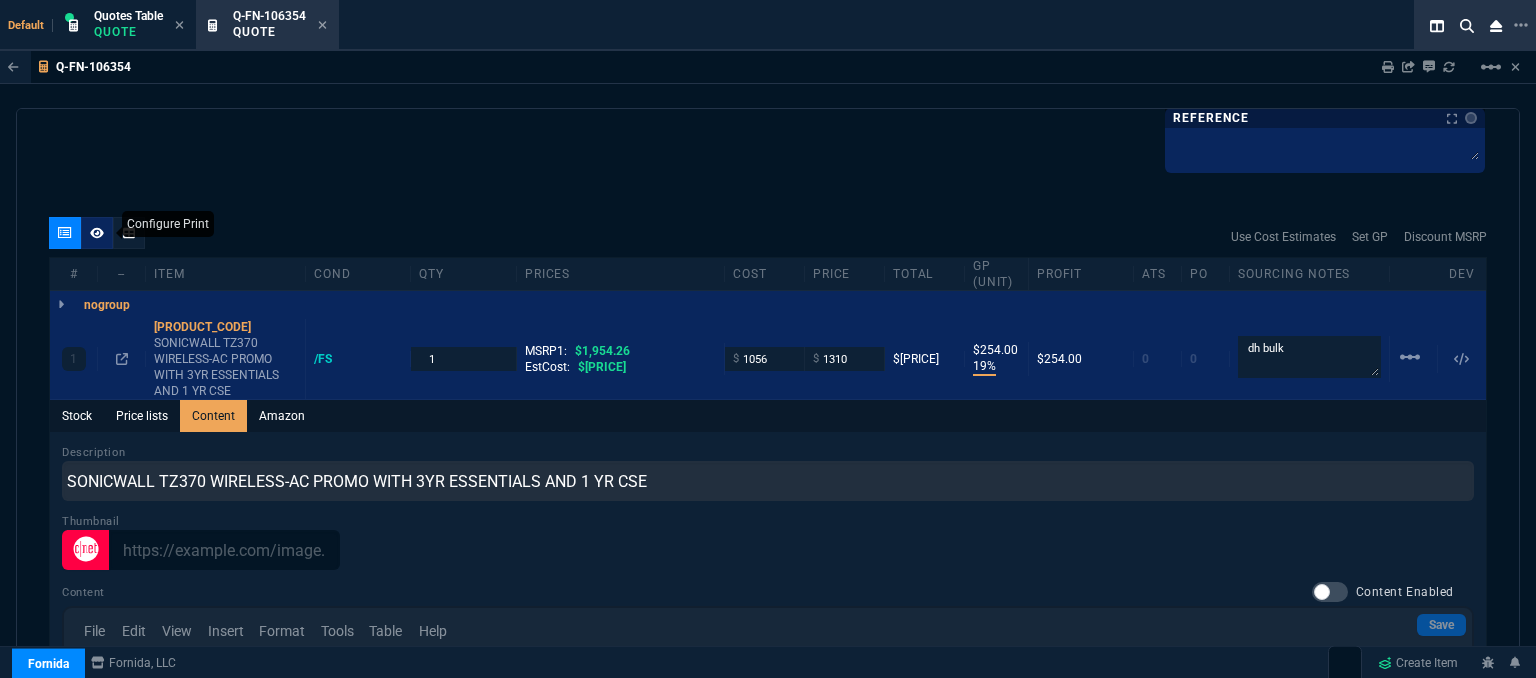 click at bounding box center (97, 232) 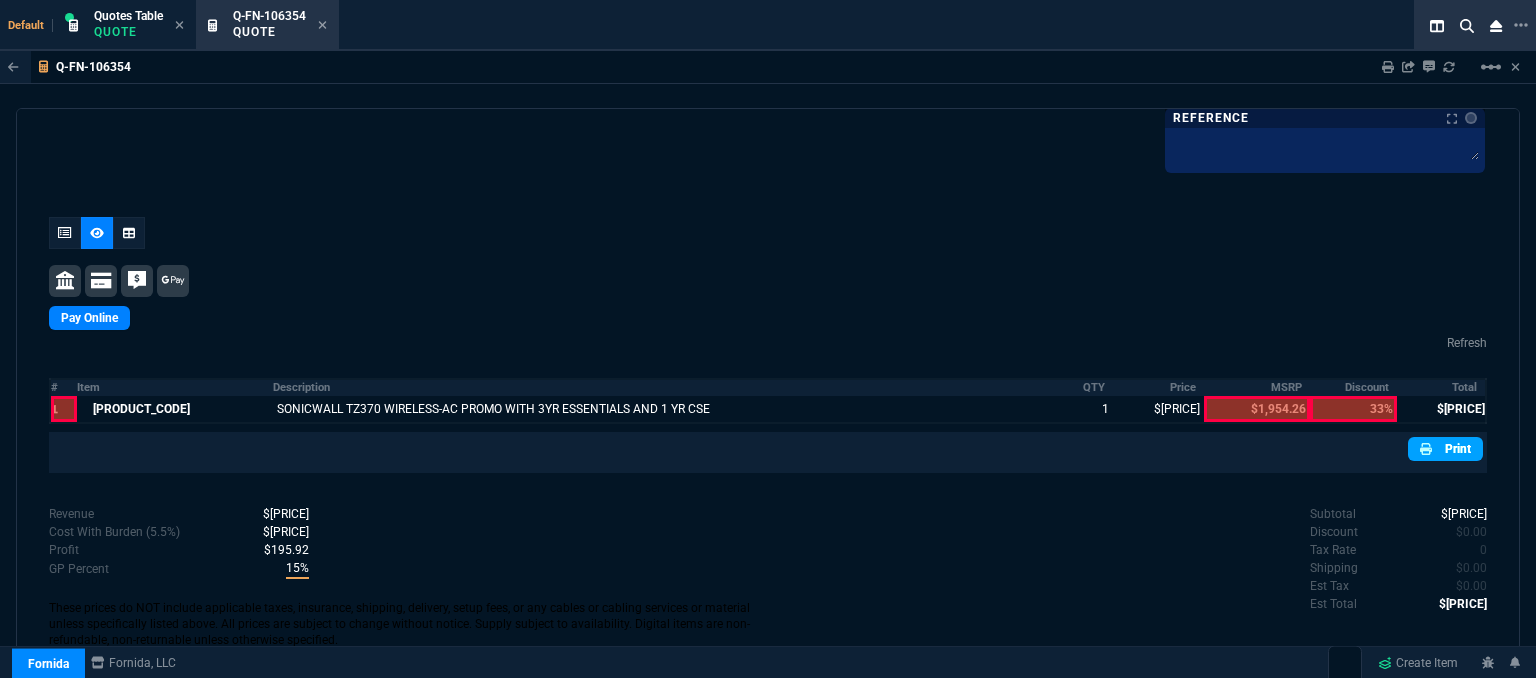 click on "Print" at bounding box center [1445, 449] 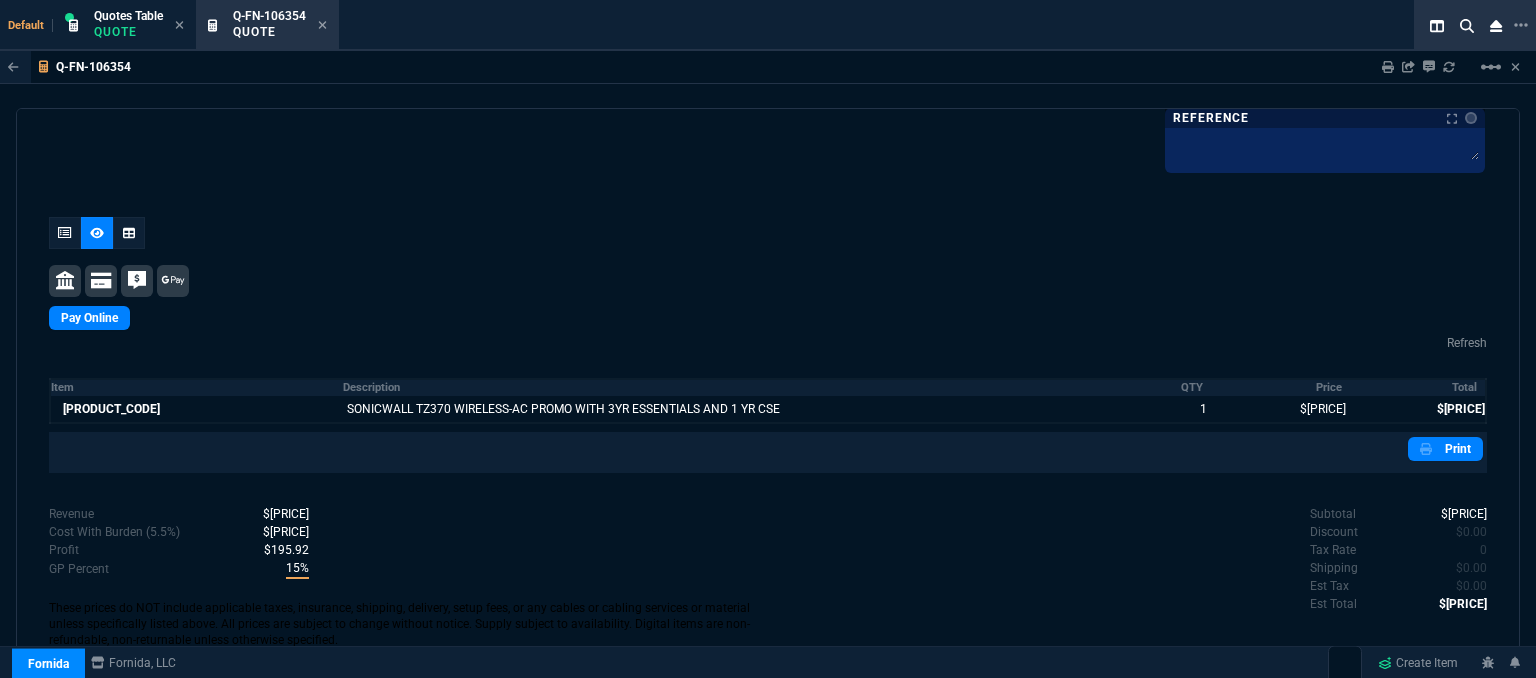scroll, scrollTop: 1182, scrollLeft: 0, axis: vertical 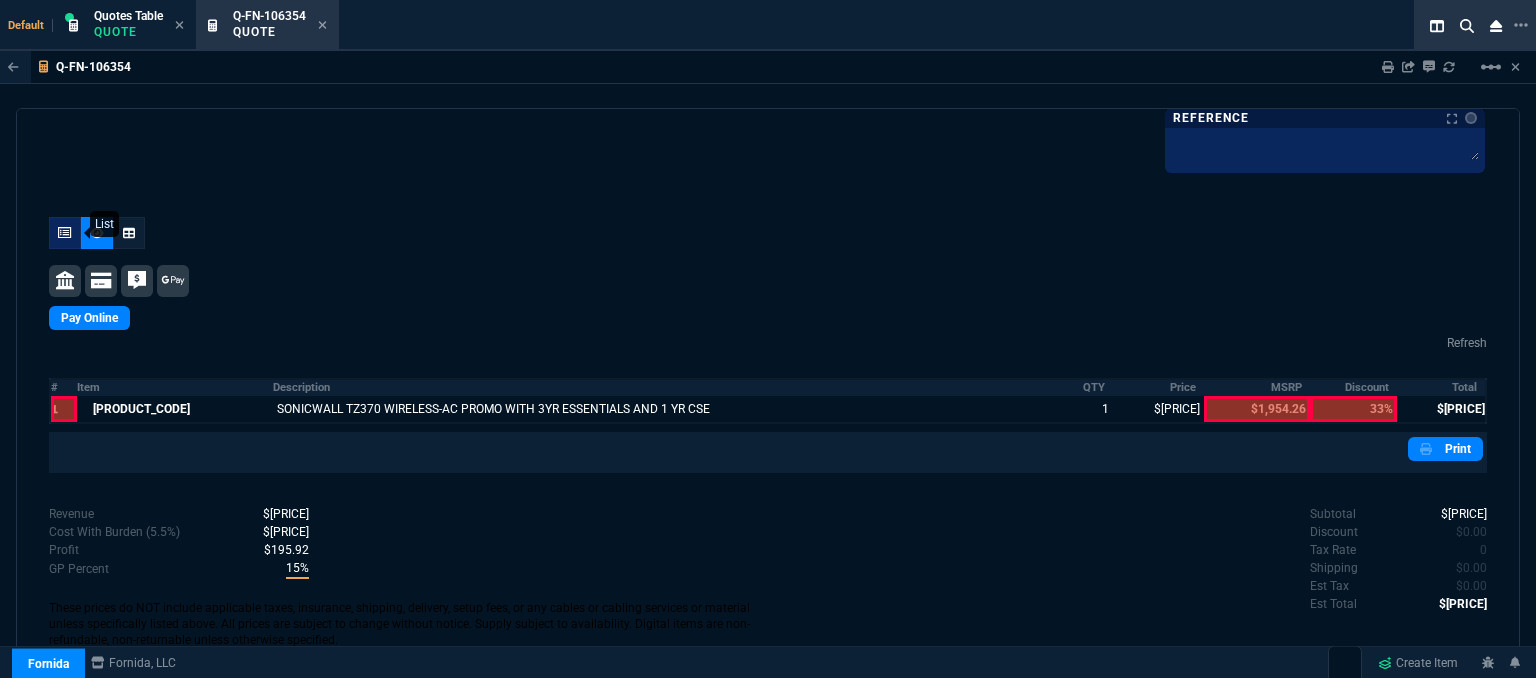 click at bounding box center (65, 233) 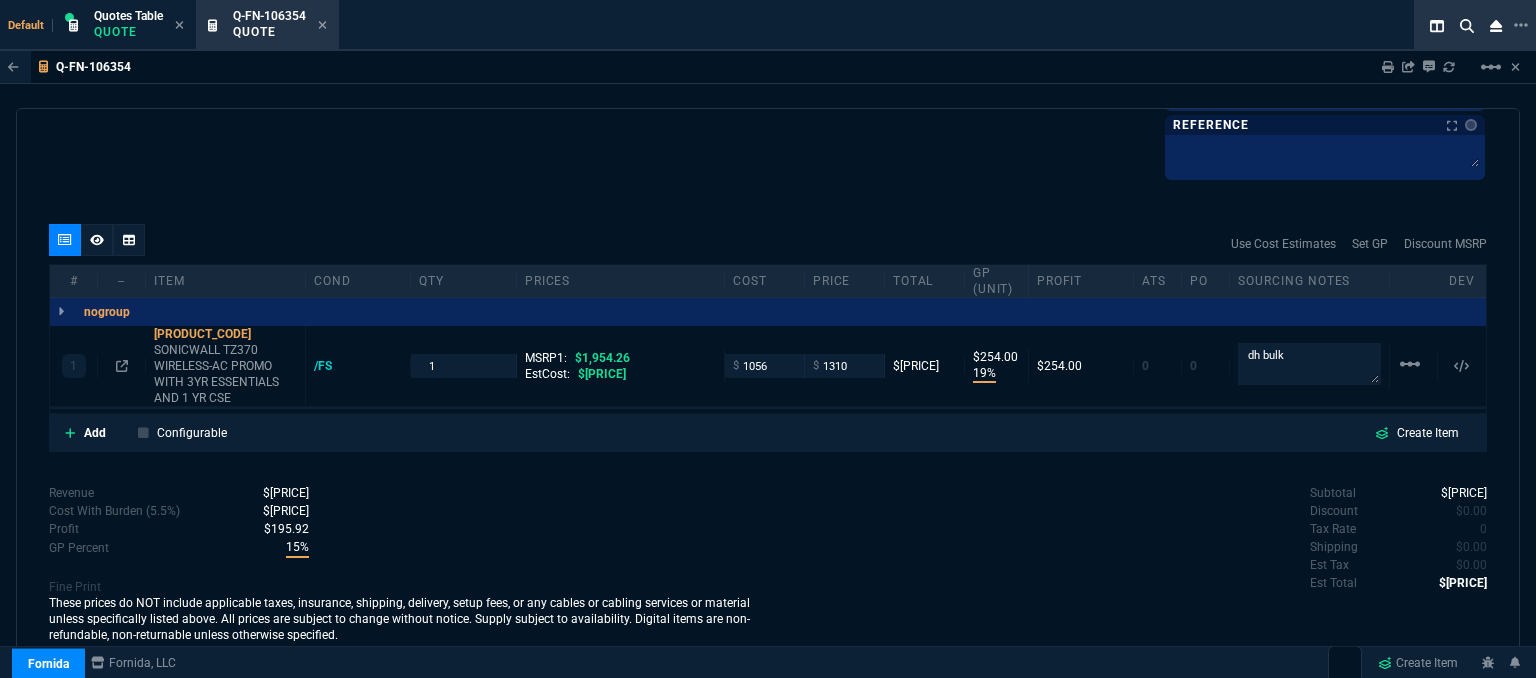scroll, scrollTop: 1168, scrollLeft: 0, axis: vertical 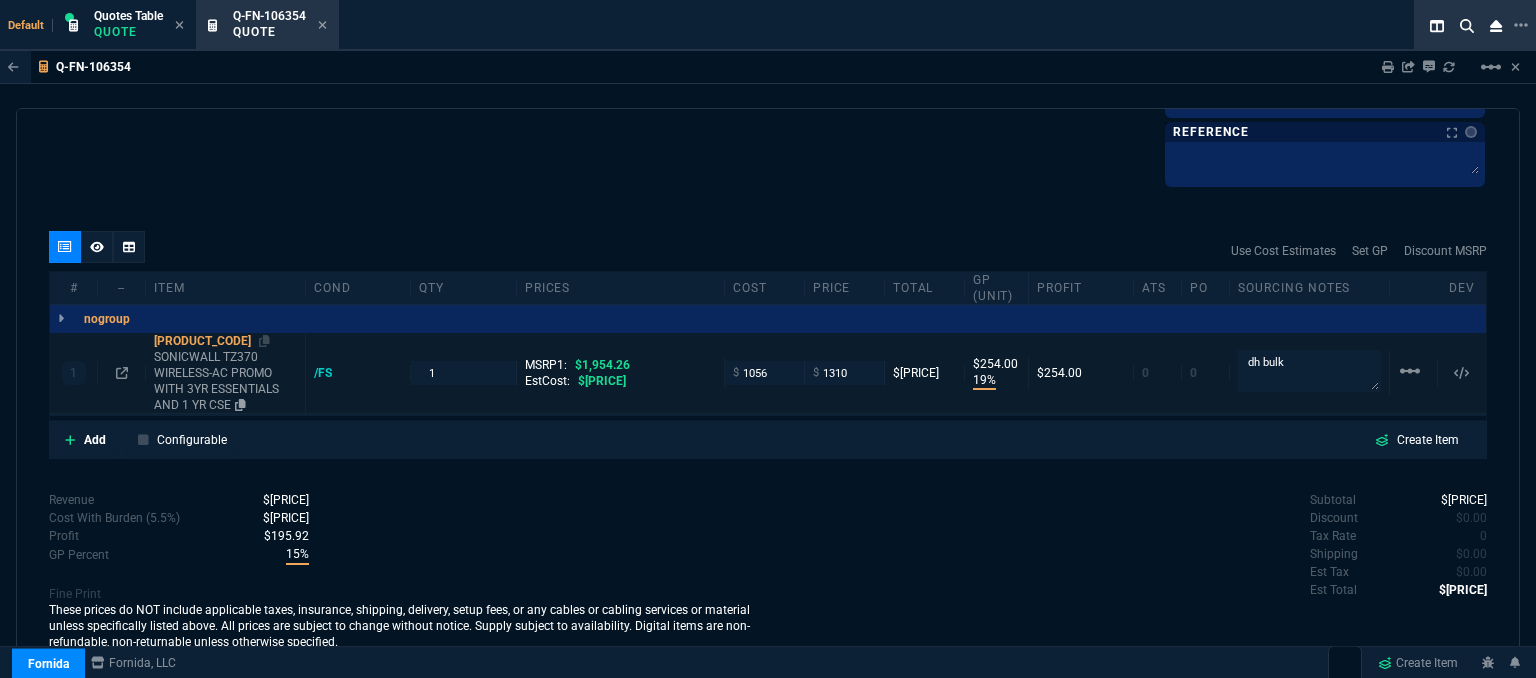 click on "SONICWALL TZ370 WIRELESS-AC PROMO WITH 3YR ESSENTIALS AND 1 YR CSE" at bounding box center (225, 381) 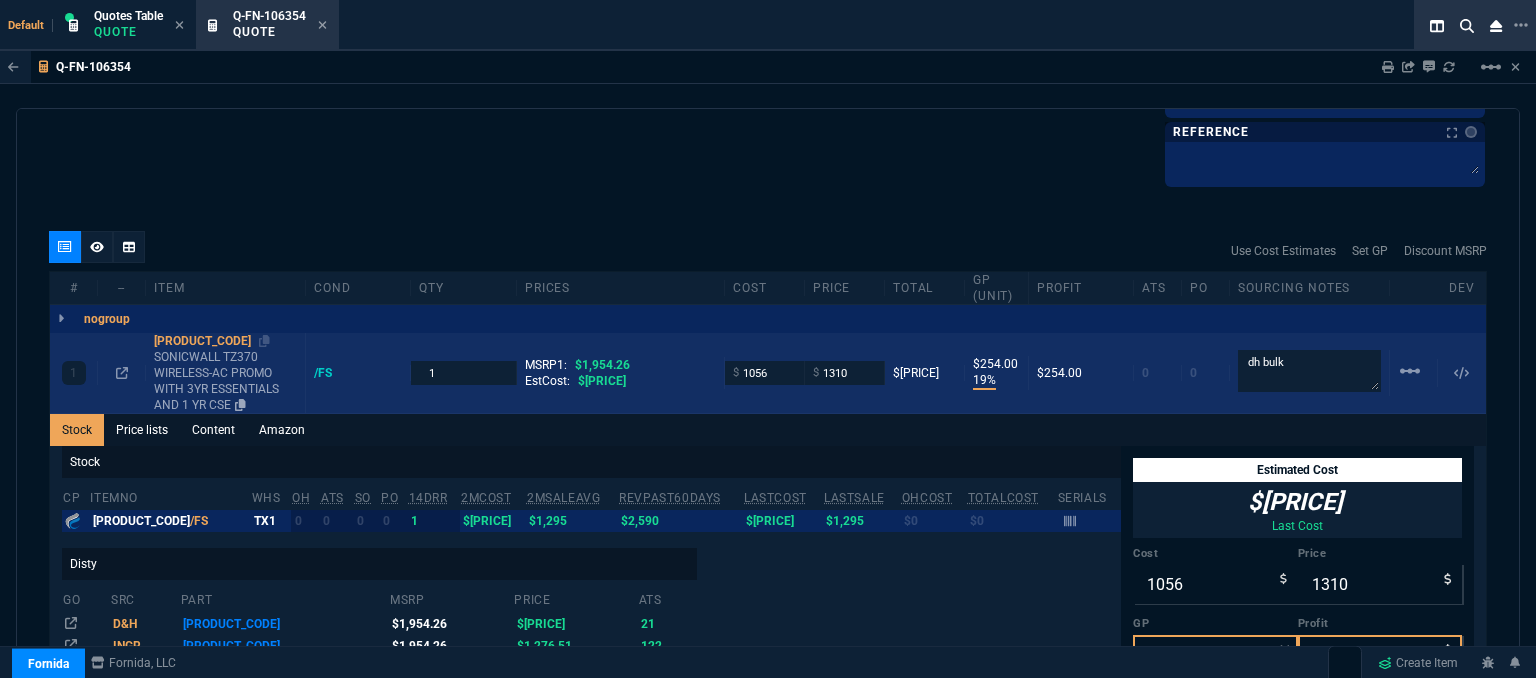scroll, scrollTop: 1182, scrollLeft: 0, axis: vertical 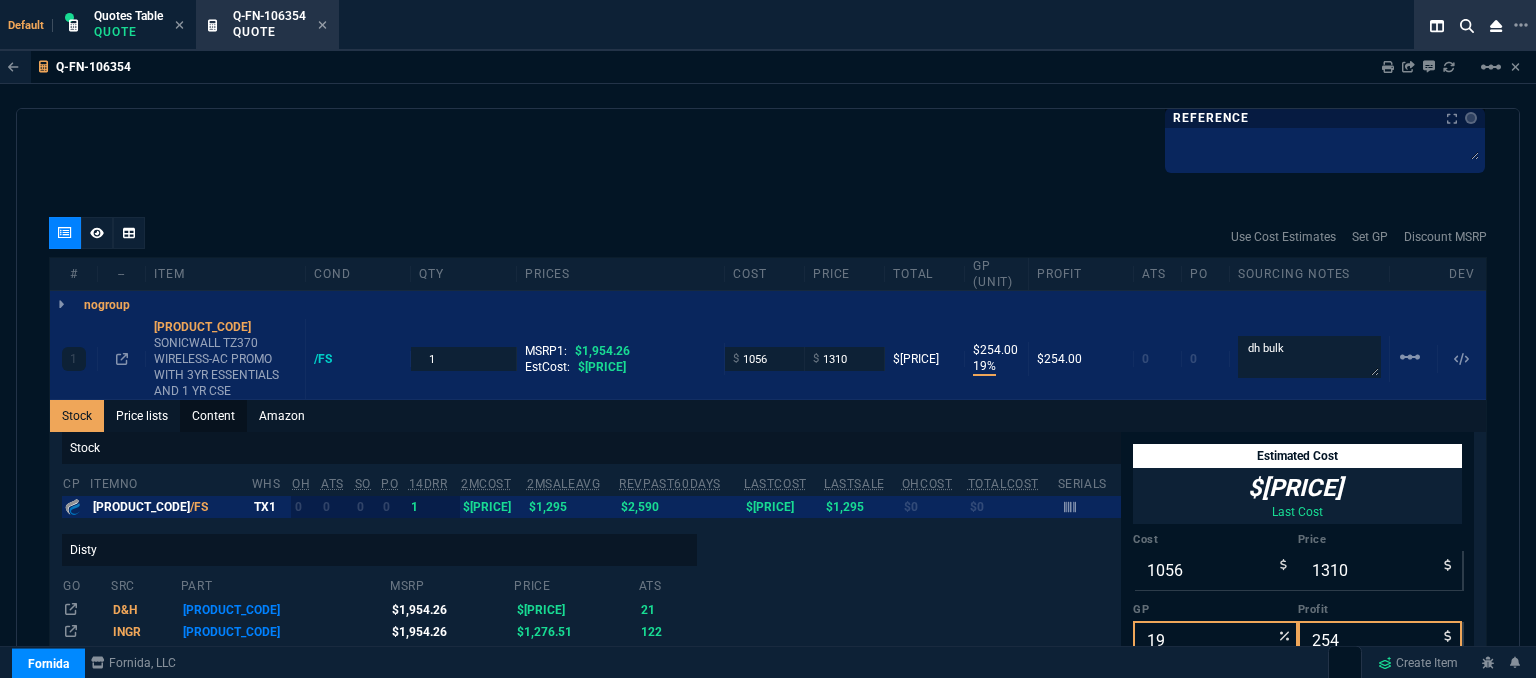 click on "Content" at bounding box center [213, 416] 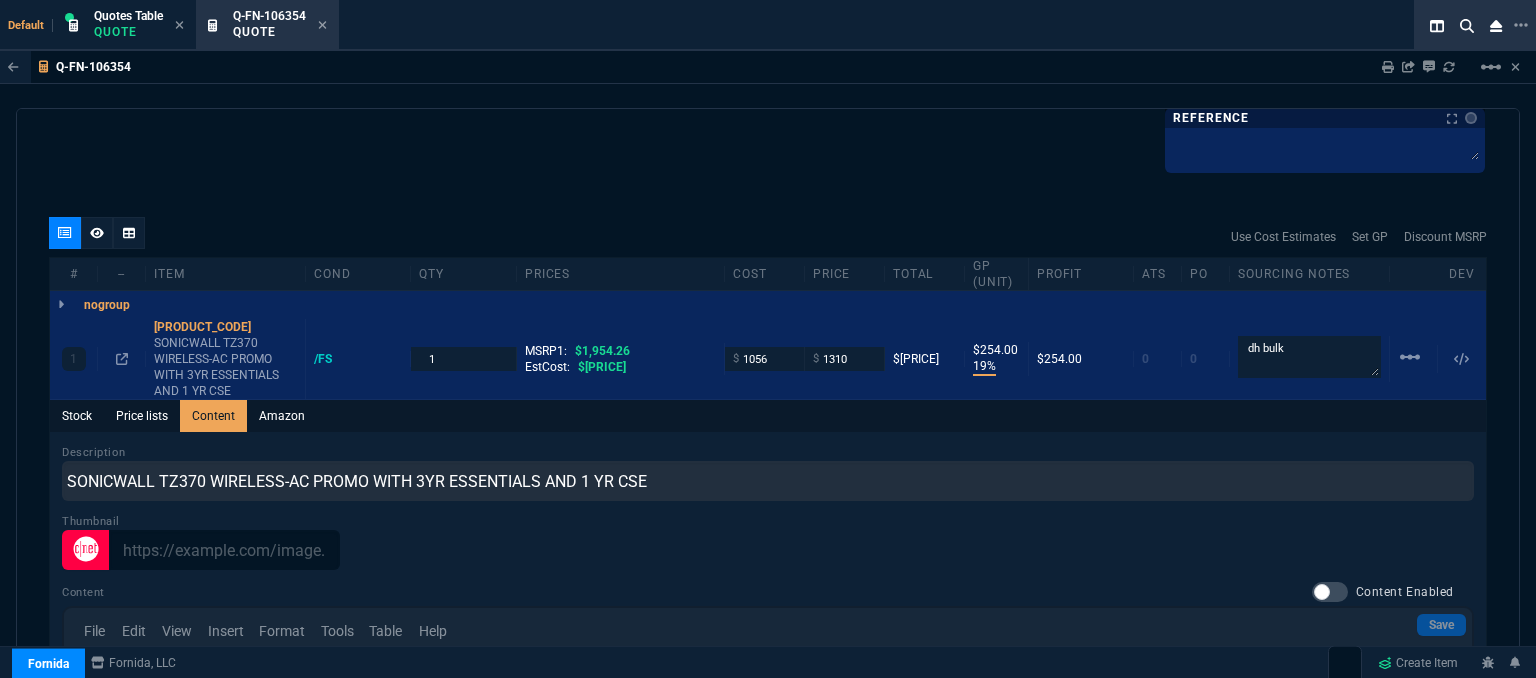 scroll, scrollTop: 0, scrollLeft: 0, axis: both 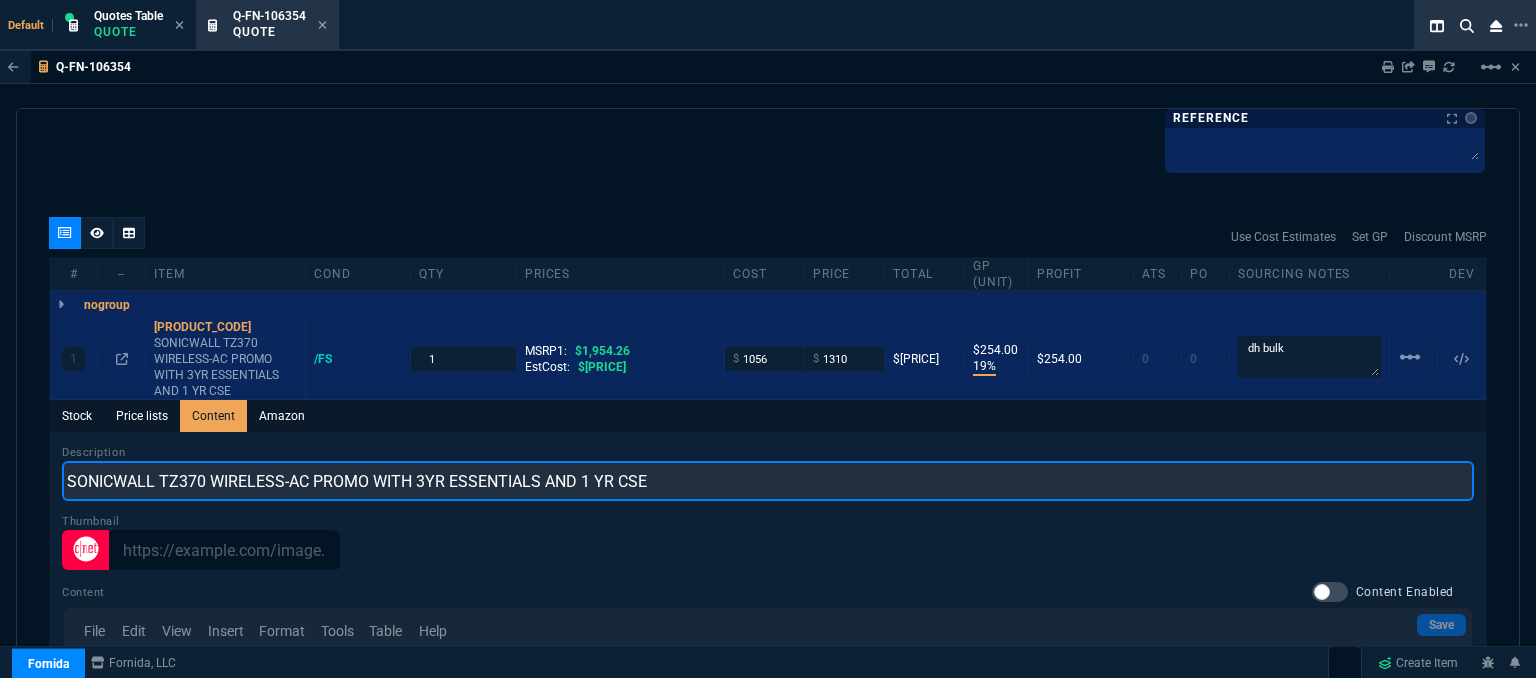 click on "SONICWALL TZ370 WIRELESS-AC PROMO WITH 3YR ESSENTIALS AND 1 YR CSE" at bounding box center [768, 481] 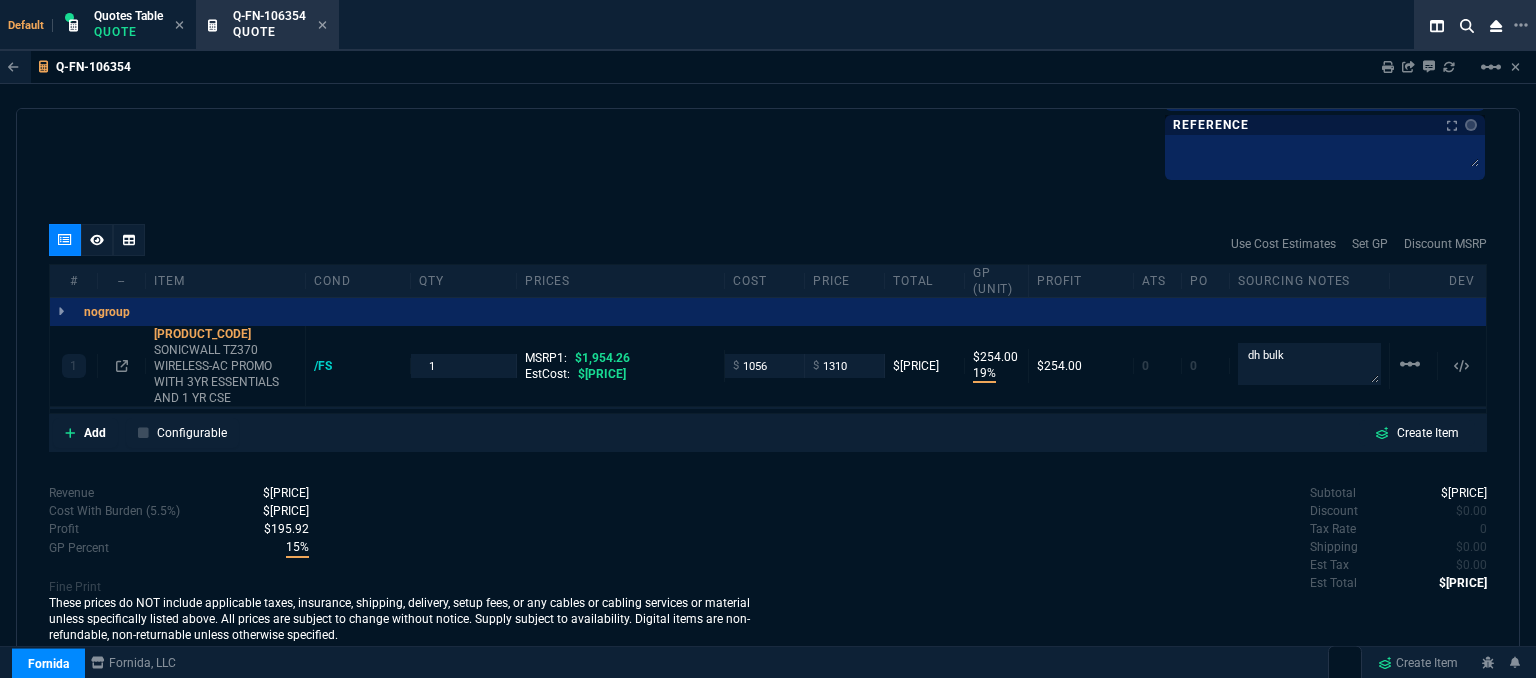 scroll, scrollTop: 1168, scrollLeft: 0, axis: vertical 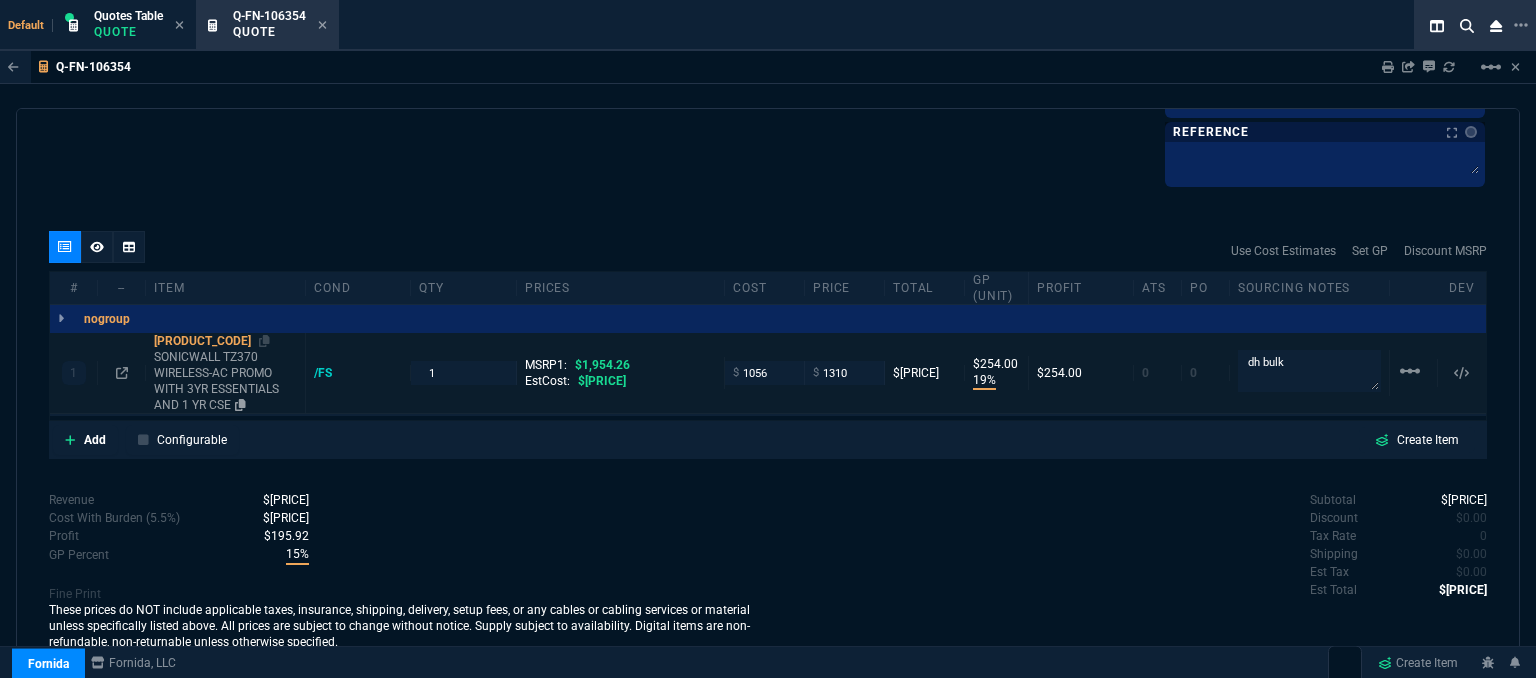 click on "SONICWALL TZ370 WIRELESS-AC PROMO WITH 3YR ESSENTIALS AND 1 YR CSE" at bounding box center [225, 381] 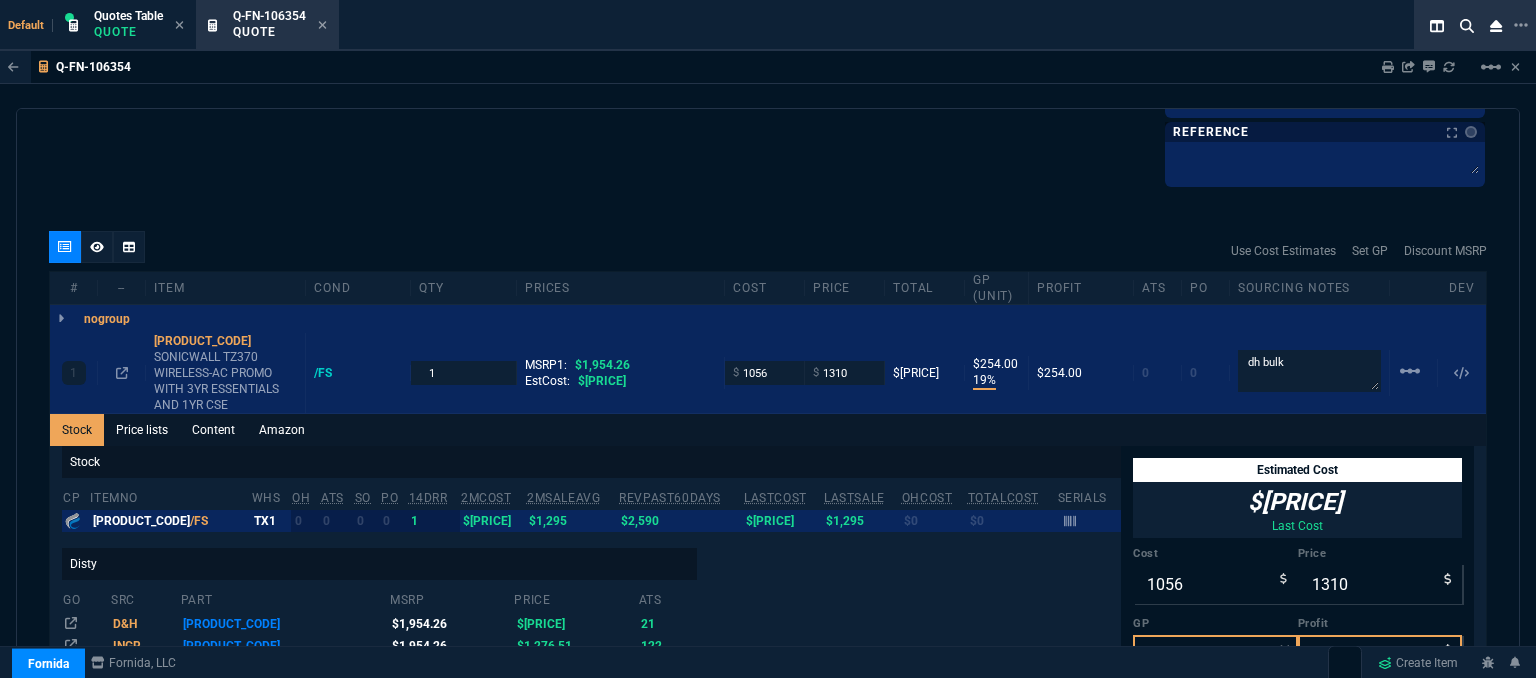 scroll, scrollTop: 1182, scrollLeft: 0, axis: vertical 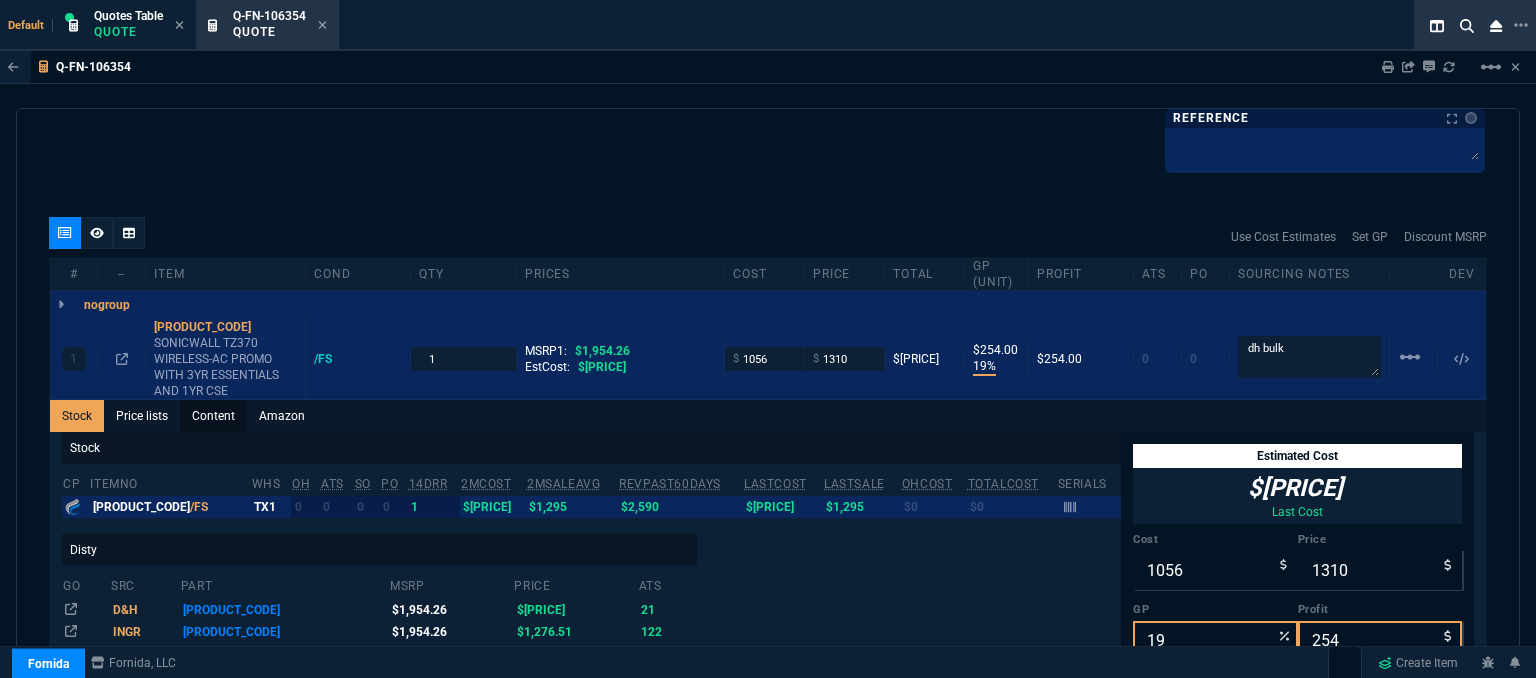 click on "Content" at bounding box center [213, 416] 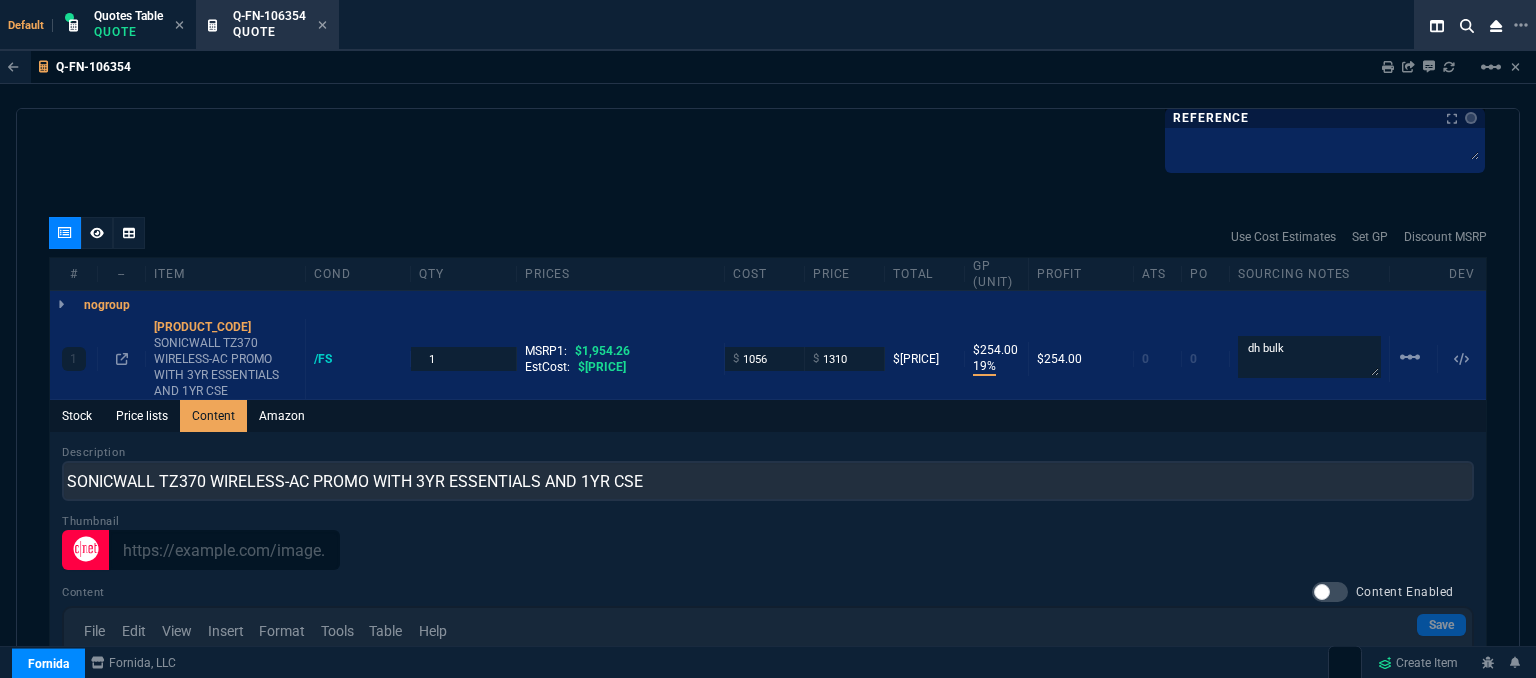 scroll, scrollTop: 0, scrollLeft: 0, axis: both 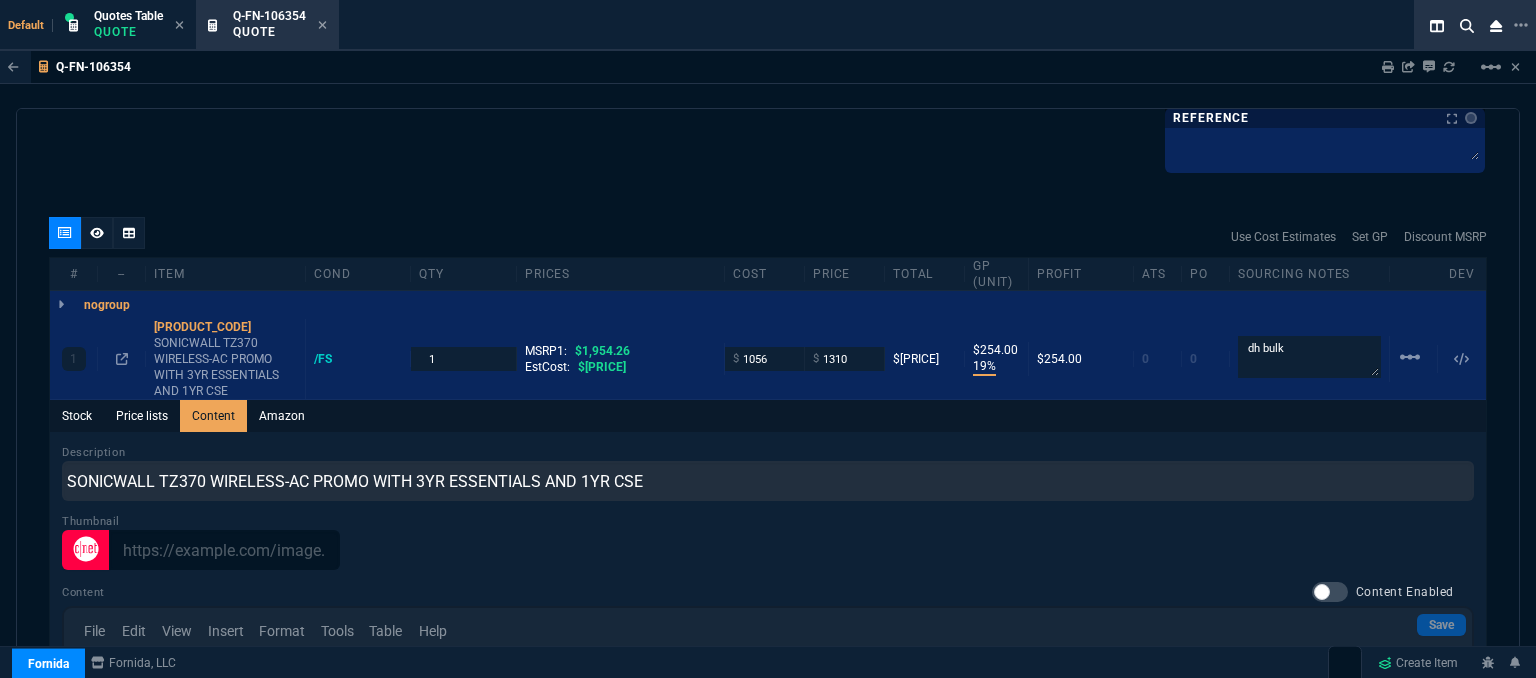 click on "Details Number Q-FN-106354  Order ID Q-FN-106354  Customer Code GEN310  Total Units 1  Expires Wed - 7/23/25, 7:57 PM Creator fiona.rossi@fornida.com  Created Wed - 7/9/25, 7:57 PM Print Specs Number Q-FN-106354  Customer ID GEN310  Customer Name General Systems Solutions  Expires 7/23/25,  2:57 PM  Customer PO # --  Payment Terms CREDITCARD  Shipping Agent FEDEX | GRD  Customer Customer Code GEN310  Customer Name General Systems Solutions  Customer PO # empty  Payment Terms CREDITCARD  email gdodge@gss-solutions.net  phone 954-972-6210   Origin  existing / email   Origin Comment    Staff Sales Person ROSS  Engineer 1 --  Engineer 2 --  Shipping Ship Date -- Agent FEDEX  Agent Service GRD  Account Id --  Sales Order* Number --  id --  Account Manager Name Fiona  Email fiona.rossi@fornida.com  Phone 469-249-2107" at bounding box center [408, -414] 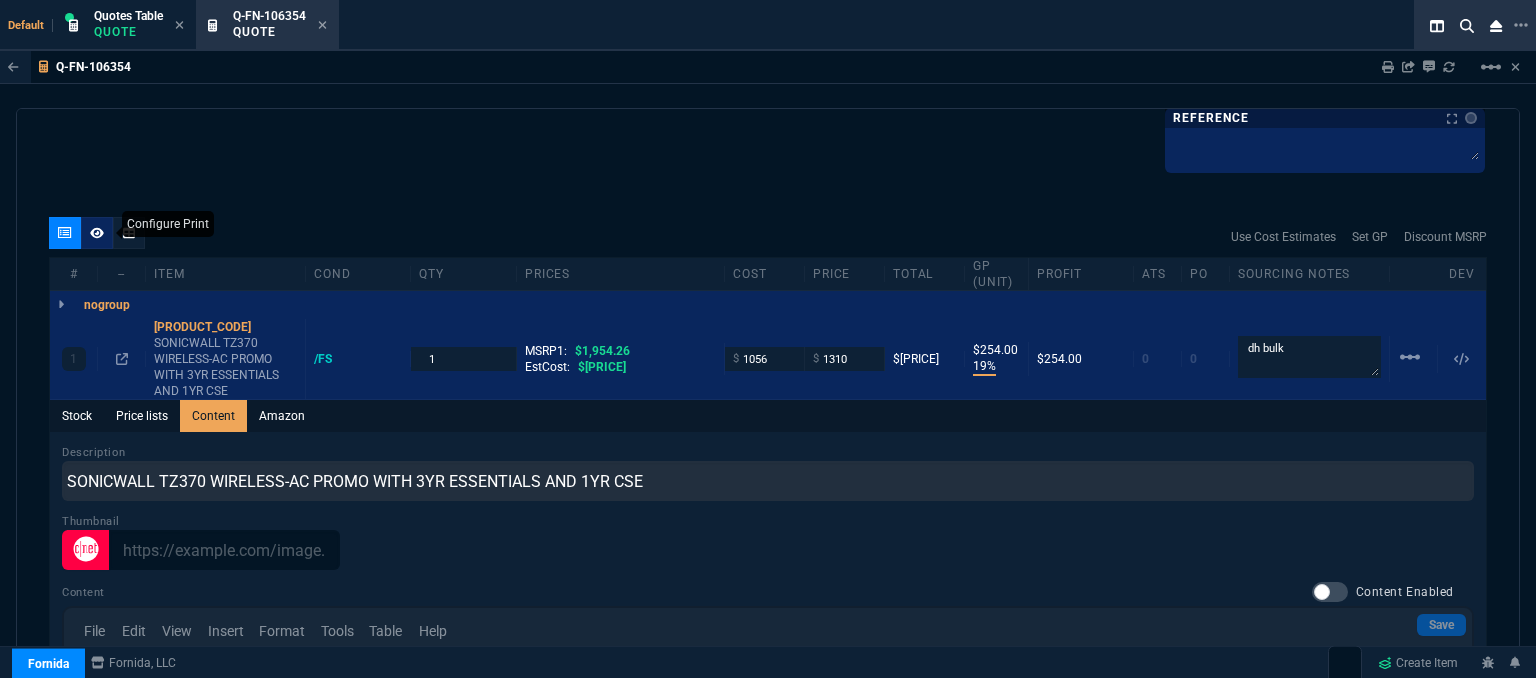 click at bounding box center [97, 233] 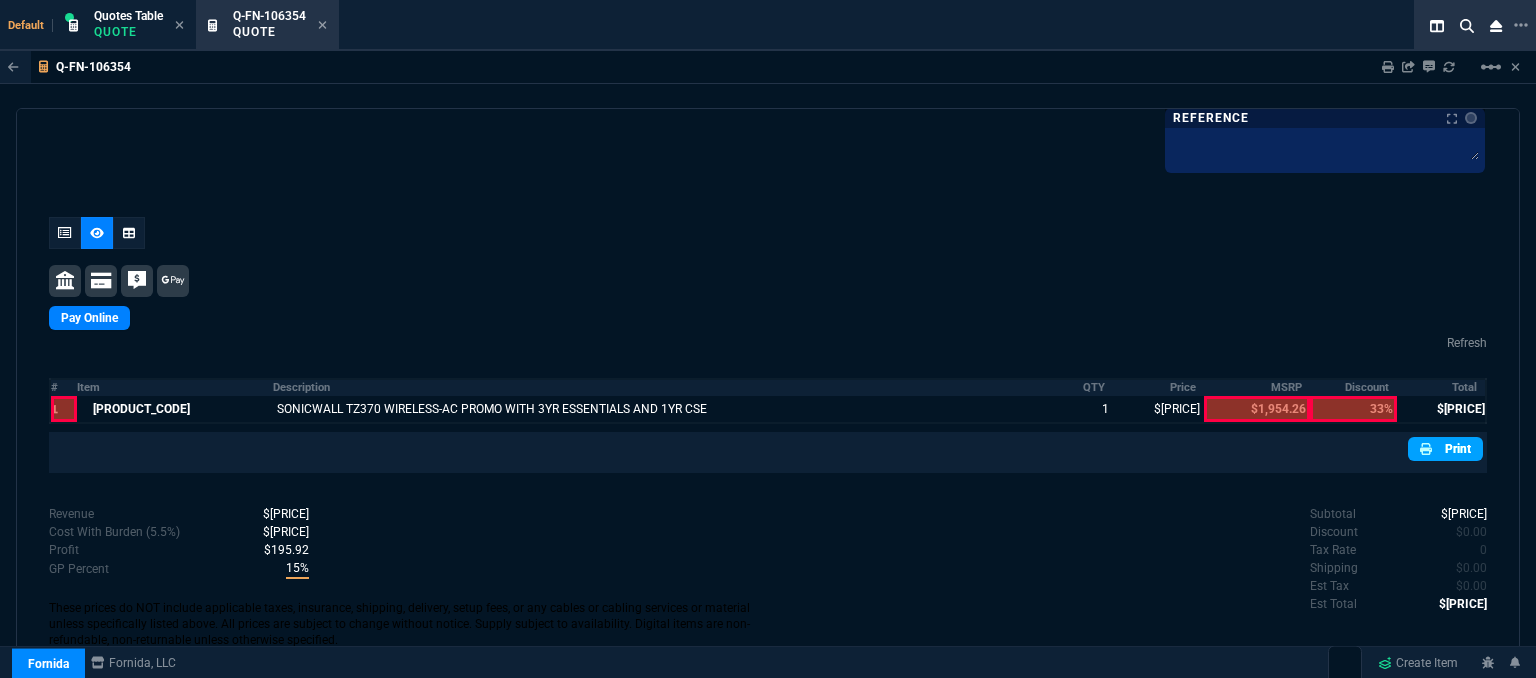 click on "Print" at bounding box center (1445, 449) 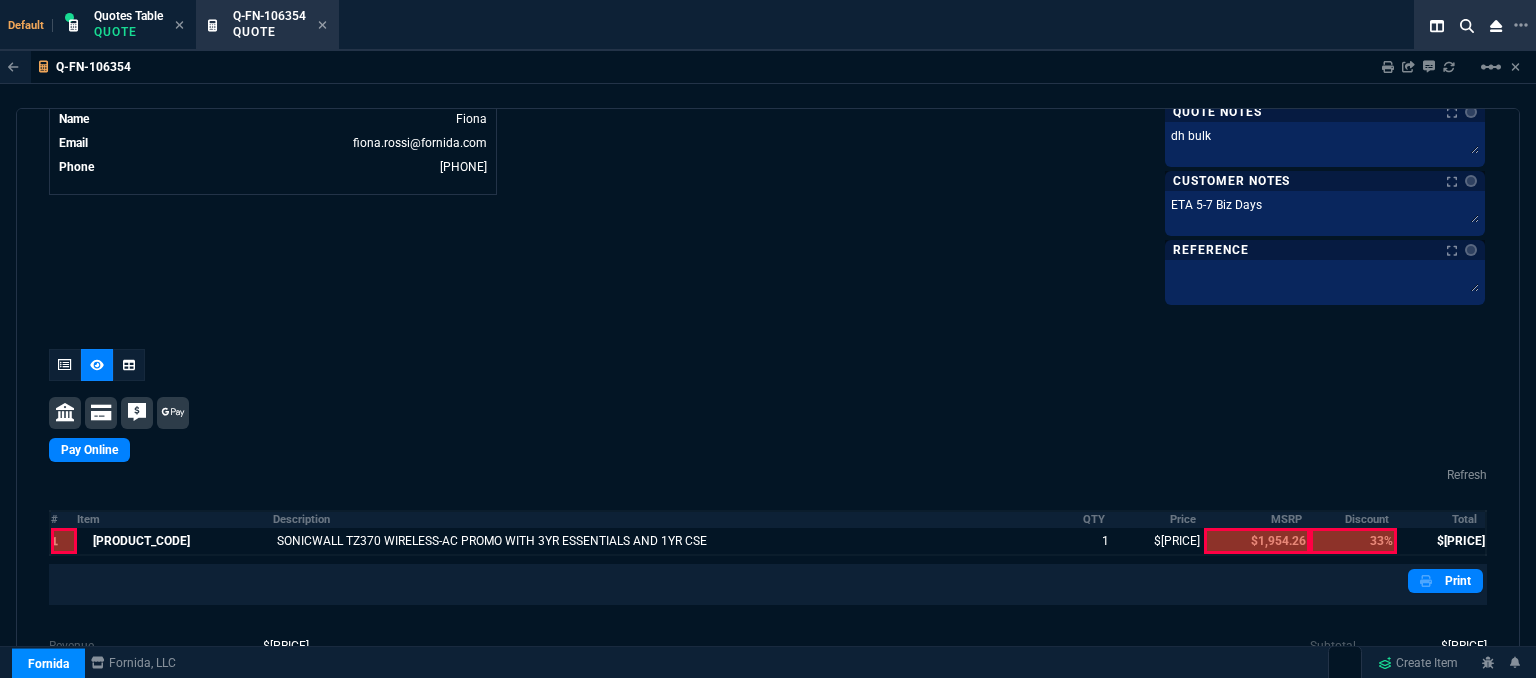 scroll, scrollTop: 1182, scrollLeft: 0, axis: vertical 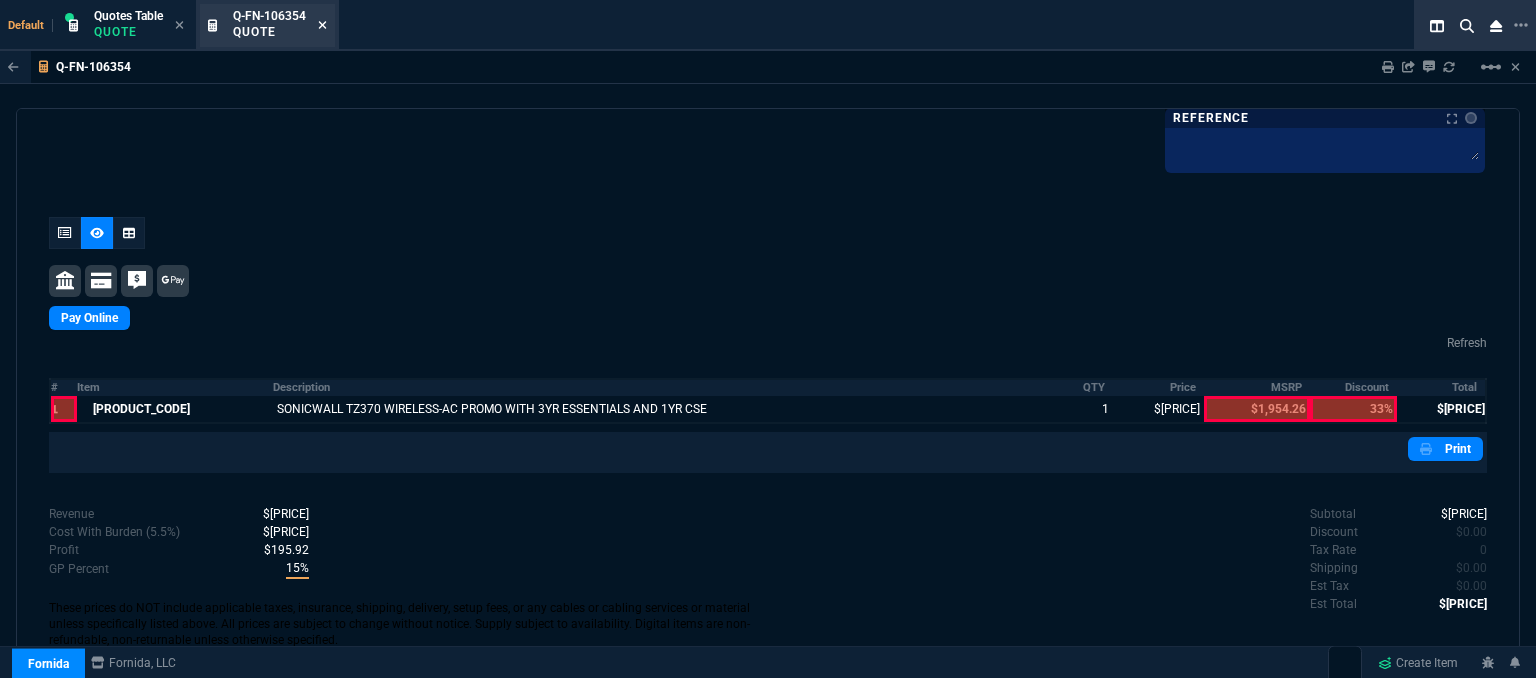 click at bounding box center [322, 25] 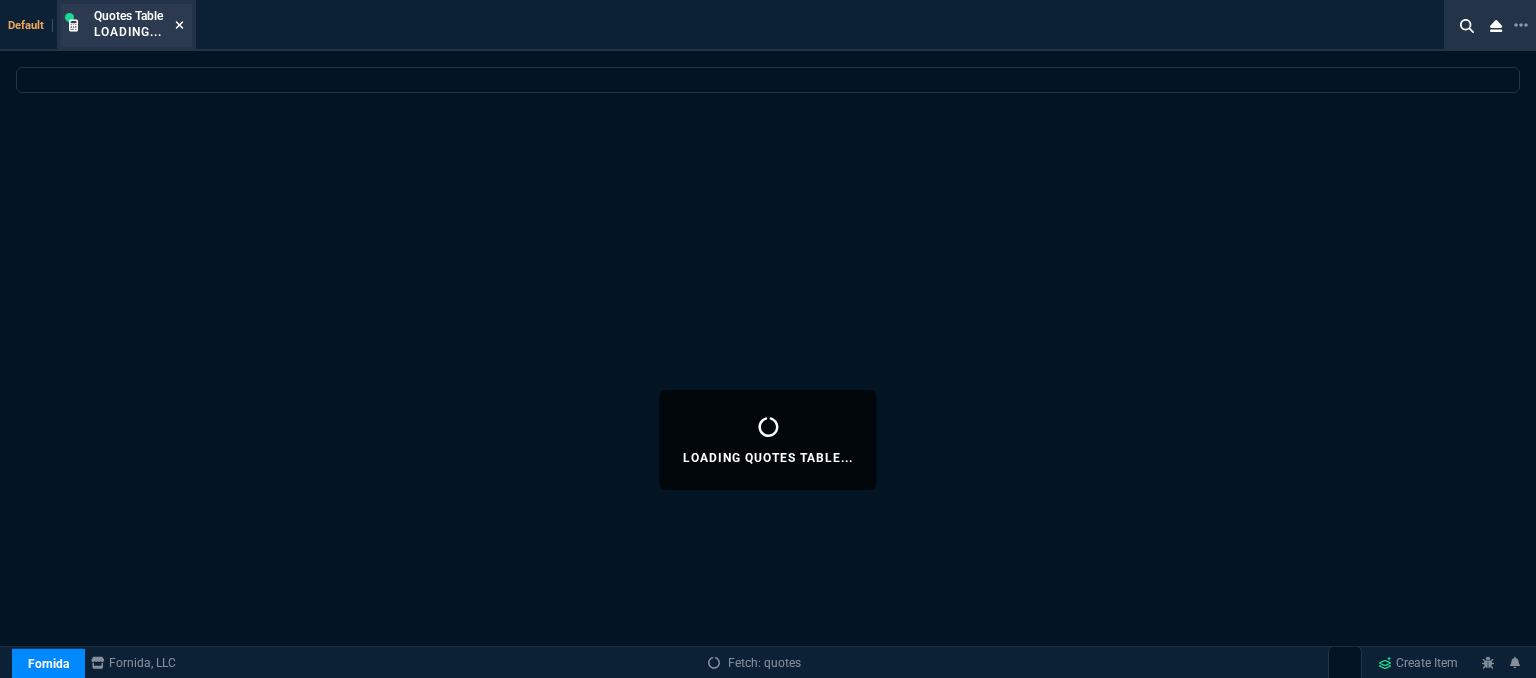click at bounding box center [179, 25] 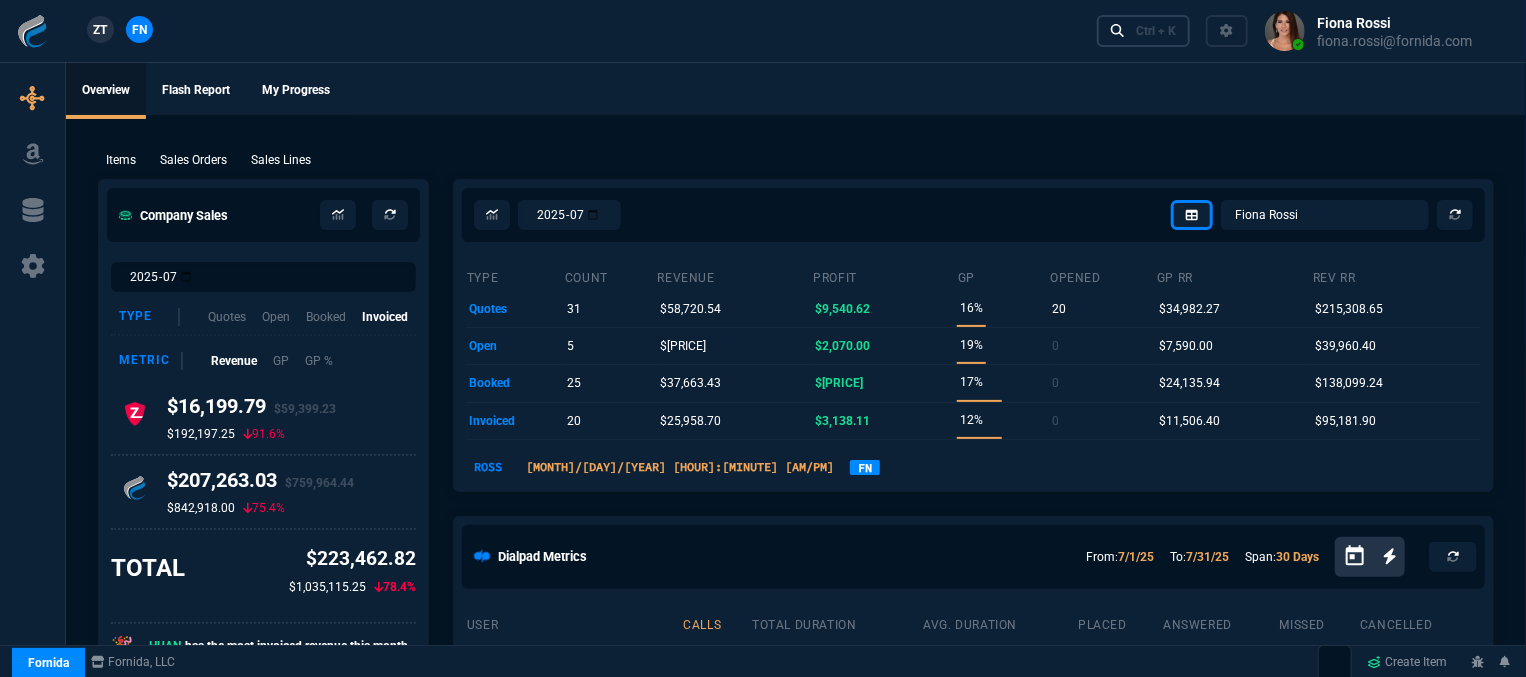 click on "Ctrl + K" at bounding box center [1156, 31] 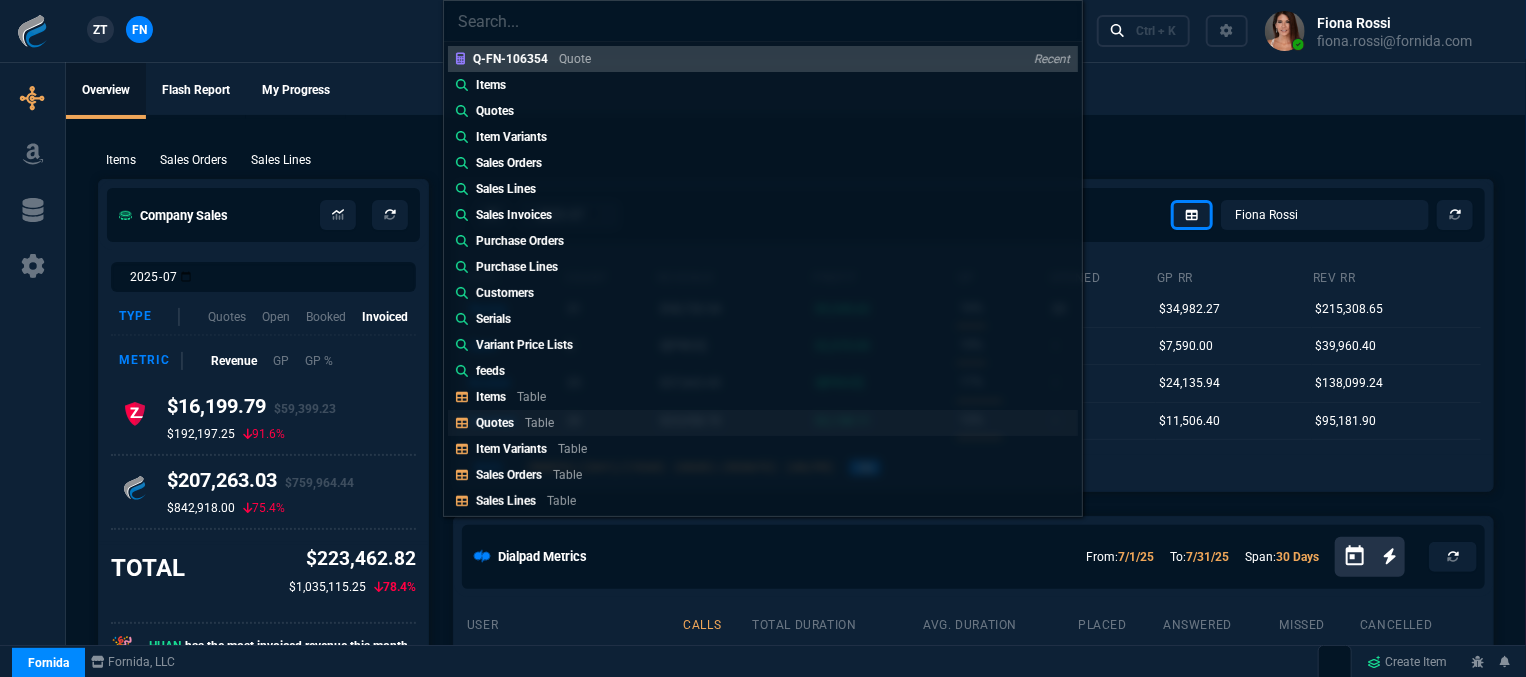 click on "Table" at bounding box center (575, 59) 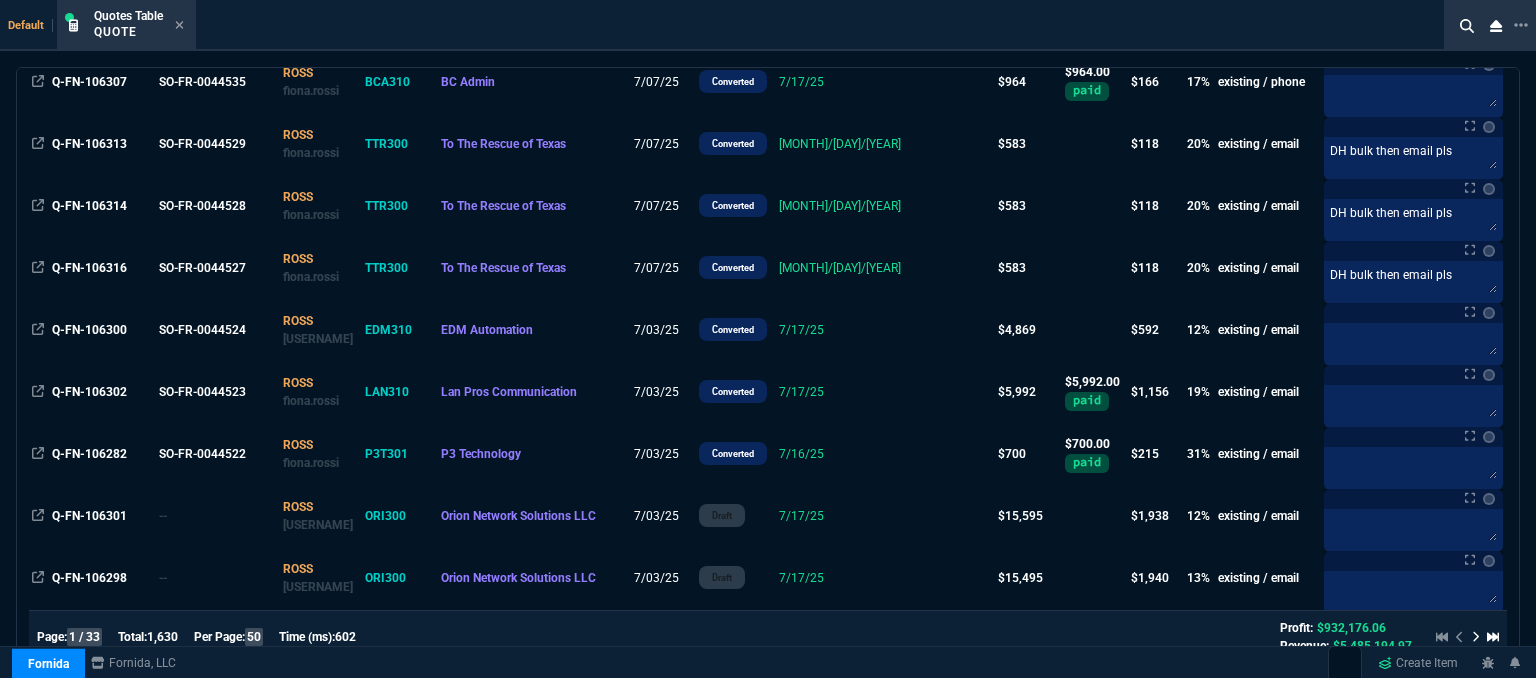 scroll, scrollTop: 1800, scrollLeft: 0, axis: vertical 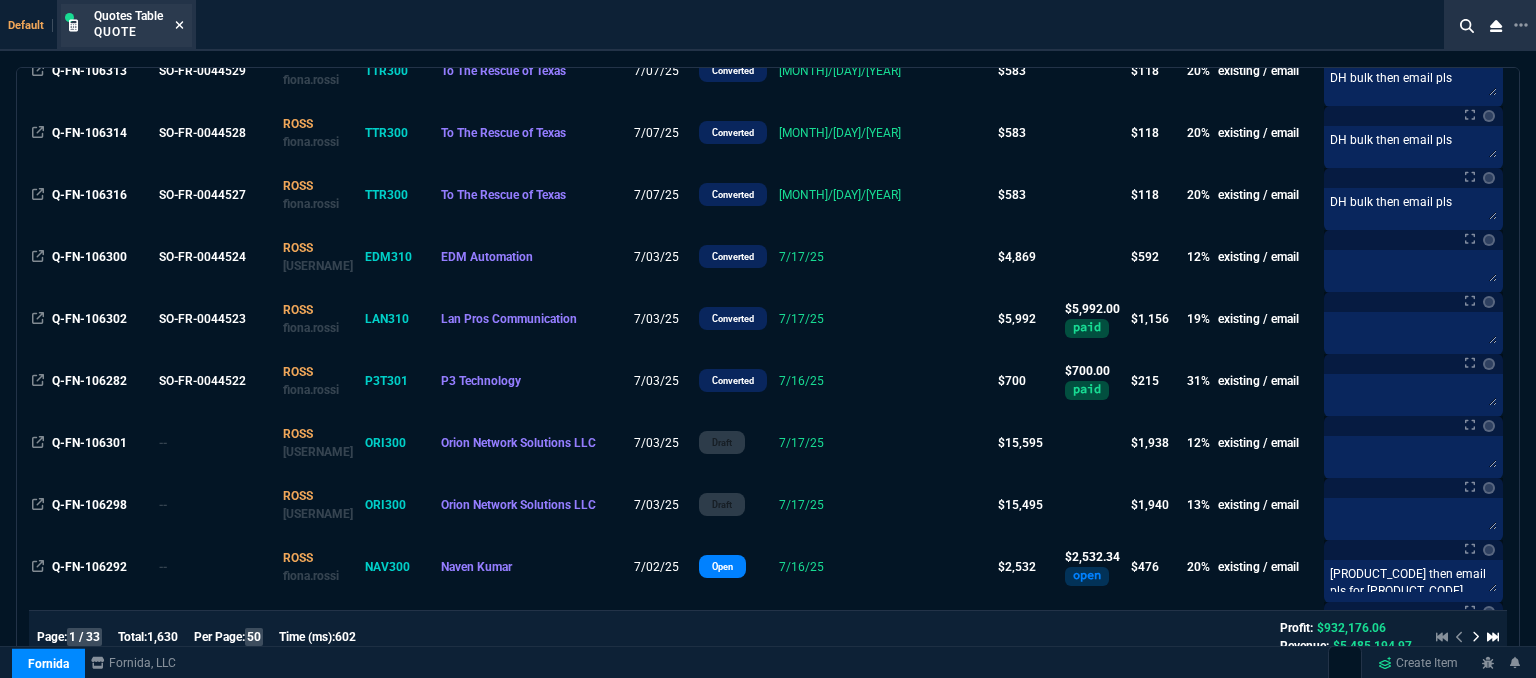 click at bounding box center (180, 25) 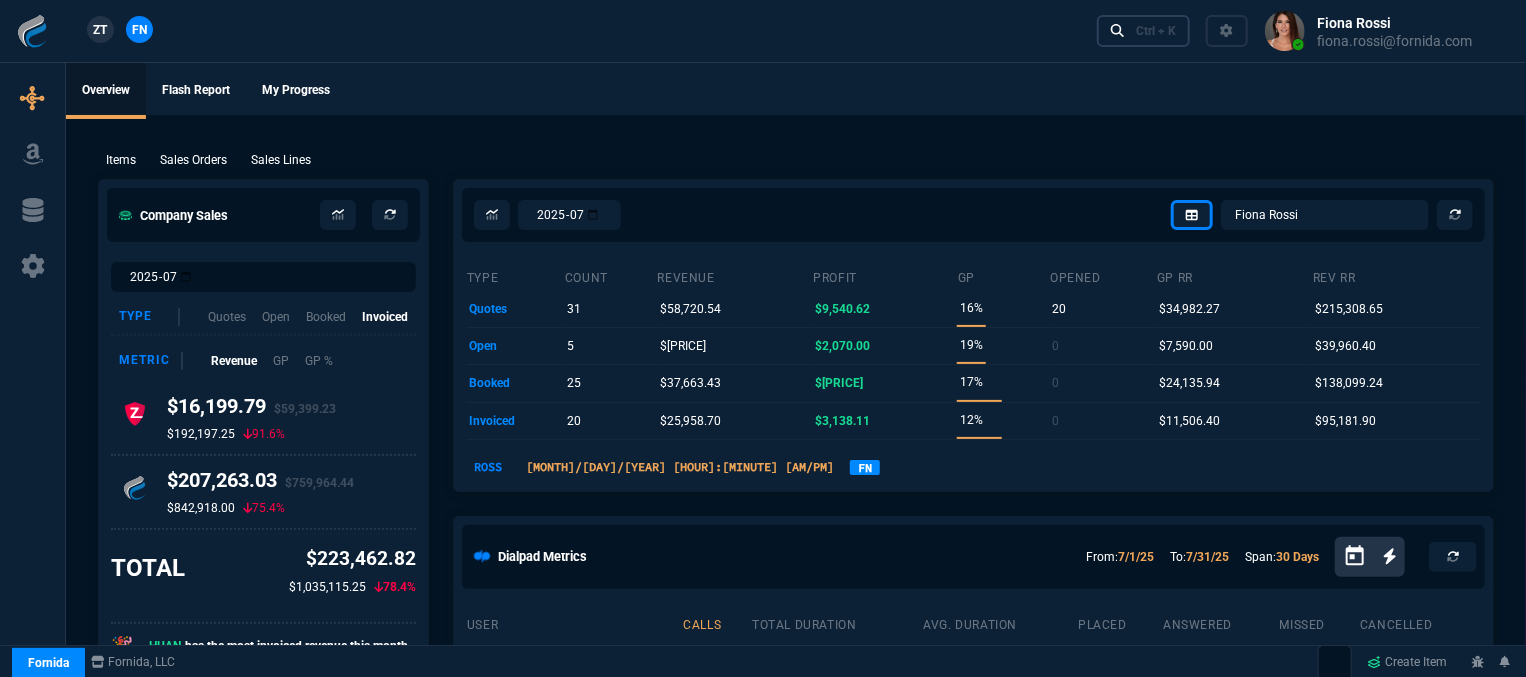 click on "Ctrl + K" at bounding box center [1156, 31] 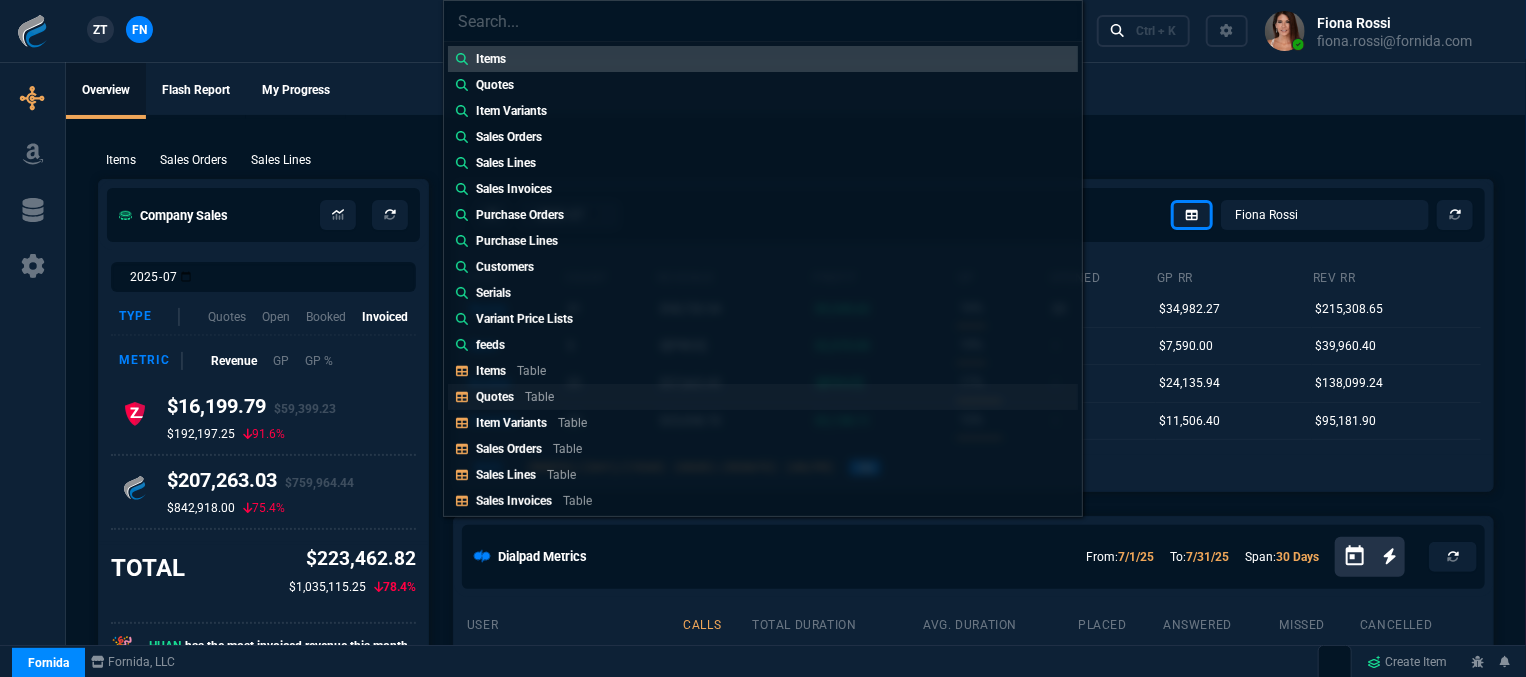 click on "Table" at bounding box center (531, 371) 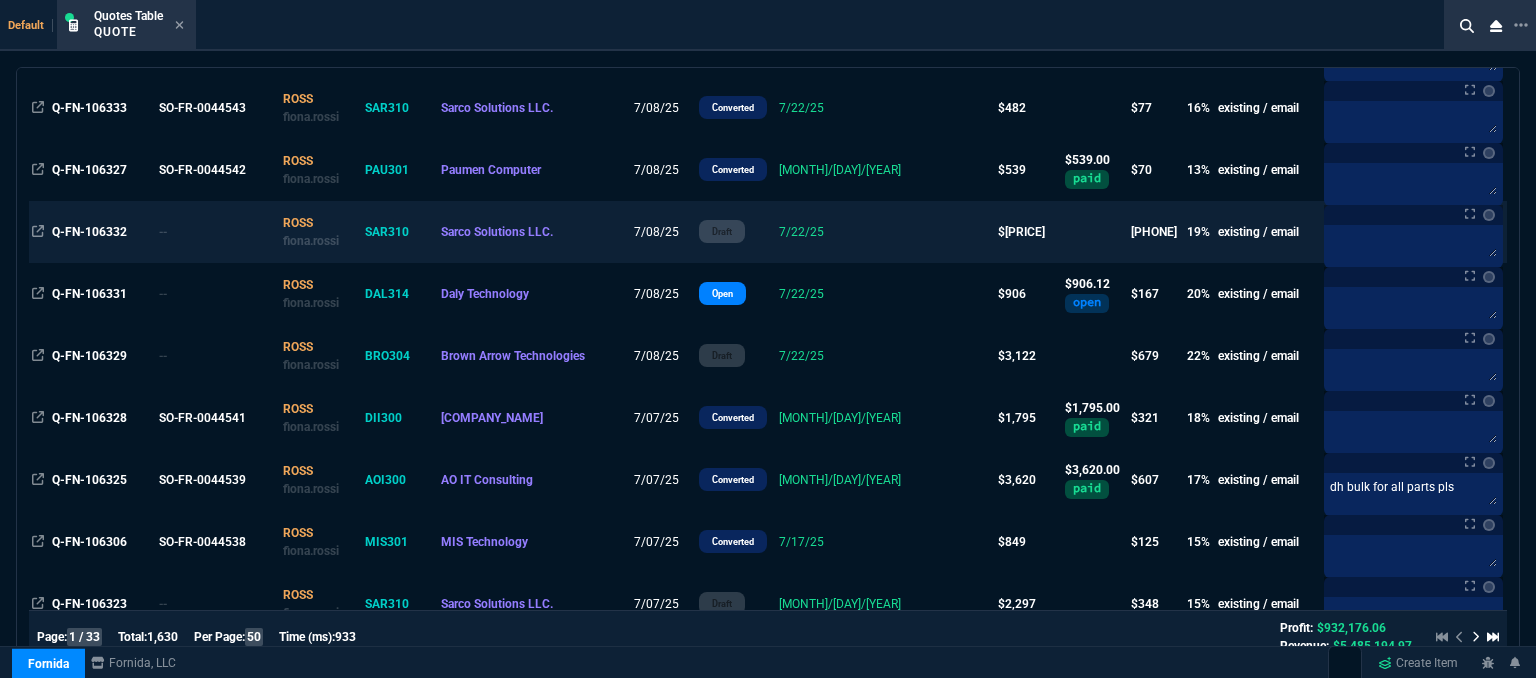 scroll, scrollTop: 900, scrollLeft: 0, axis: vertical 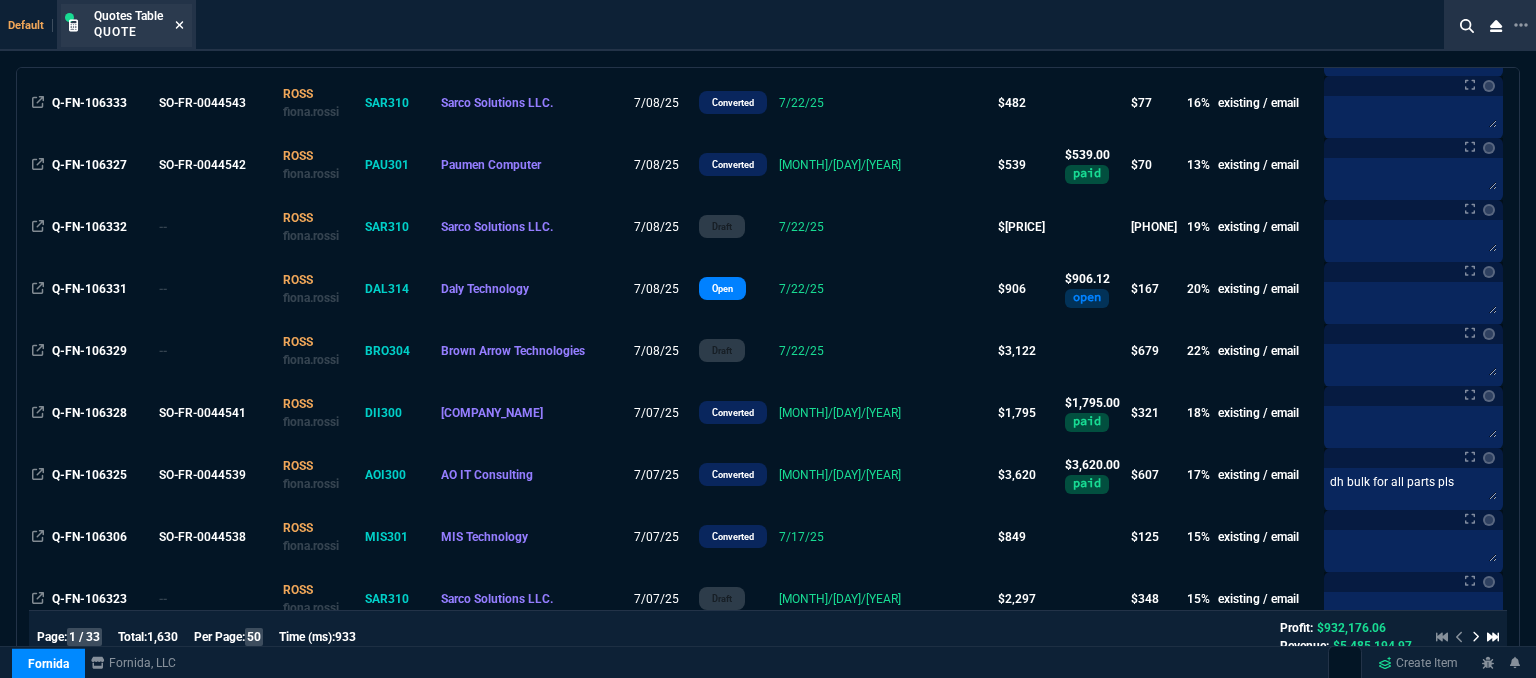 click at bounding box center (179, 25) 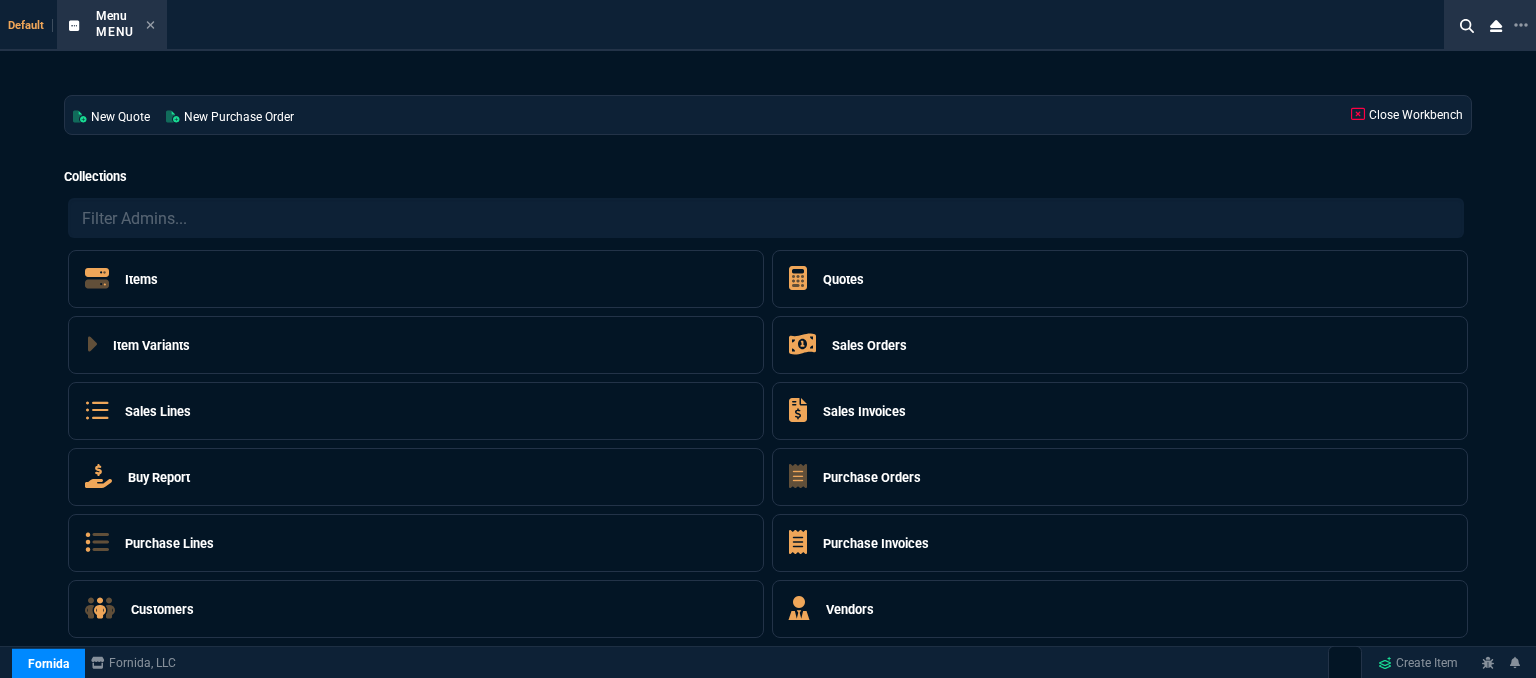 click at bounding box center (150, 25) 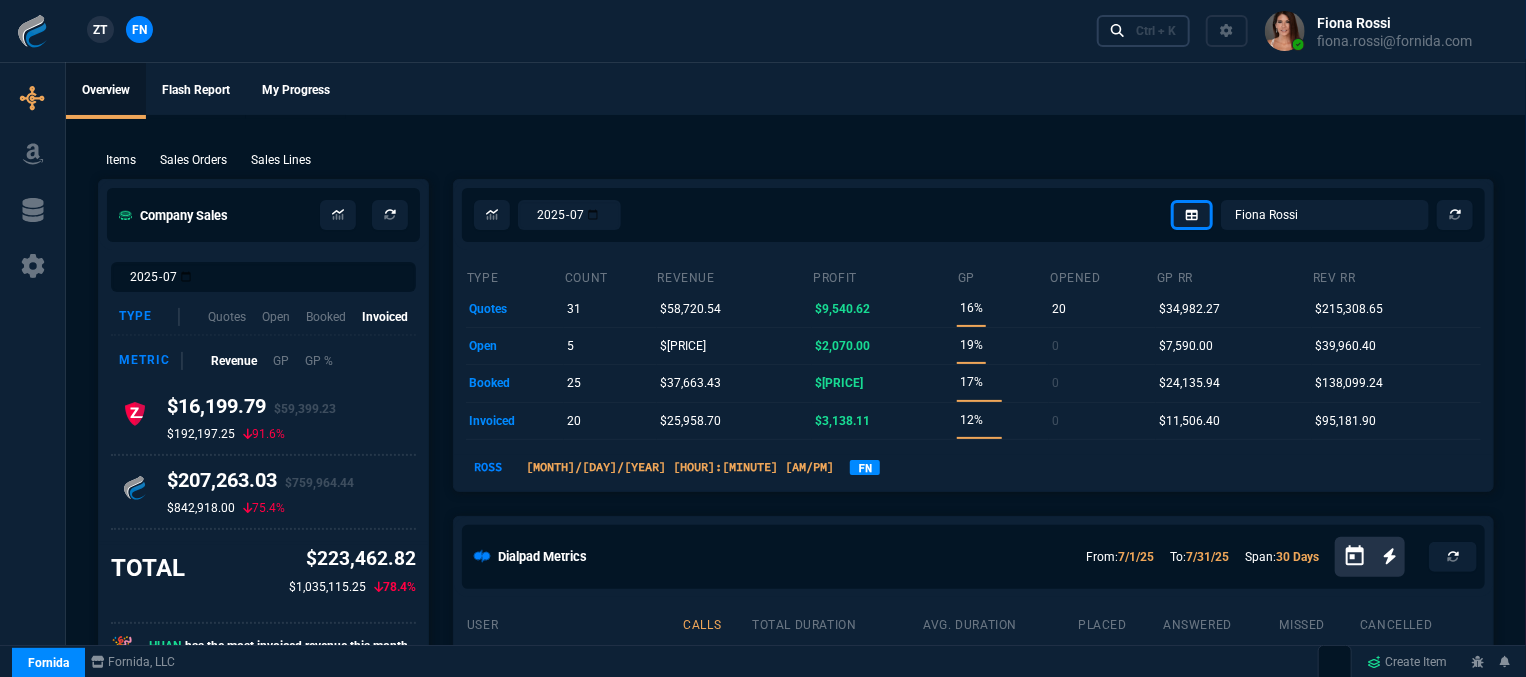 click on "Ctrl + K" at bounding box center [1144, 30] 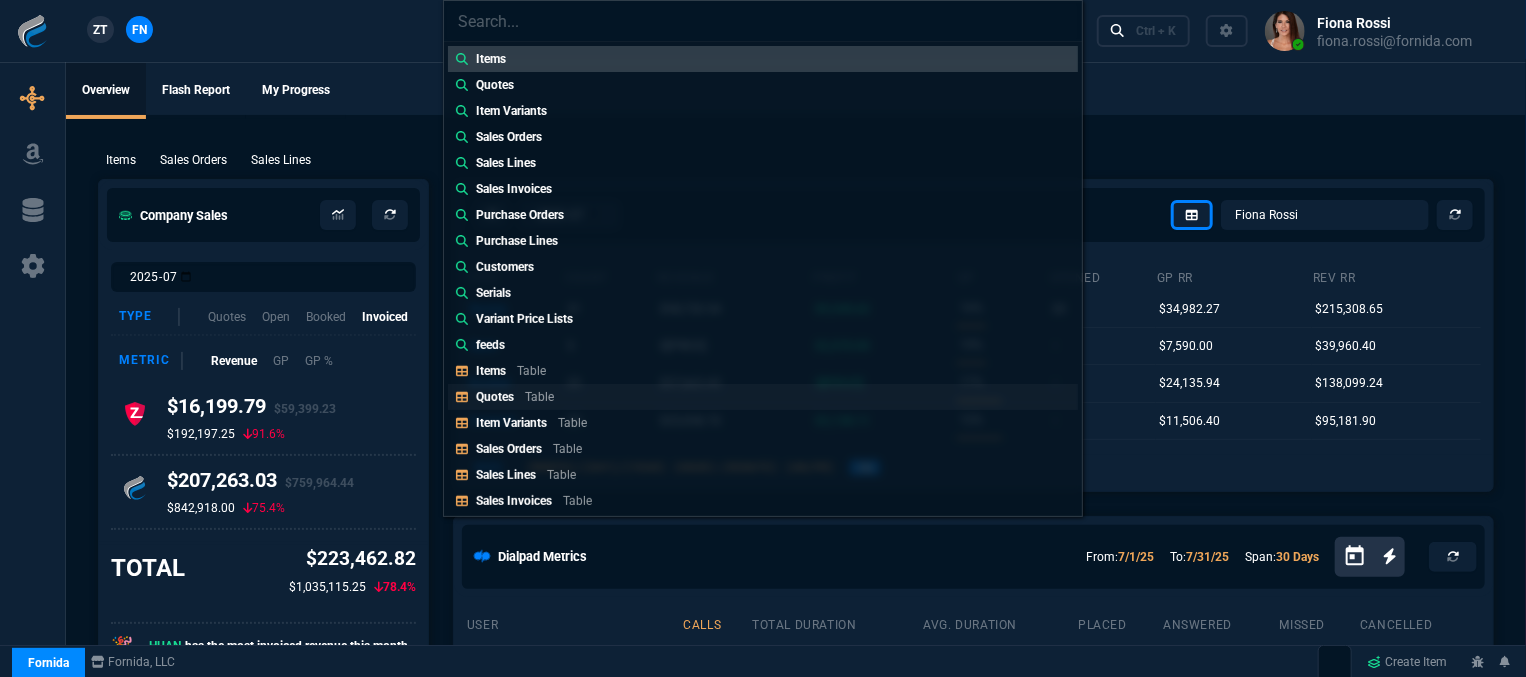 click on "Quotes
Table" at bounding box center (763, 59) 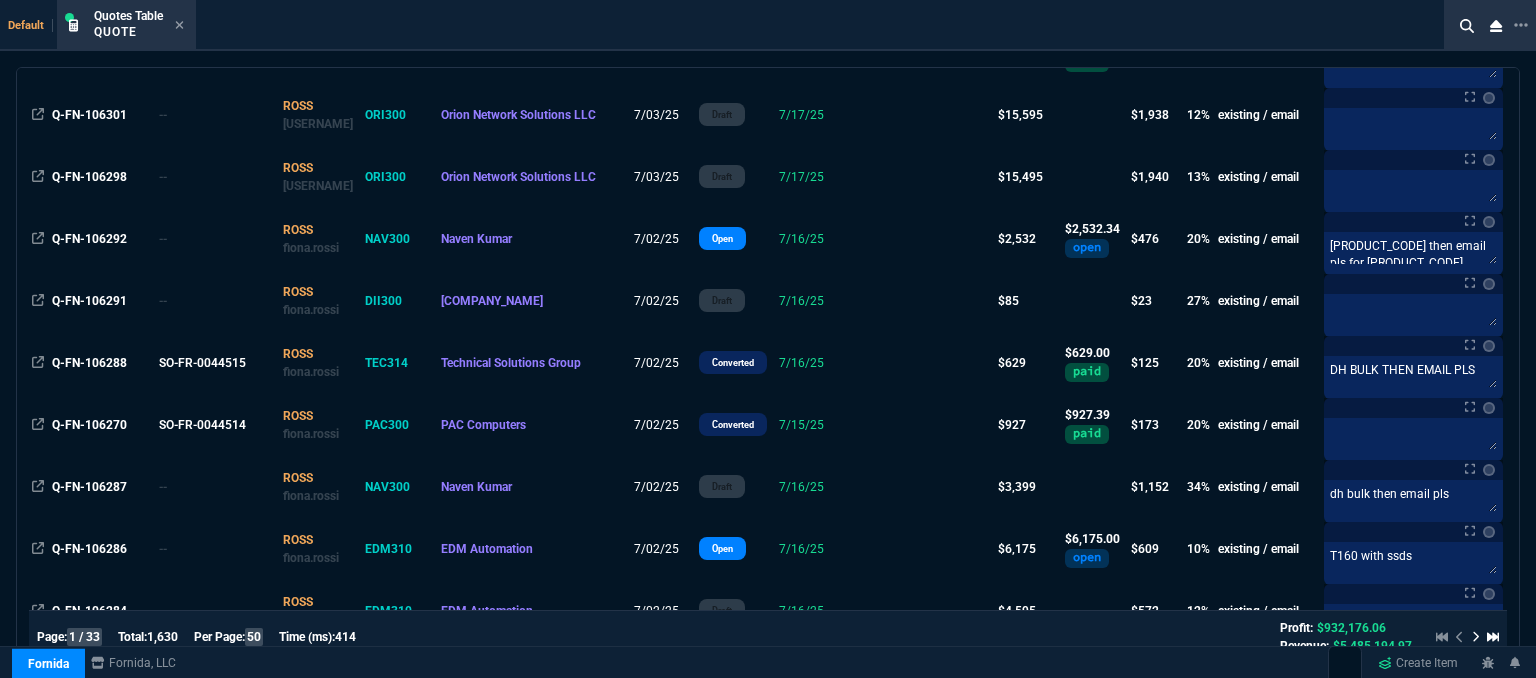 scroll, scrollTop: 2200, scrollLeft: 0, axis: vertical 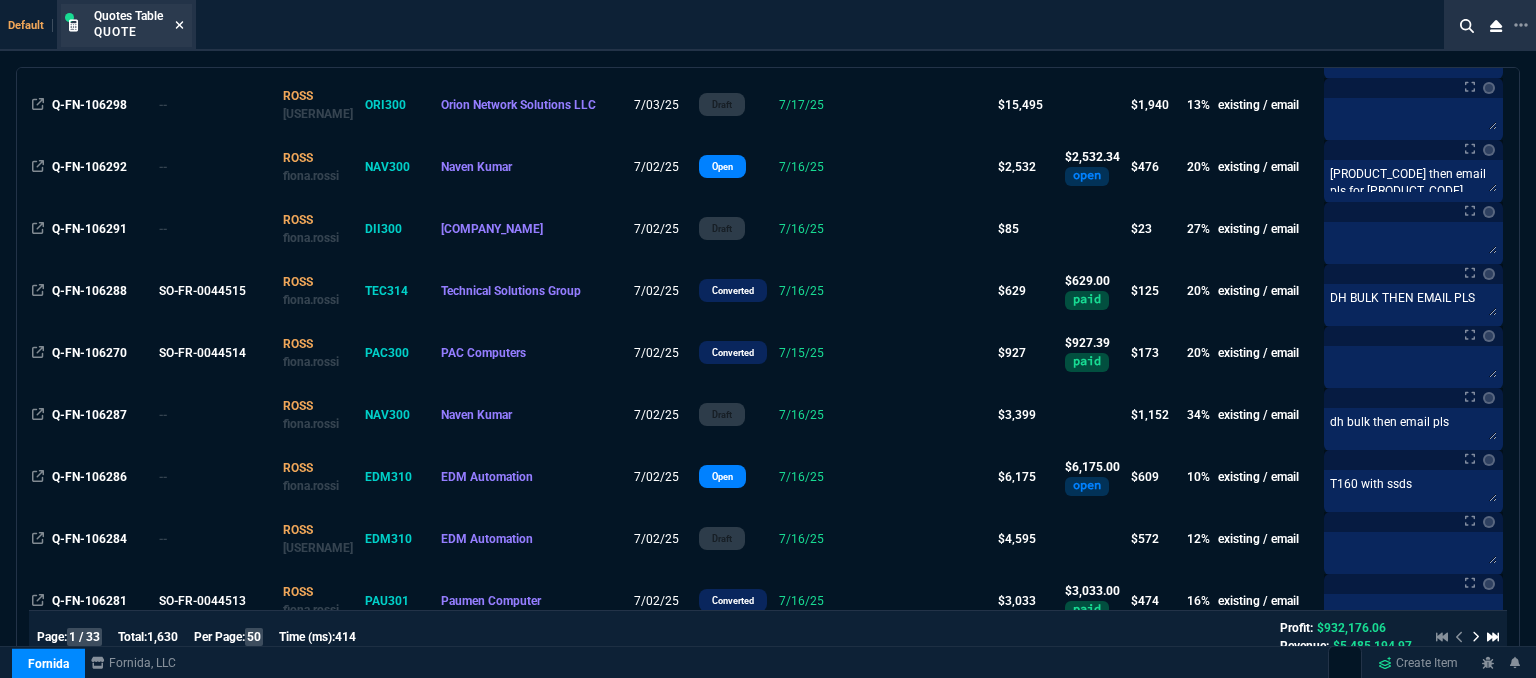 click at bounding box center (179, 25) 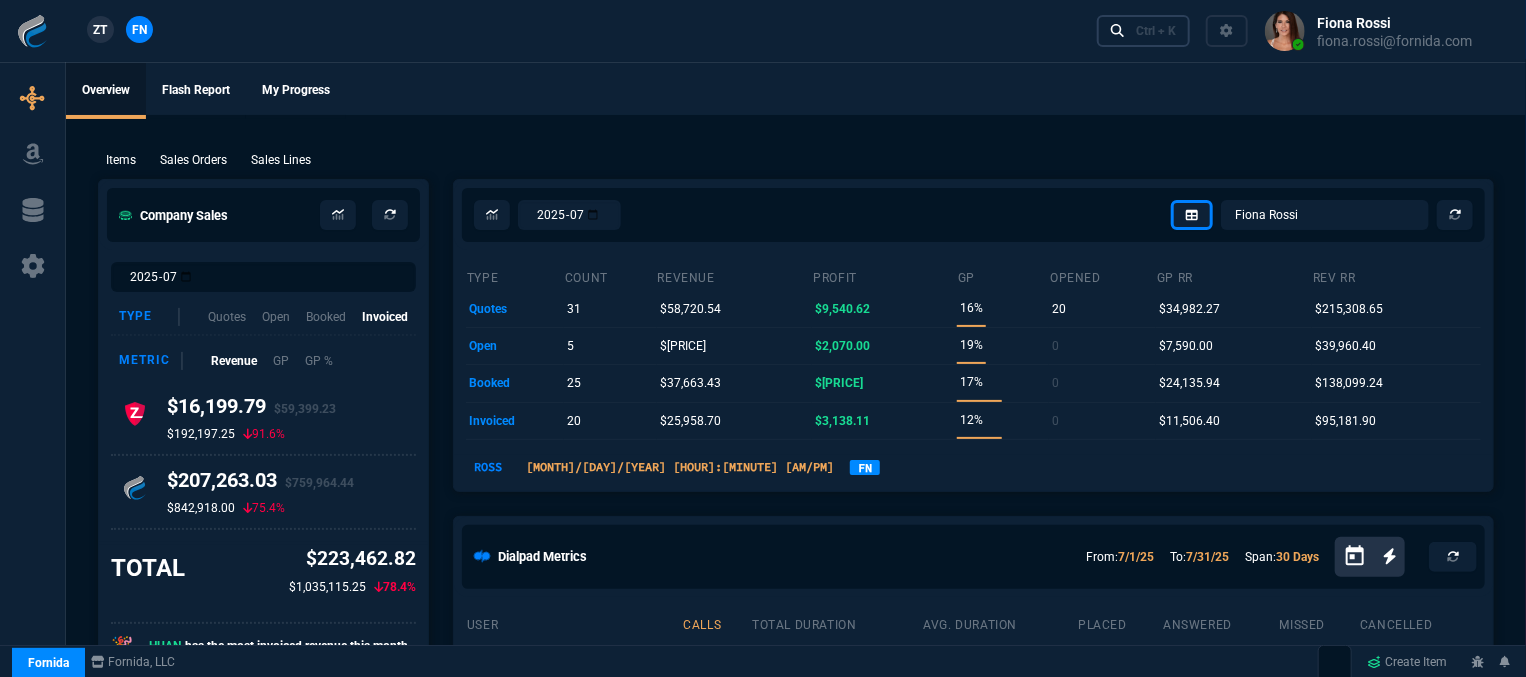 click on "Ctrl + K" at bounding box center (1156, 31) 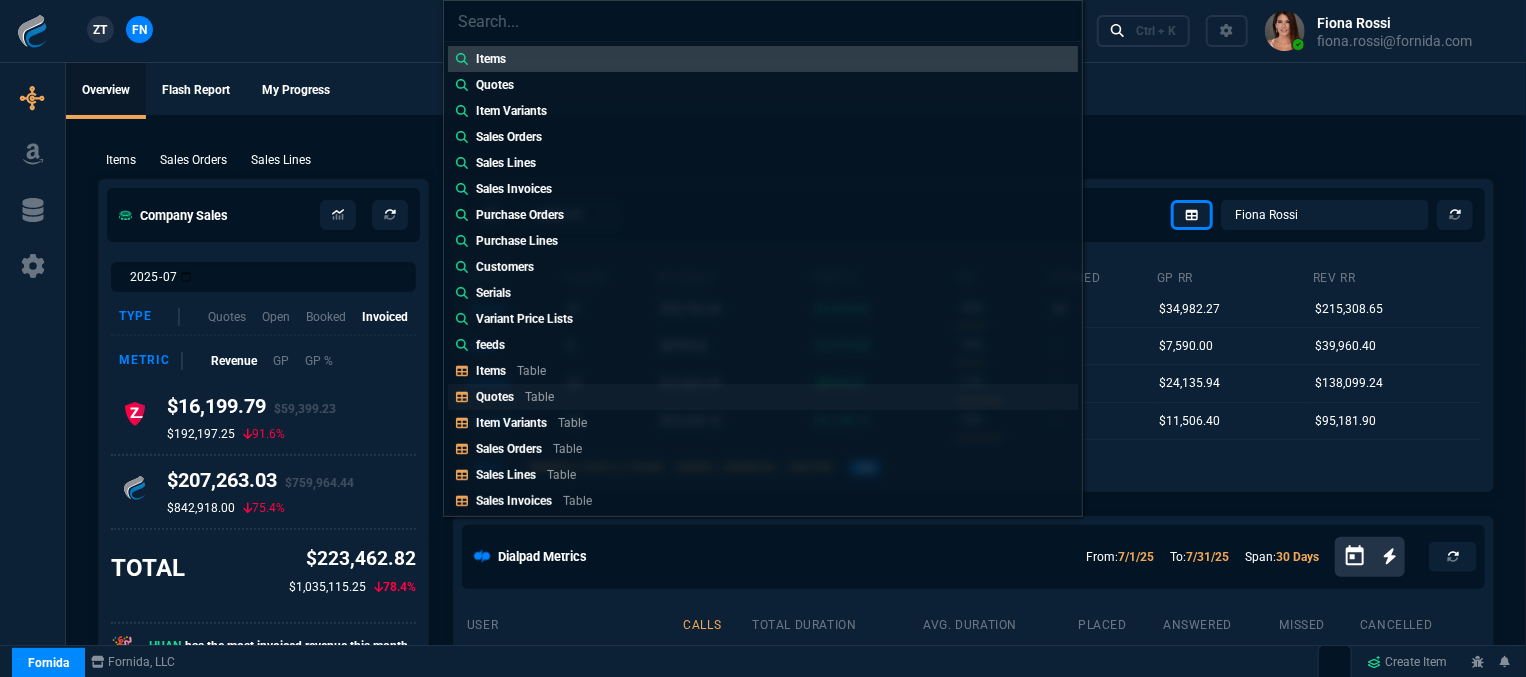 click on "Quotes
Table" at bounding box center [763, 59] 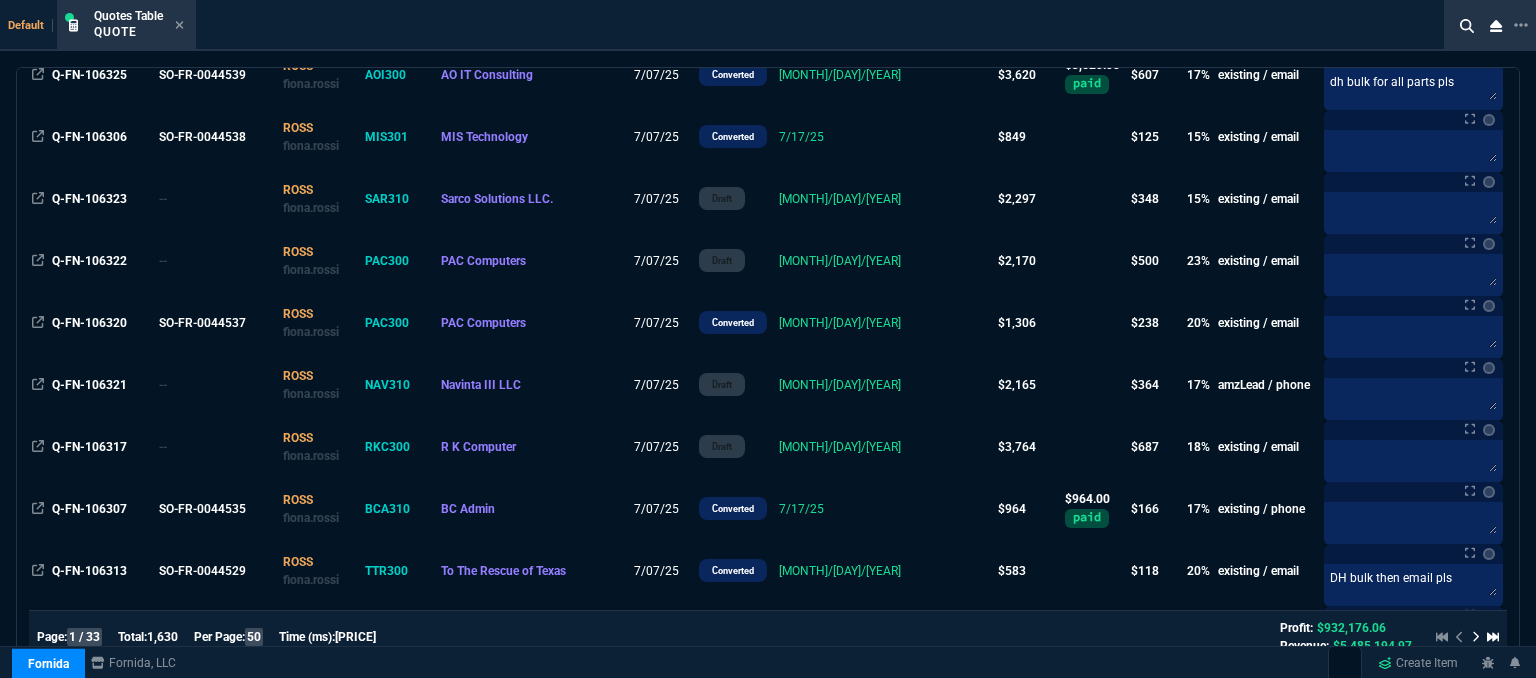 scroll, scrollTop: 1800, scrollLeft: 0, axis: vertical 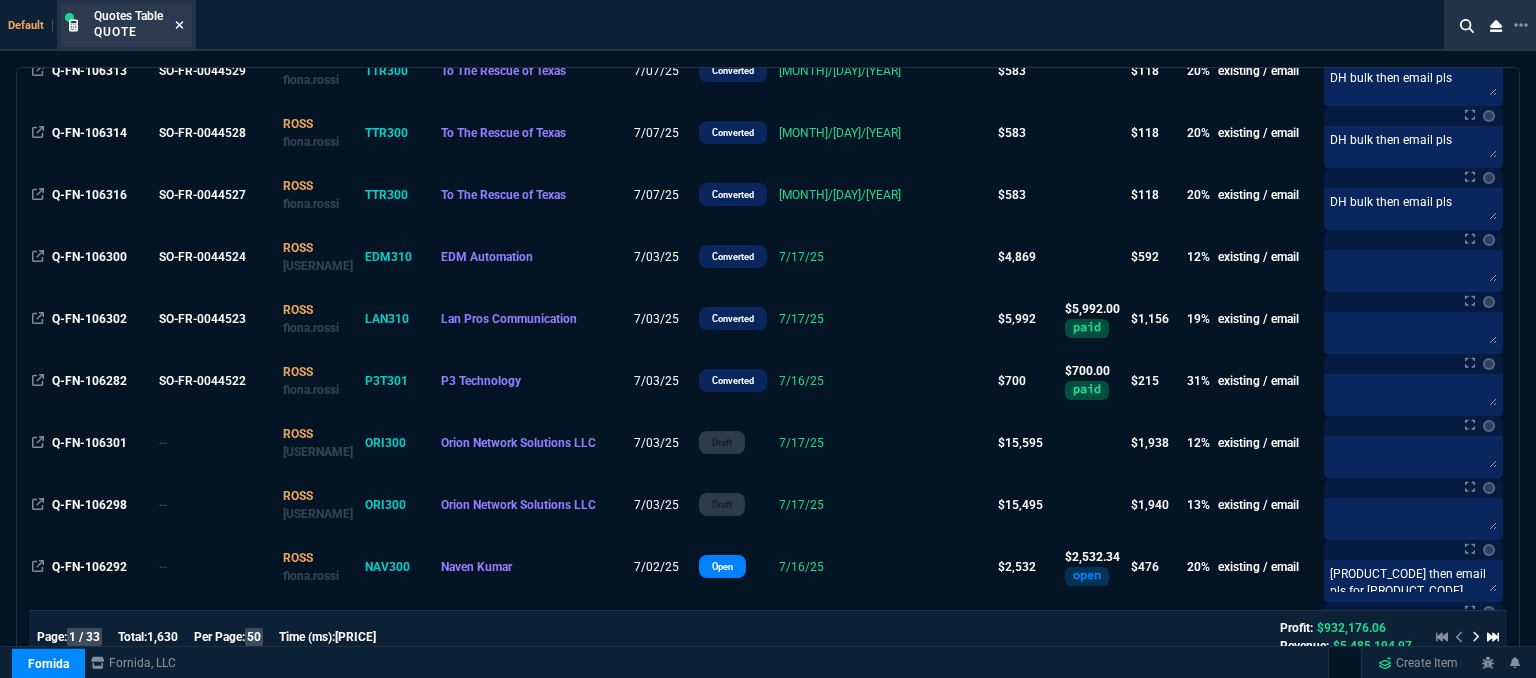 click at bounding box center (179, 25) 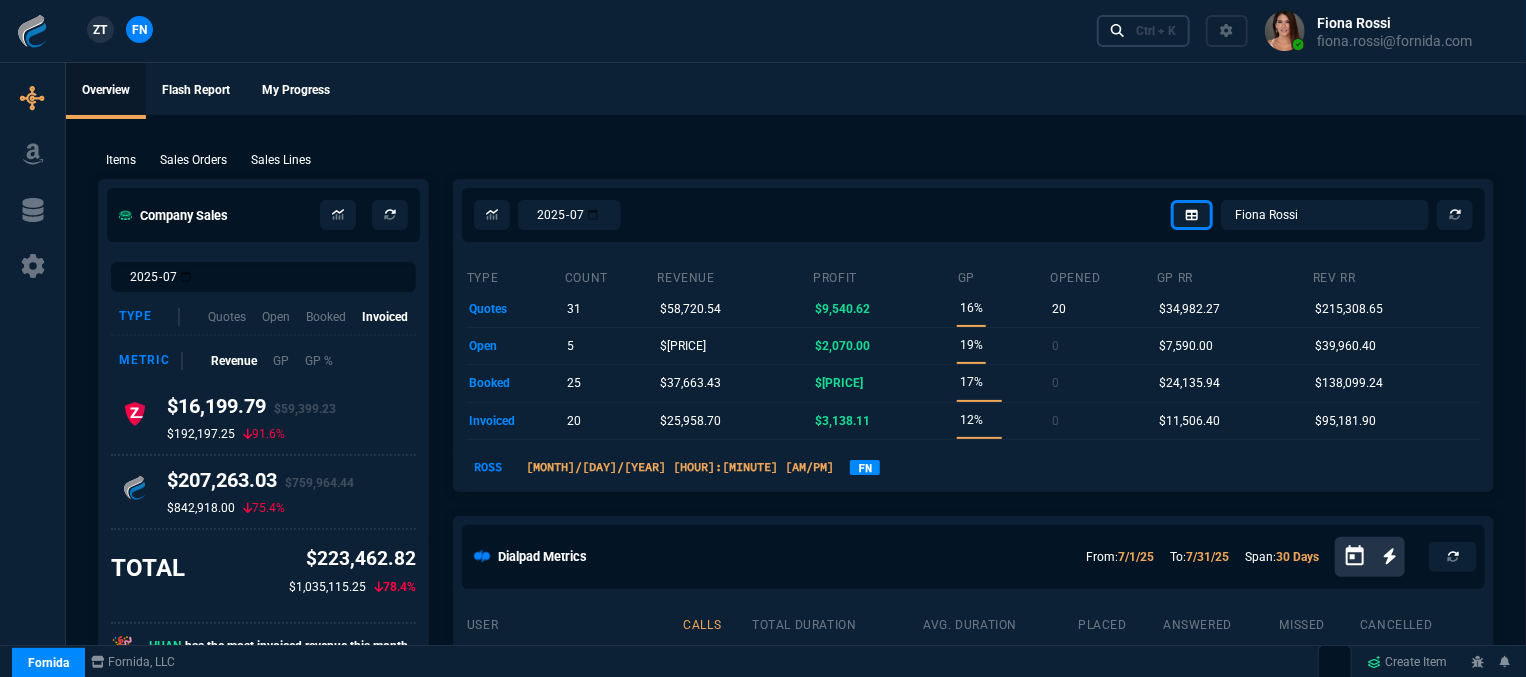 click on "Ctrl + K" at bounding box center [1156, 31] 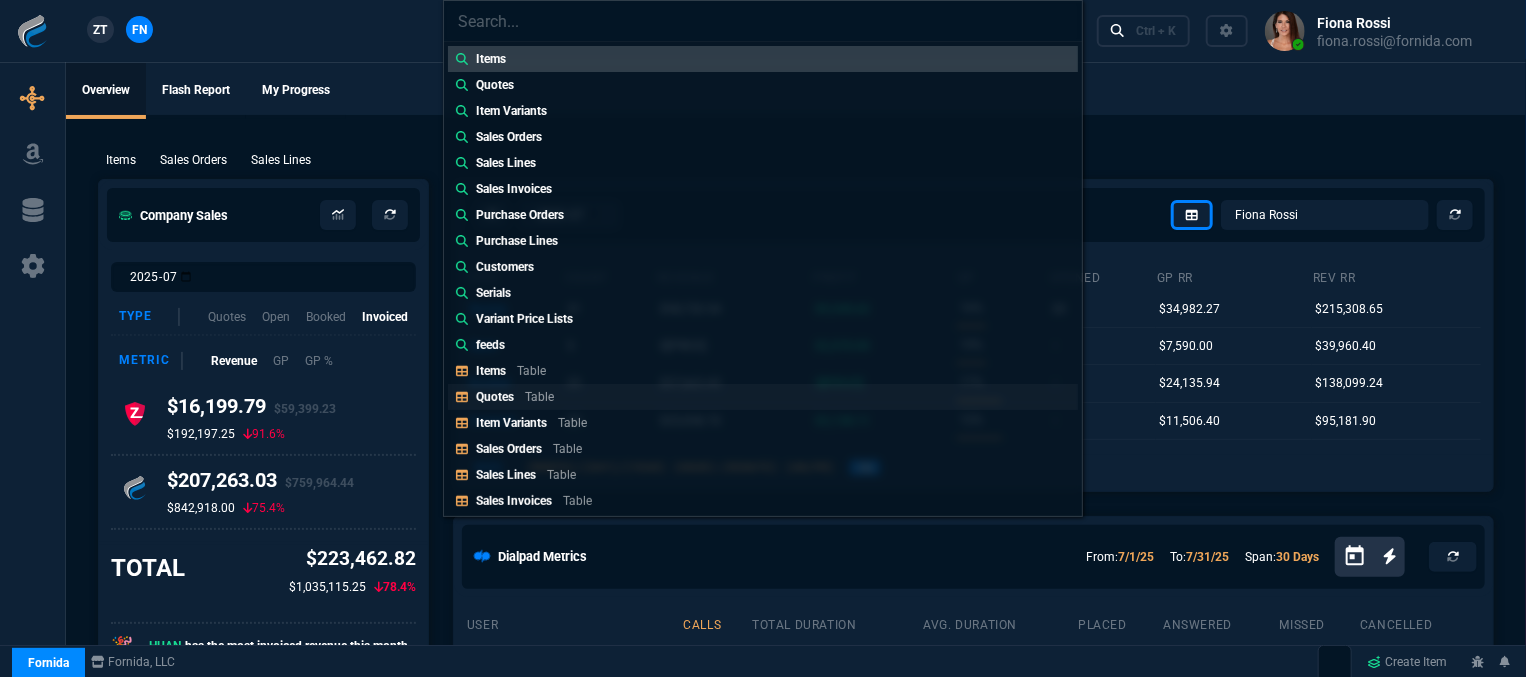 click on "Quotes
Table" at bounding box center [763, 59] 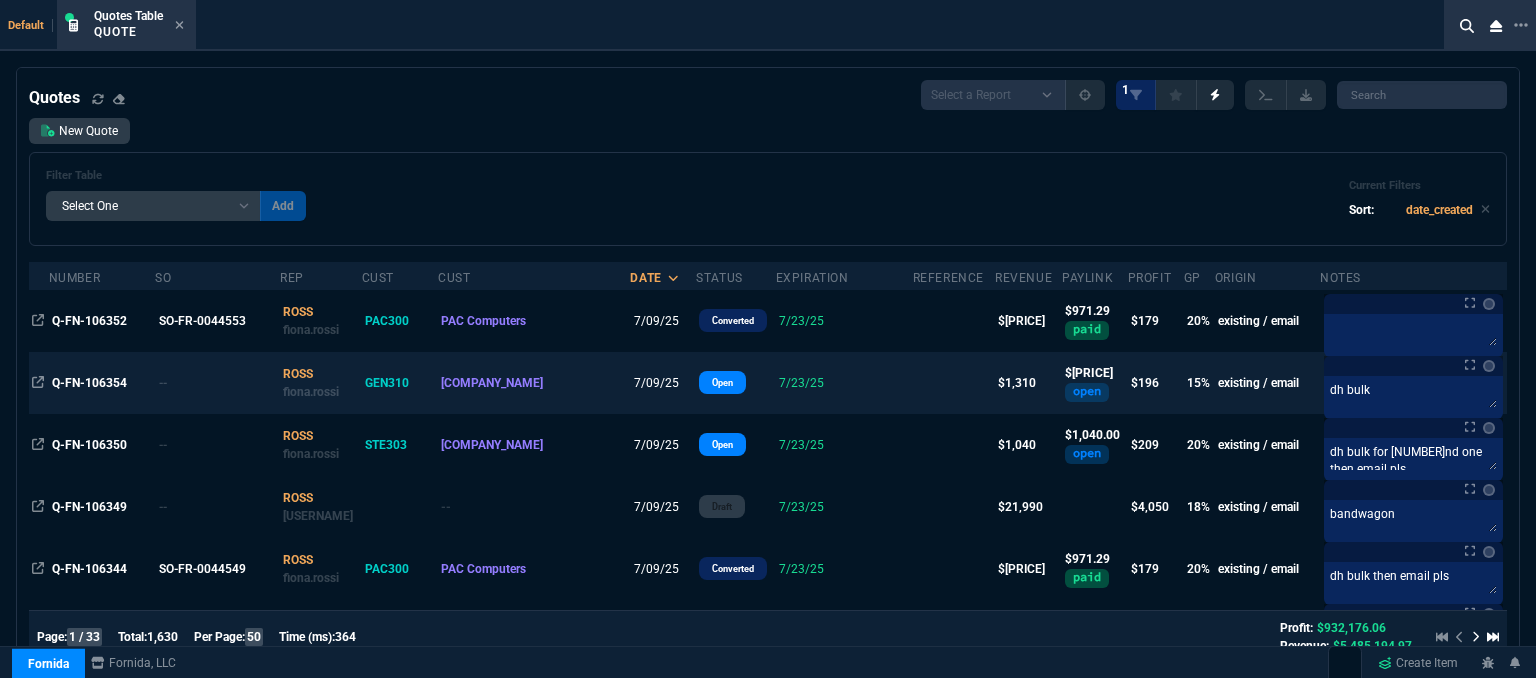 click at bounding box center (954, 321) 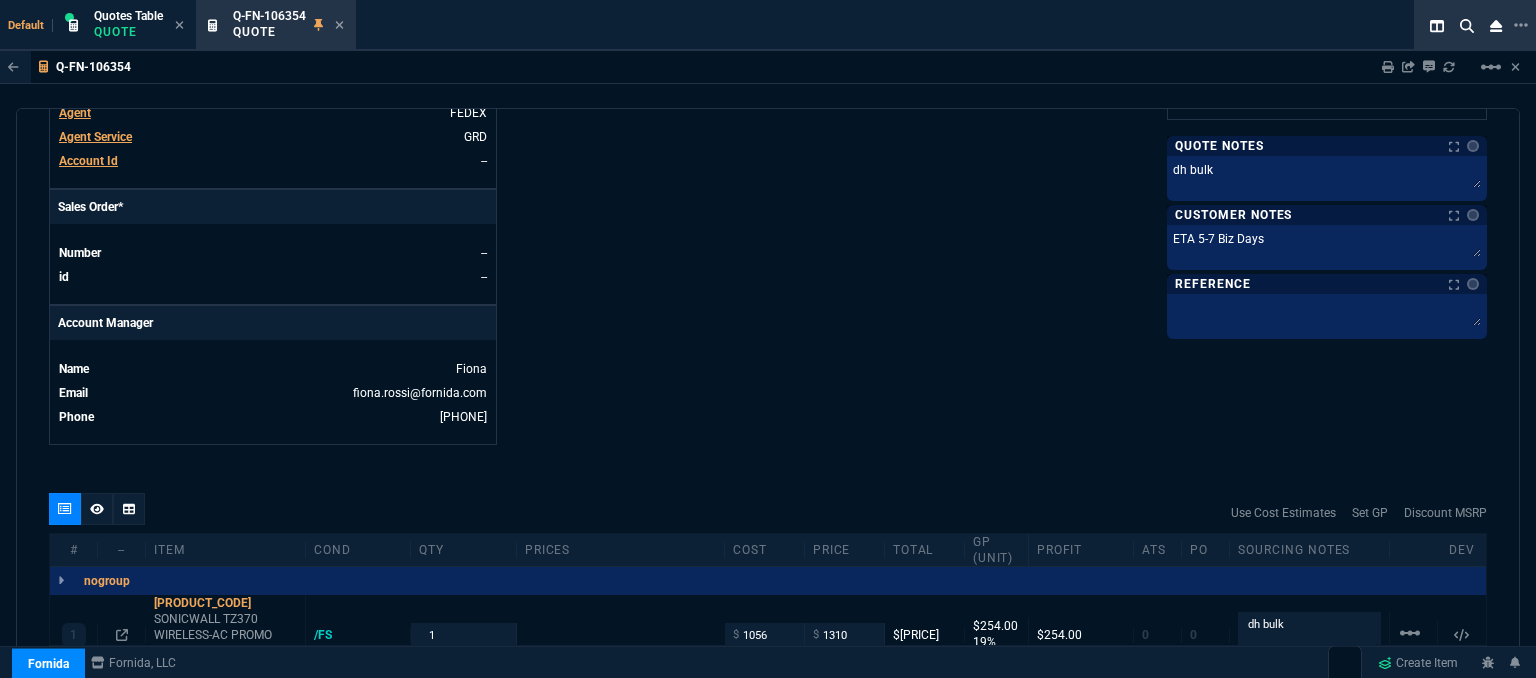 scroll, scrollTop: 1036, scrollLeft: 0, axis: vertical 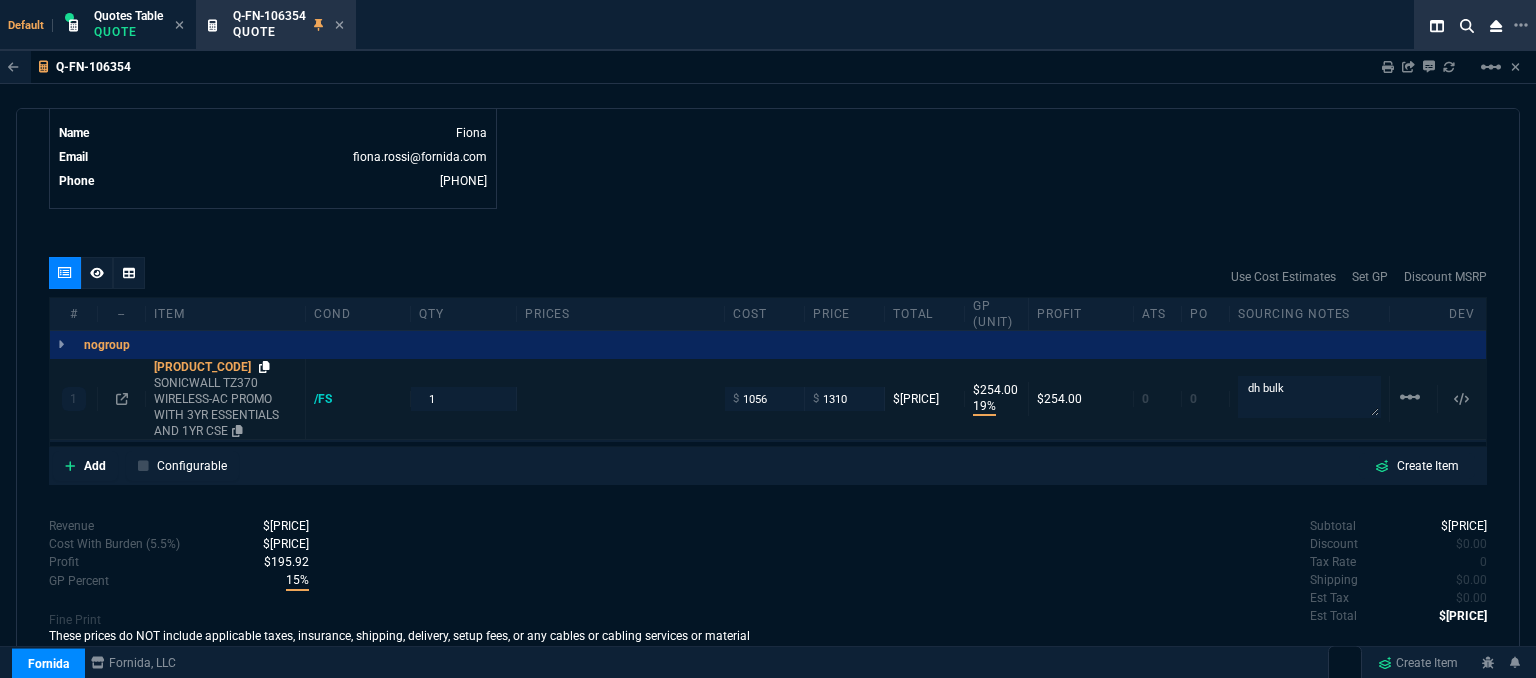 click at bounding box center [264, 367] 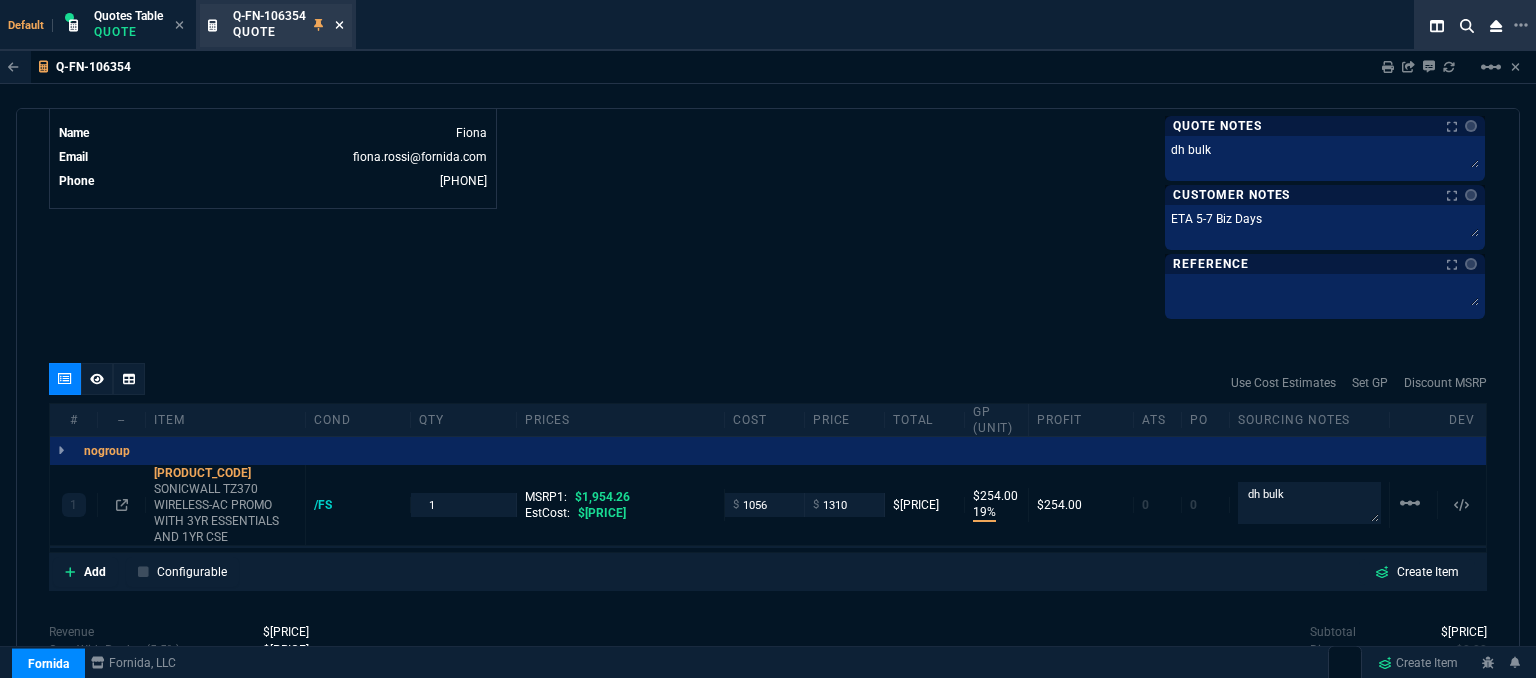 click at bounding box center (339, 25) 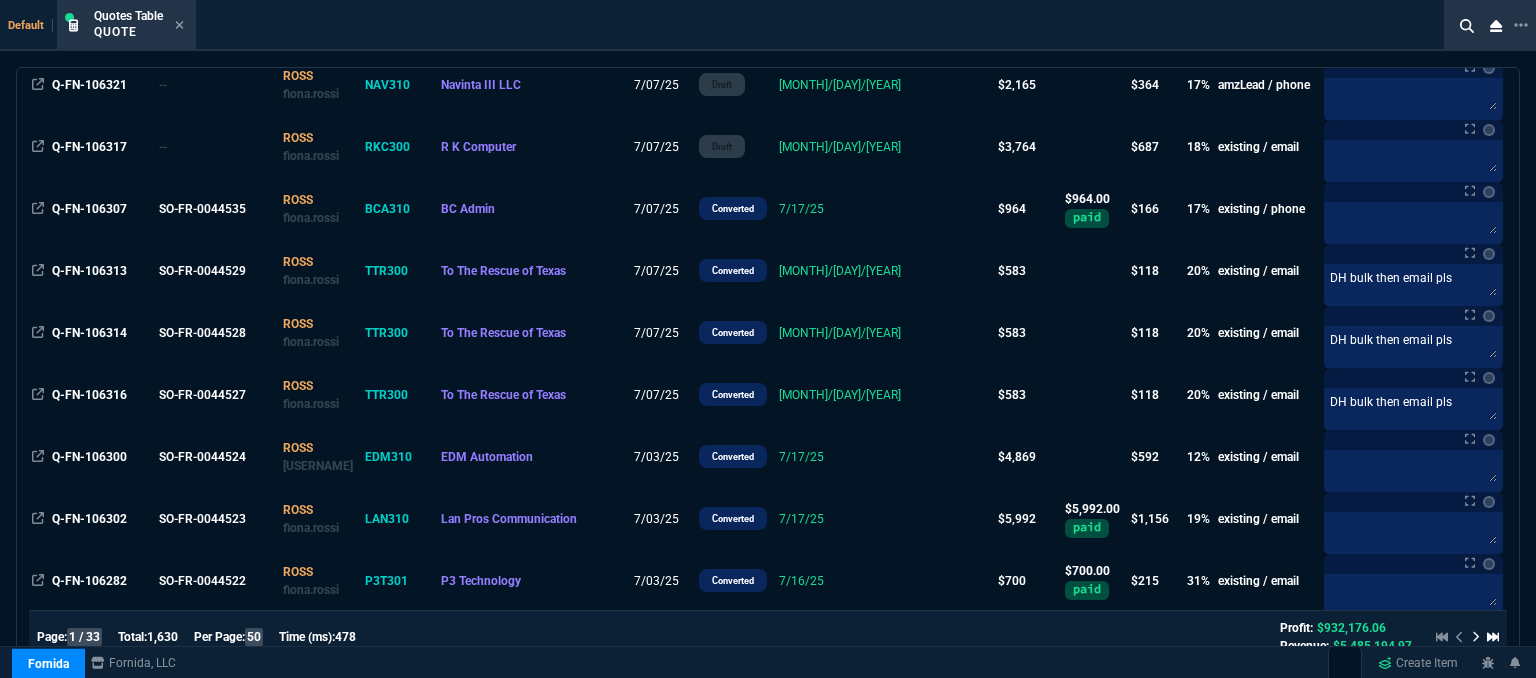scroll, scrollTop: 1900, scrollLeft: 0, axis: vertical 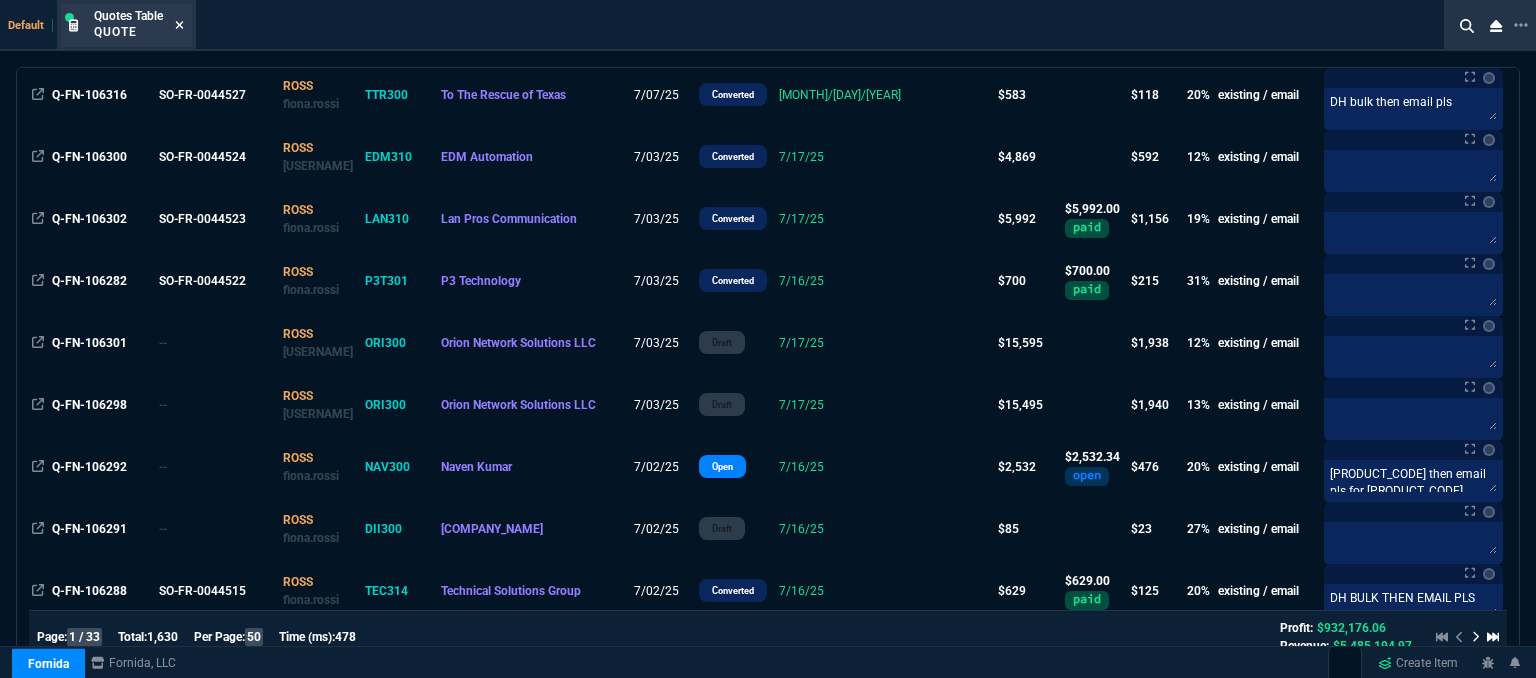 click at bounding box center (180, 25) 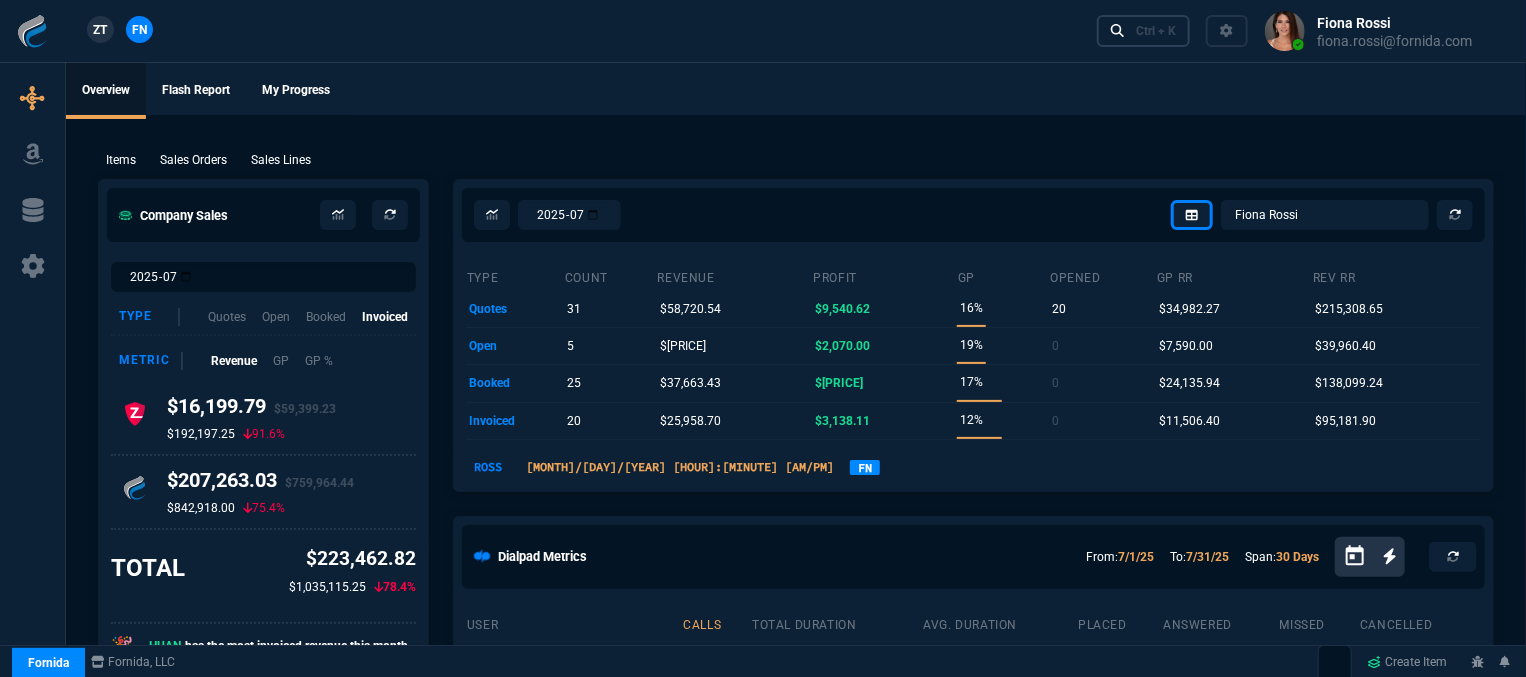 click on "Ctrl + K" at bounding box center (1156, 31) 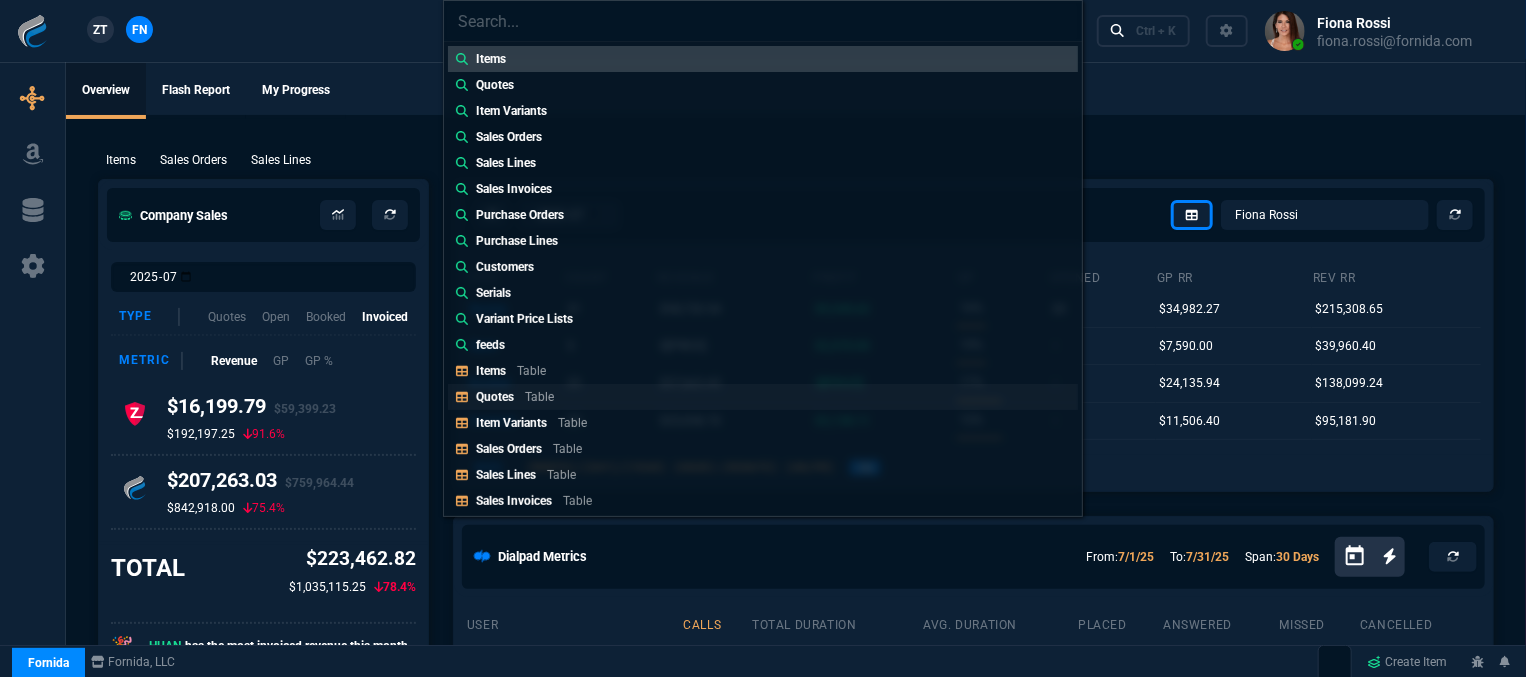 click on "Quotes
Table" at bounding box center (763, 59) 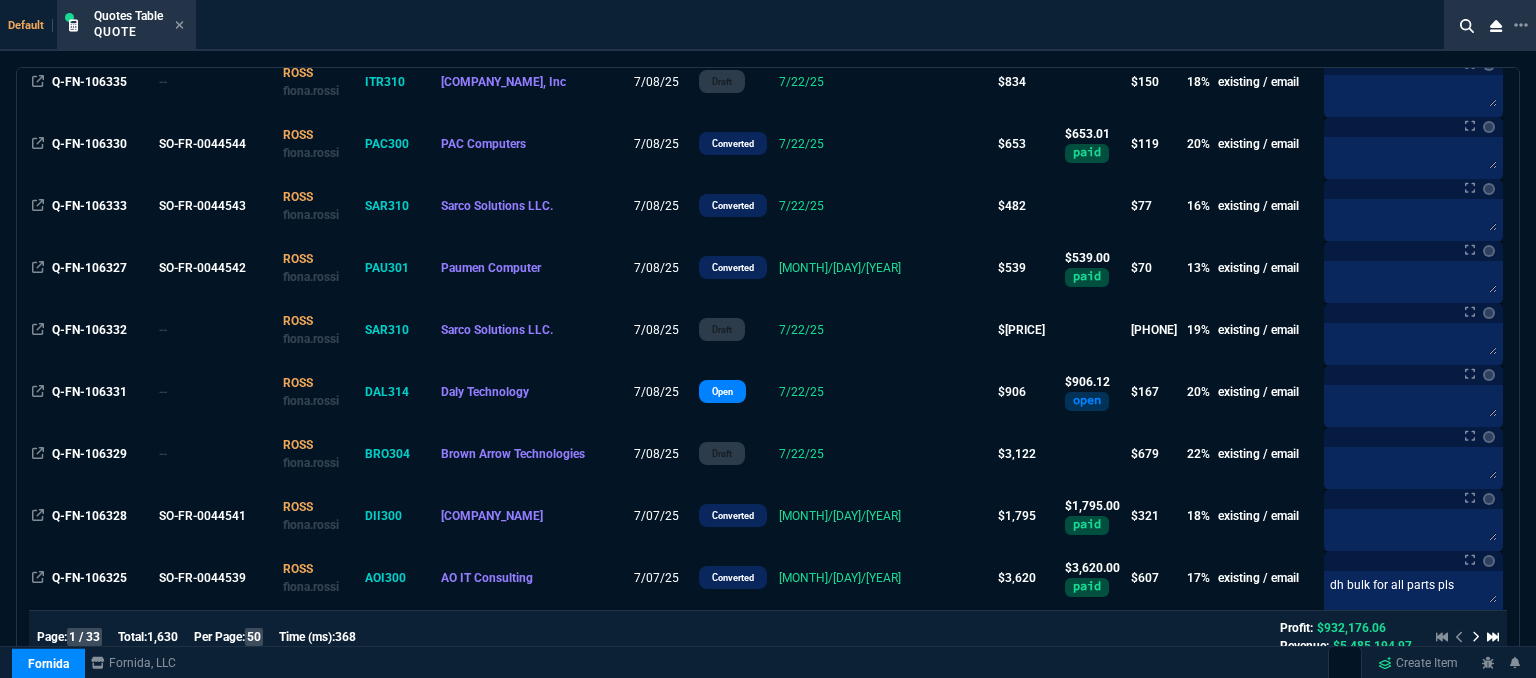 scroll, scrollTop: 800, scrollLeft: 0, axis: vertical 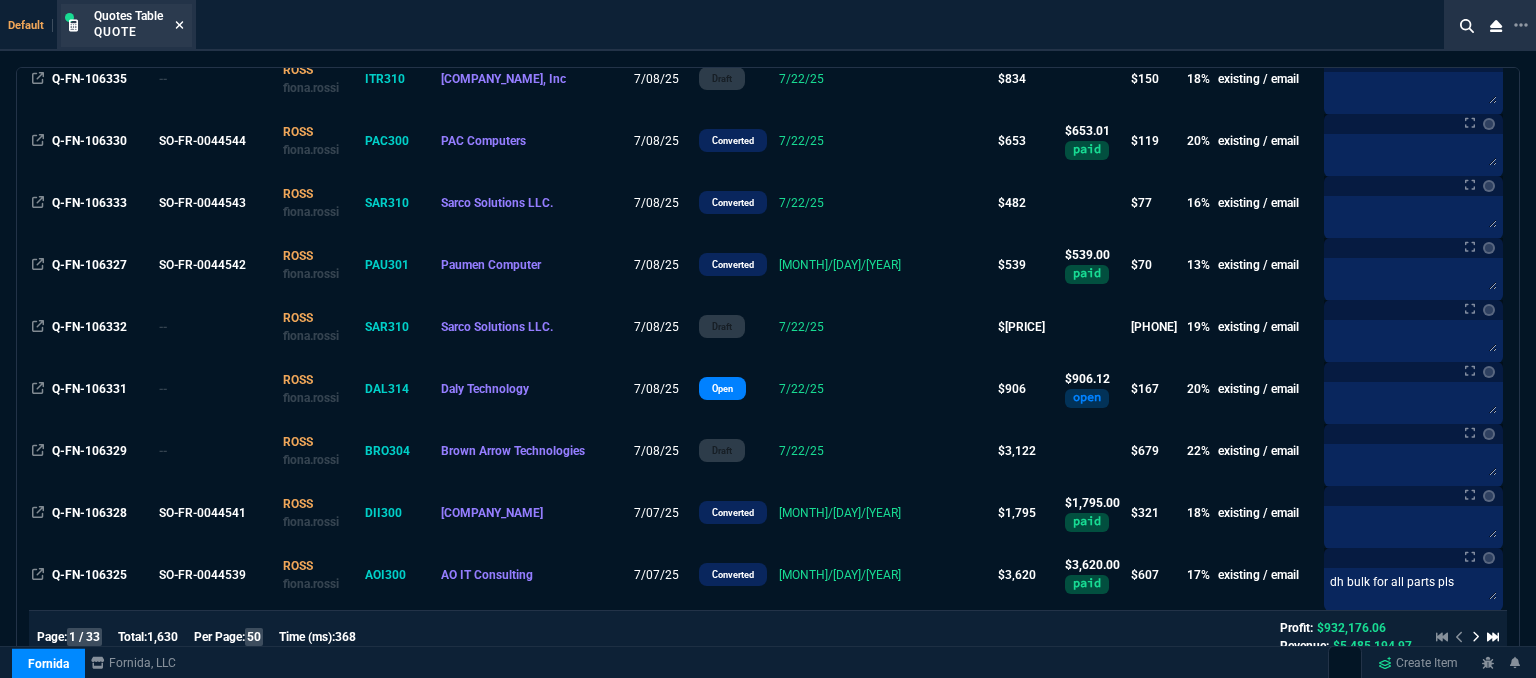 click at bounding box center [180, 25] 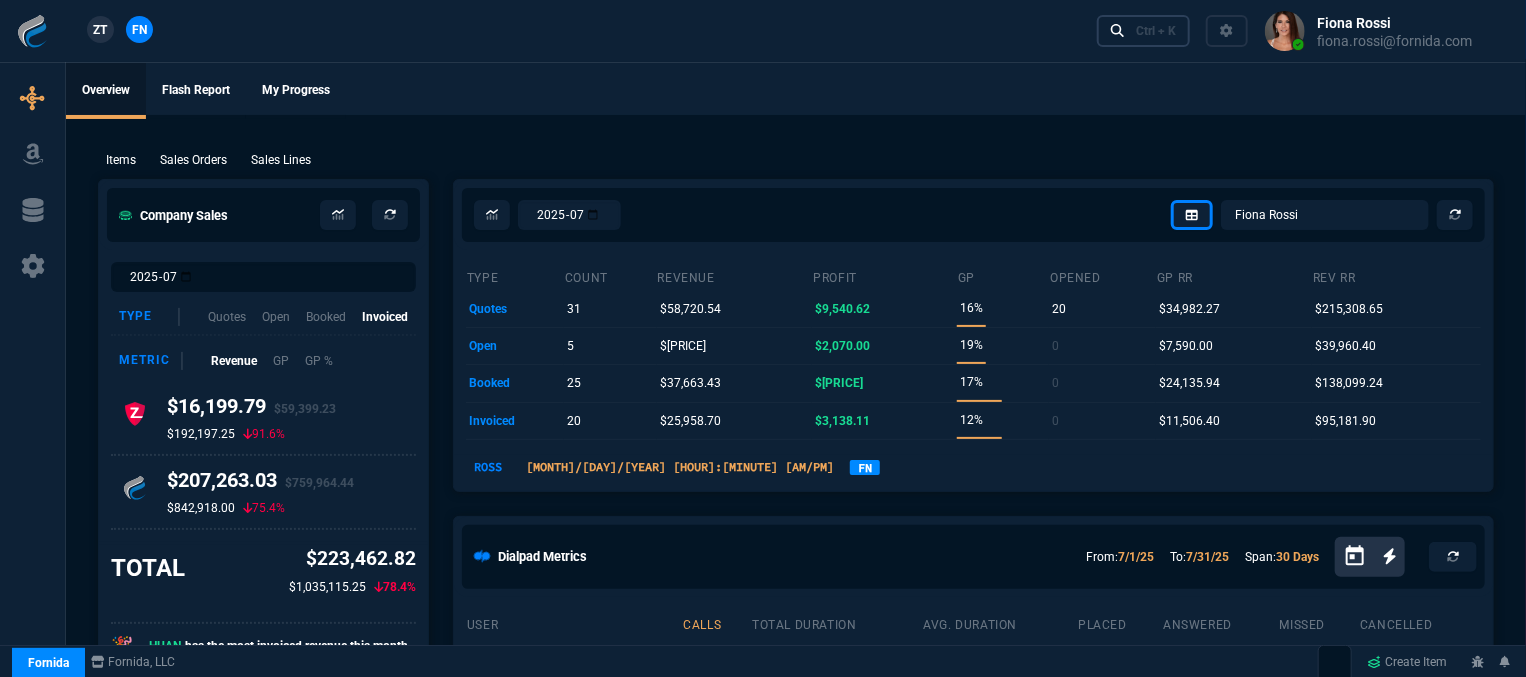 click on "Ctrl + K" at bounding box center (1156, 31) 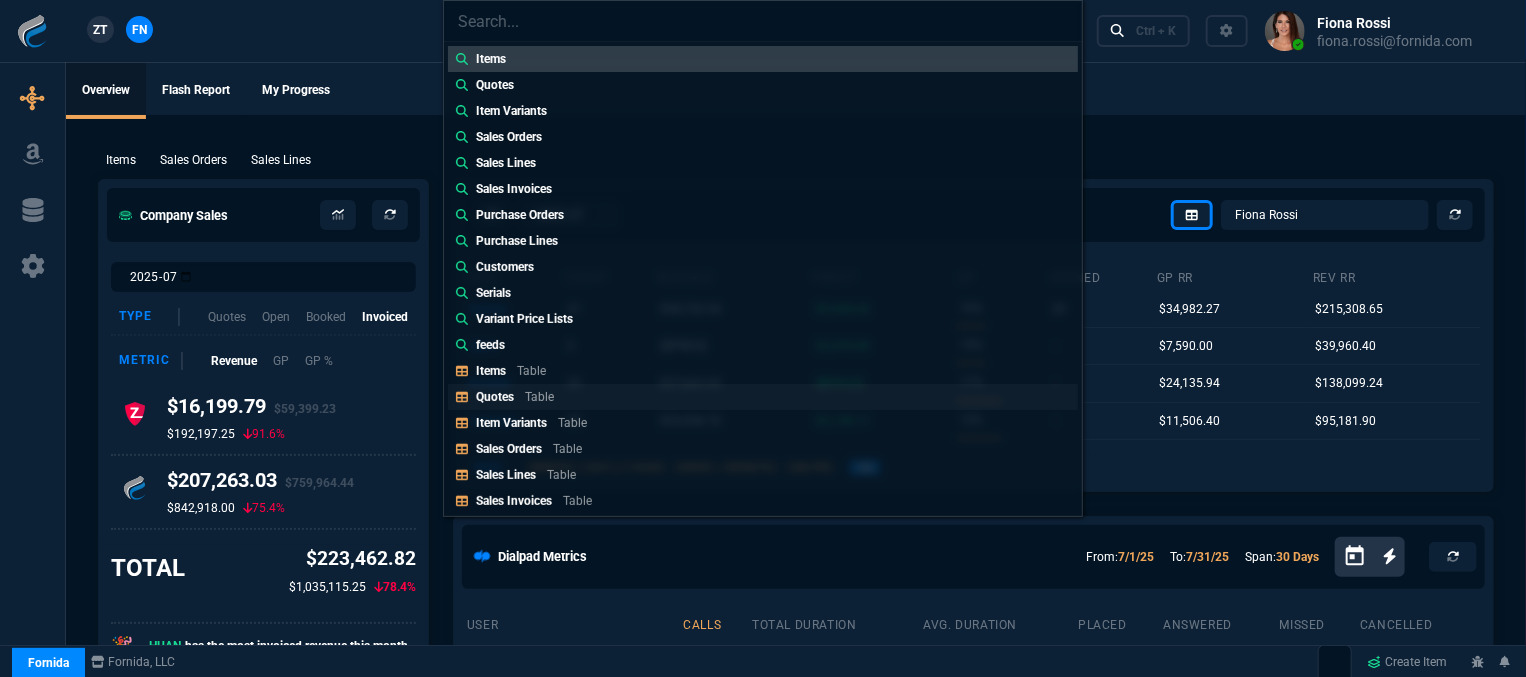 click on "Quotes
Table" at bounding box center [763, 59] 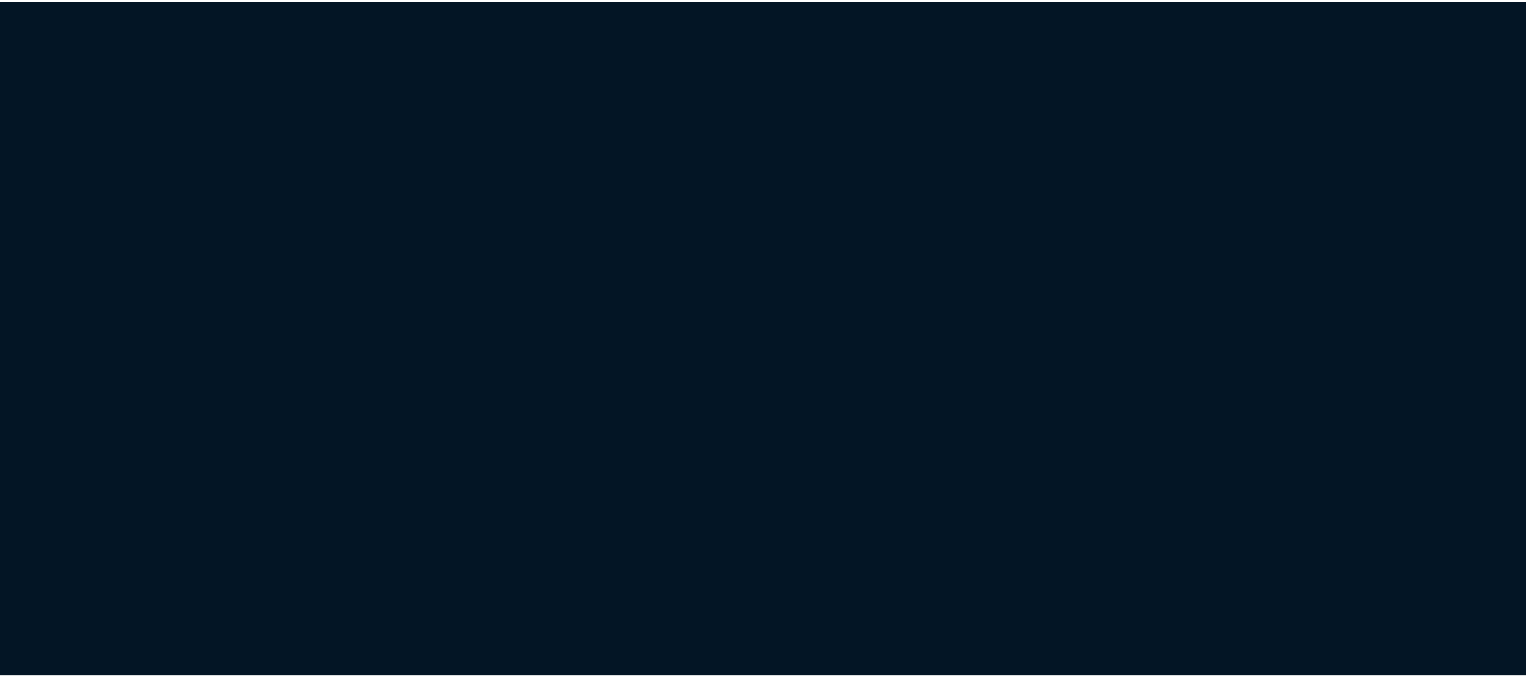 scroll, scrollTop: 0, scrollLeft: 0, axis: both 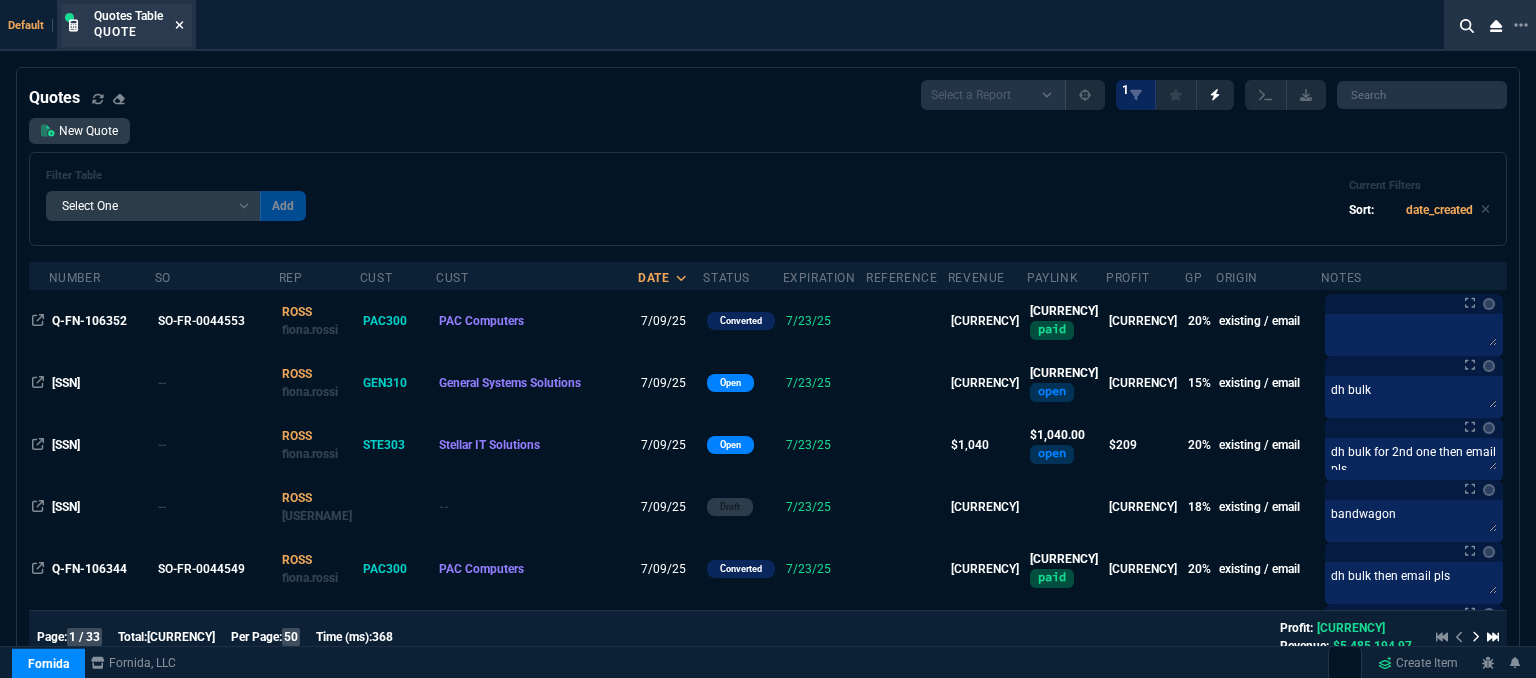 click at bounding box center (179, 25) 